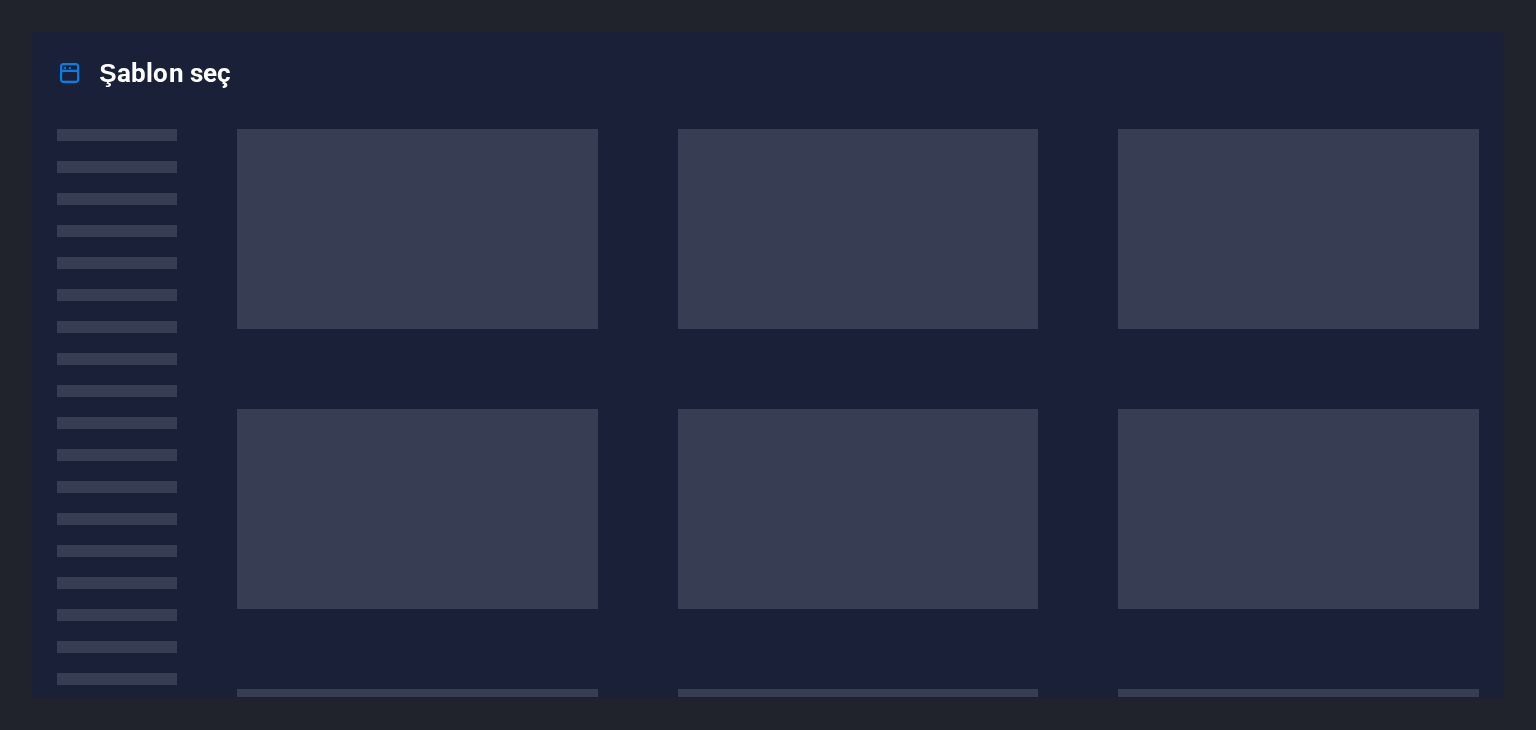 scroll, scrollTop: 0, scrollLeft: 0, axis: both 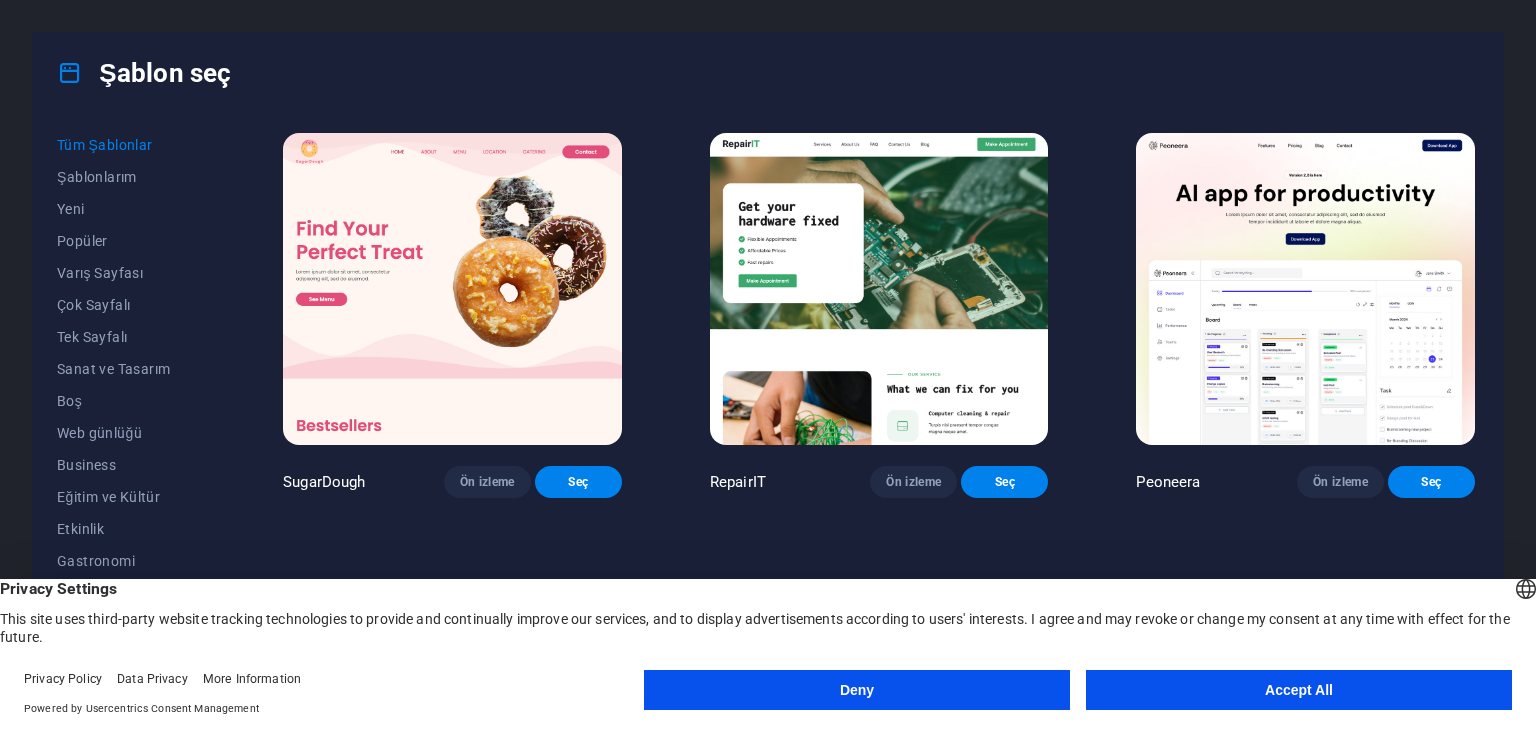 click on "Deny" at bounding box center (857, 690) 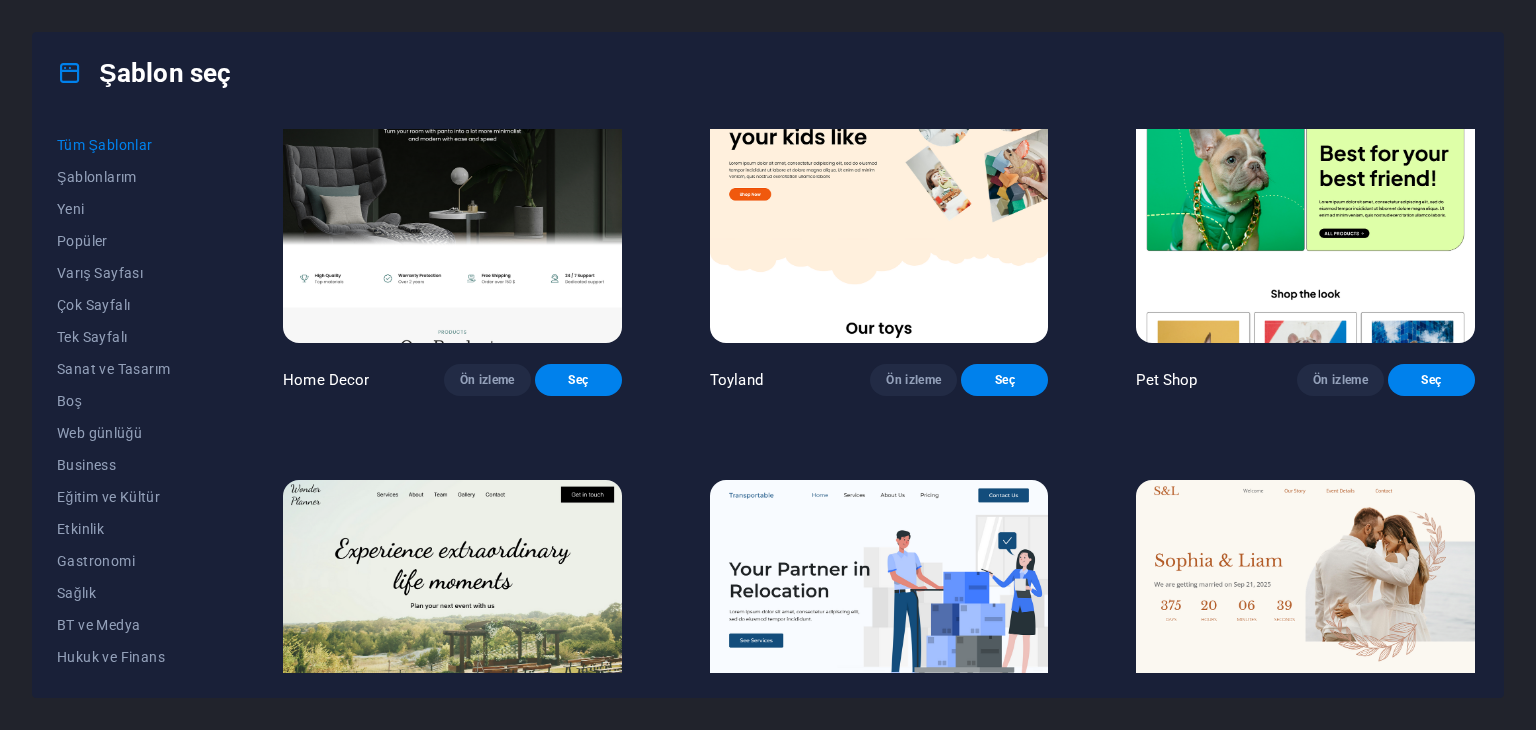 scroll, scrollTop: 800, scrollLeft: 0, axis: vertical 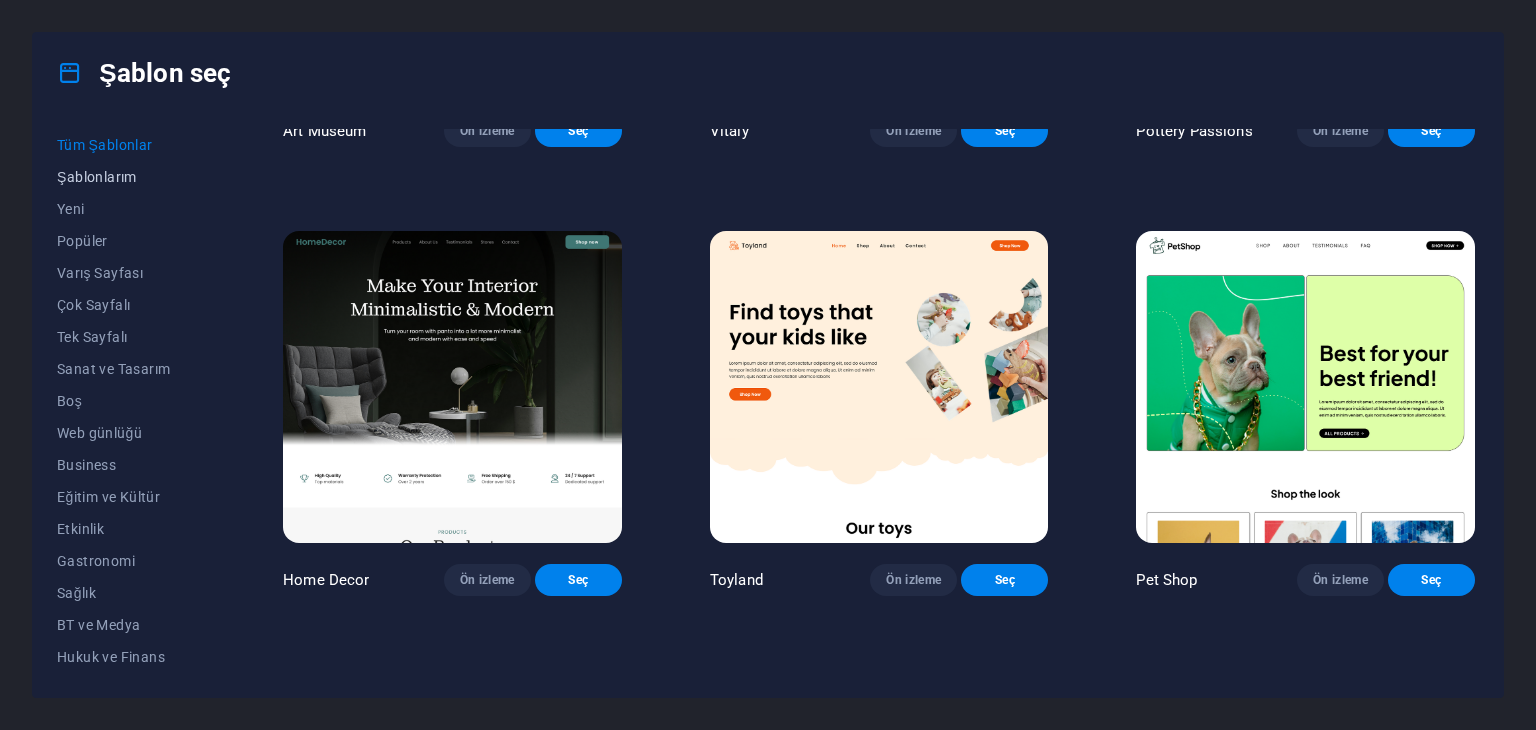 click on "Şablonlarım" at bounding box center [126, 177] 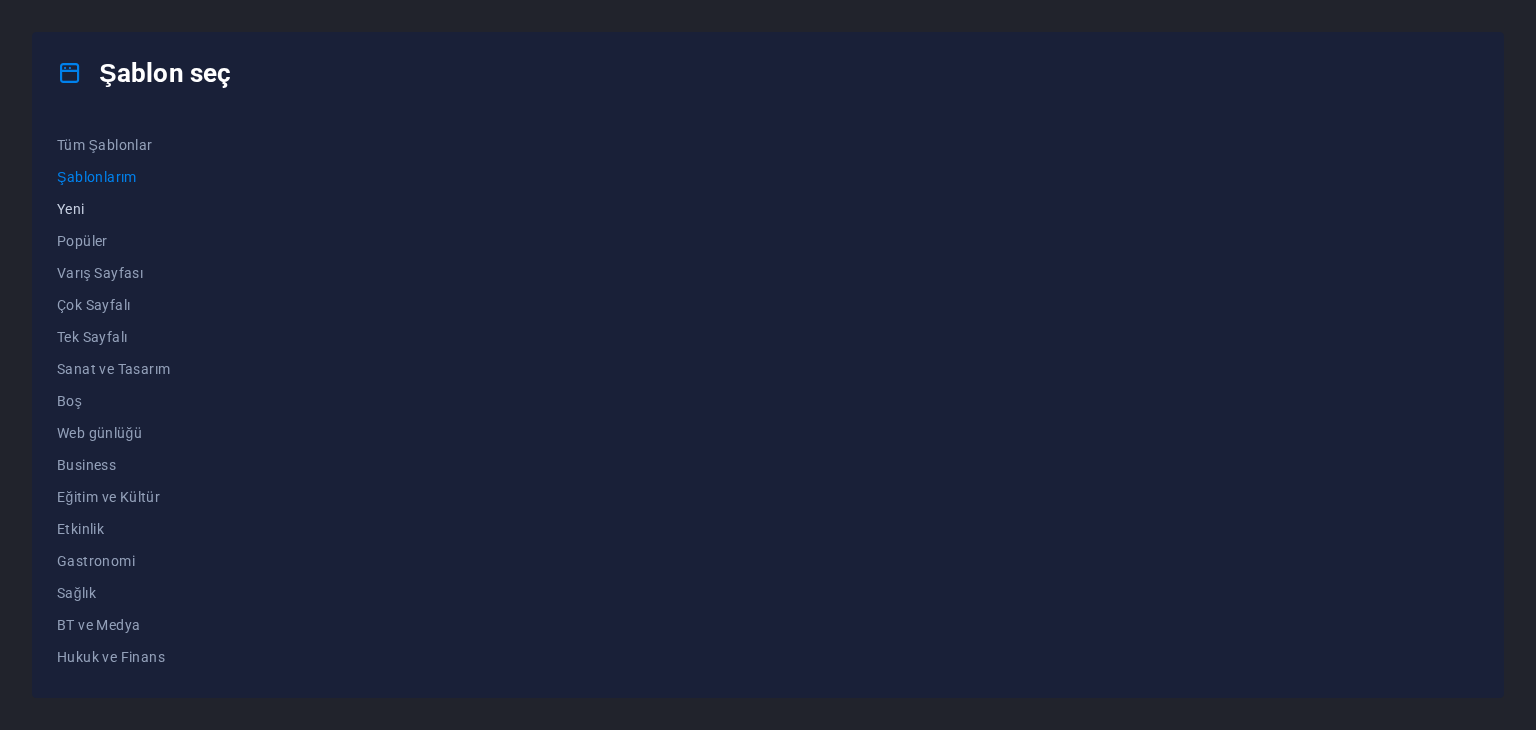 click on "Yeni" at bounding box center (126, 209) 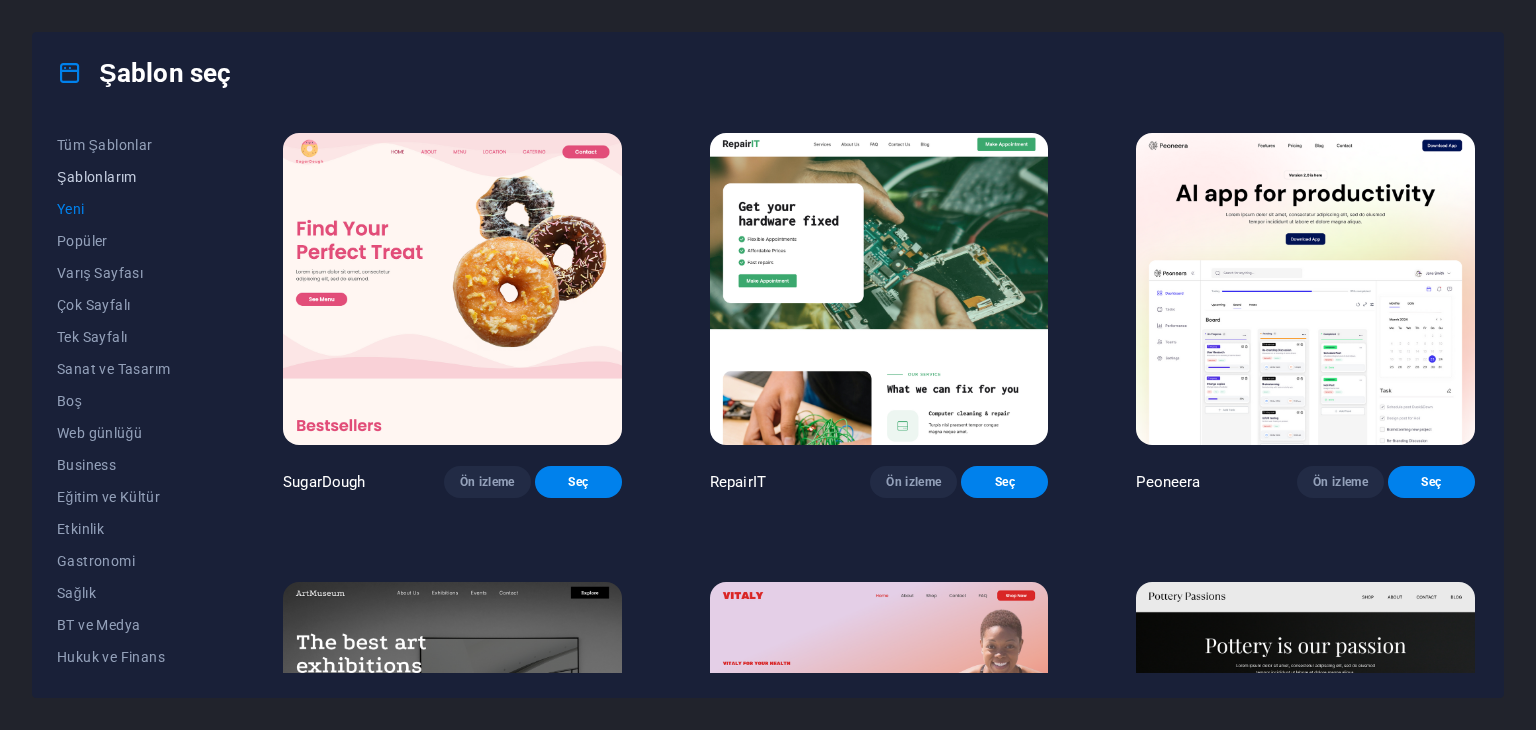 click on "Şablonlarım" at bounding box center [126, 177] 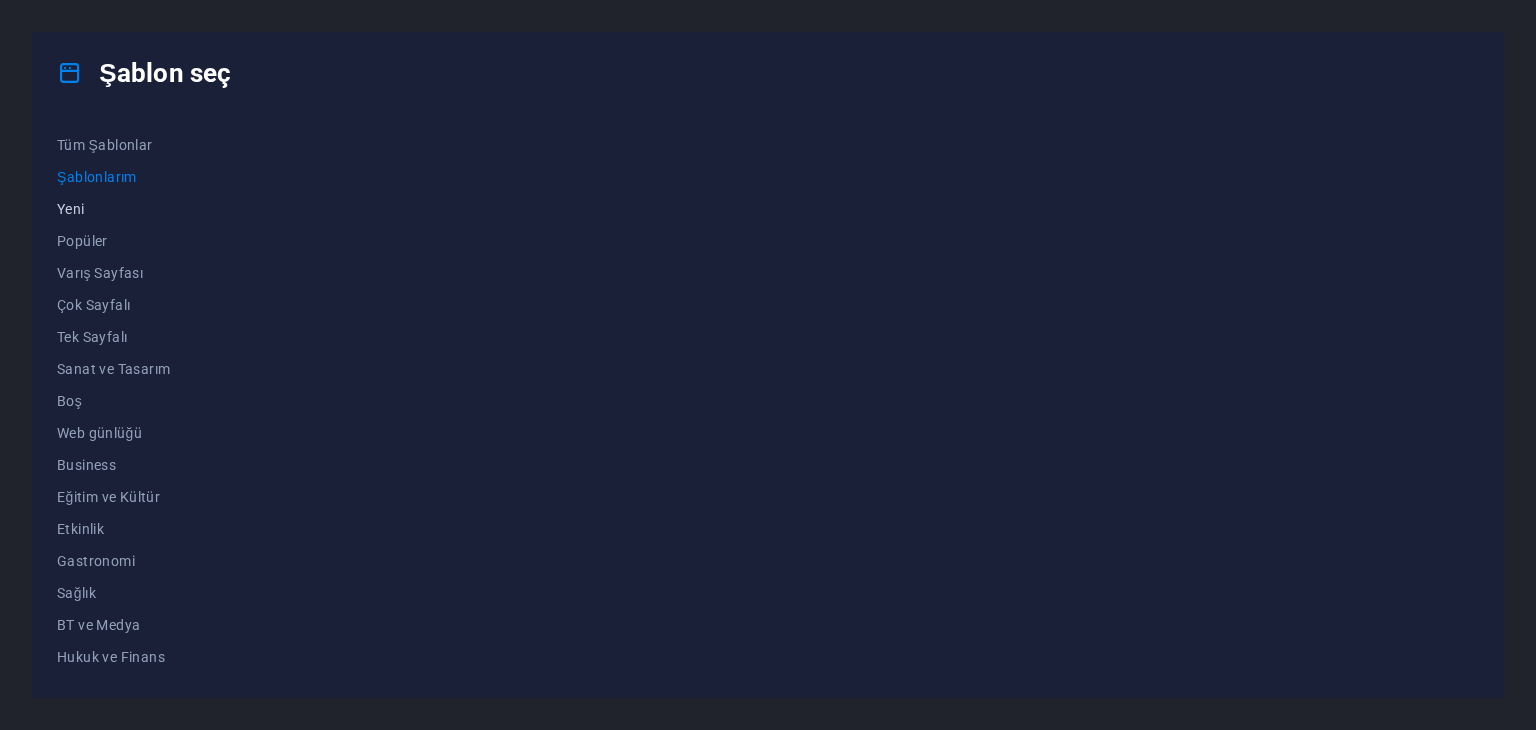 click on "Yeni" at bounding box center [126, 209] 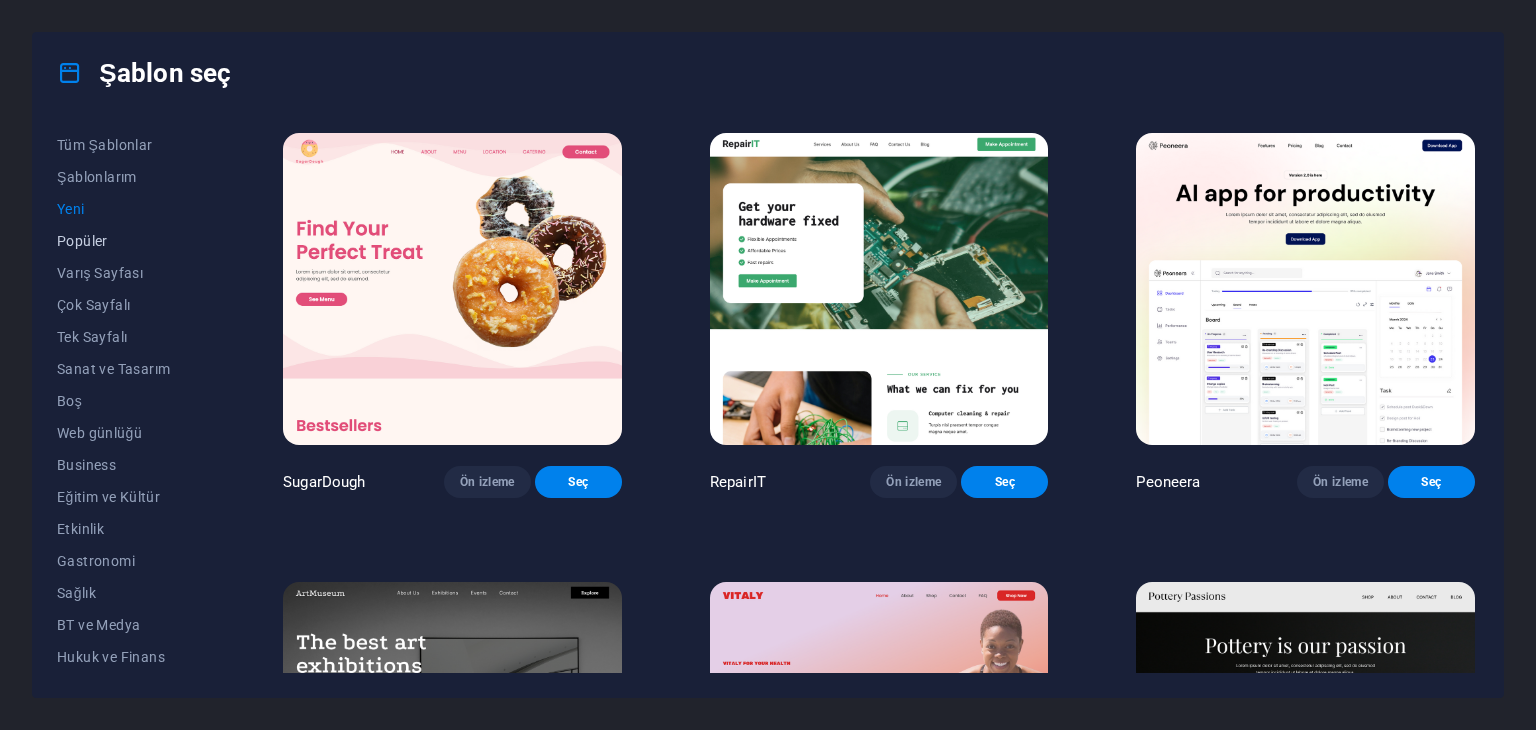 click on "Popüler" at bounding box center [126, 241] 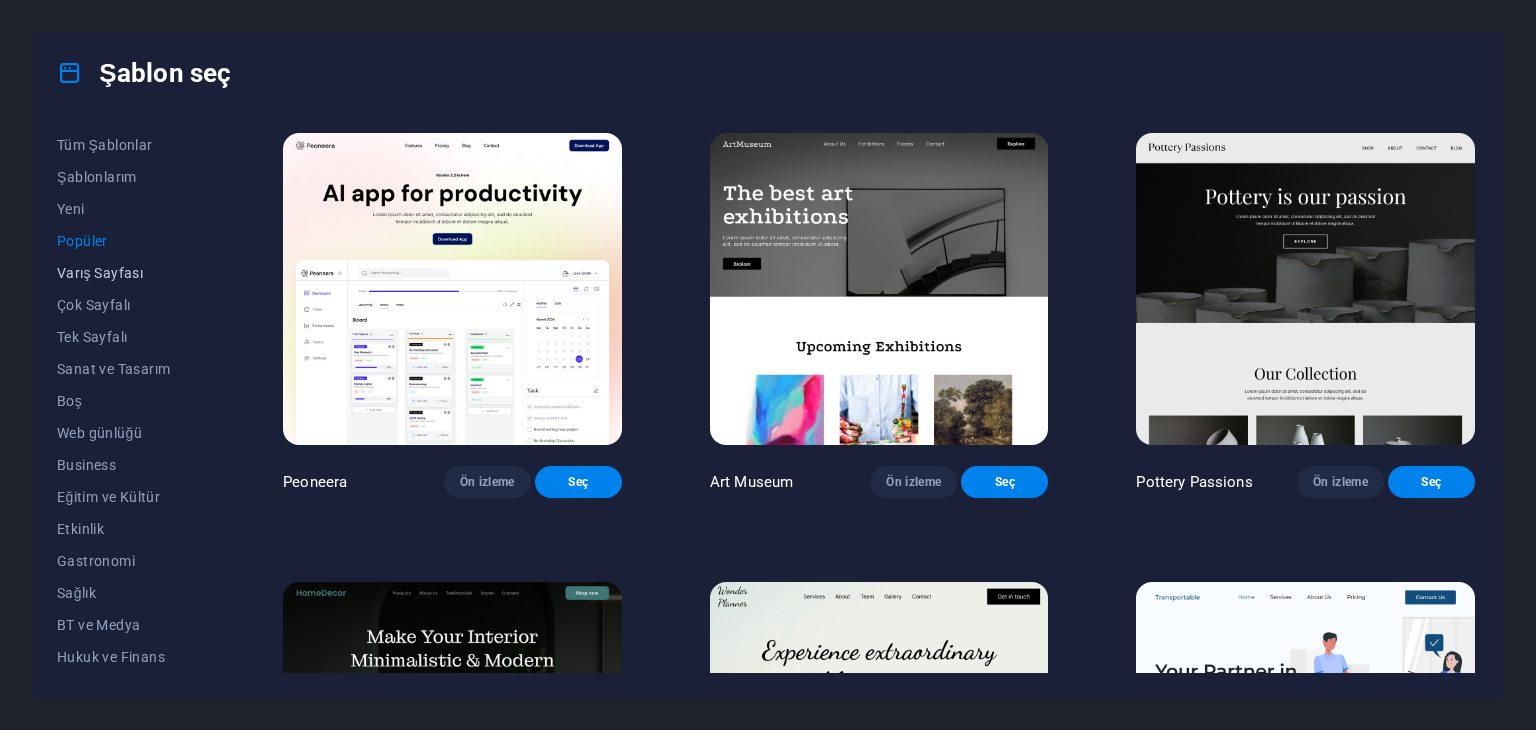 click on "Varış Sayfası" at bounding box center [126, 273] 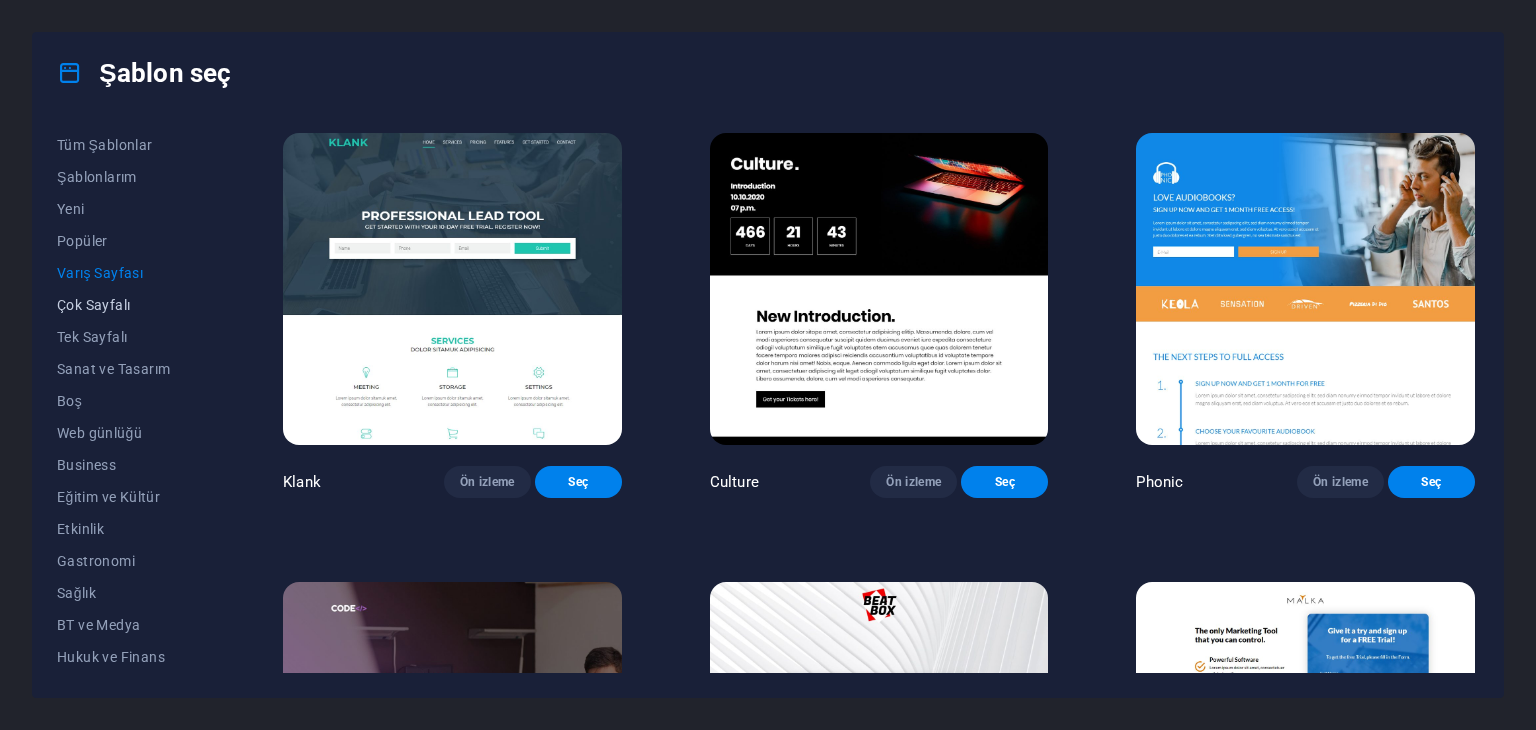 click on "Çok Sayfalı" at bounding box center (126, 305) 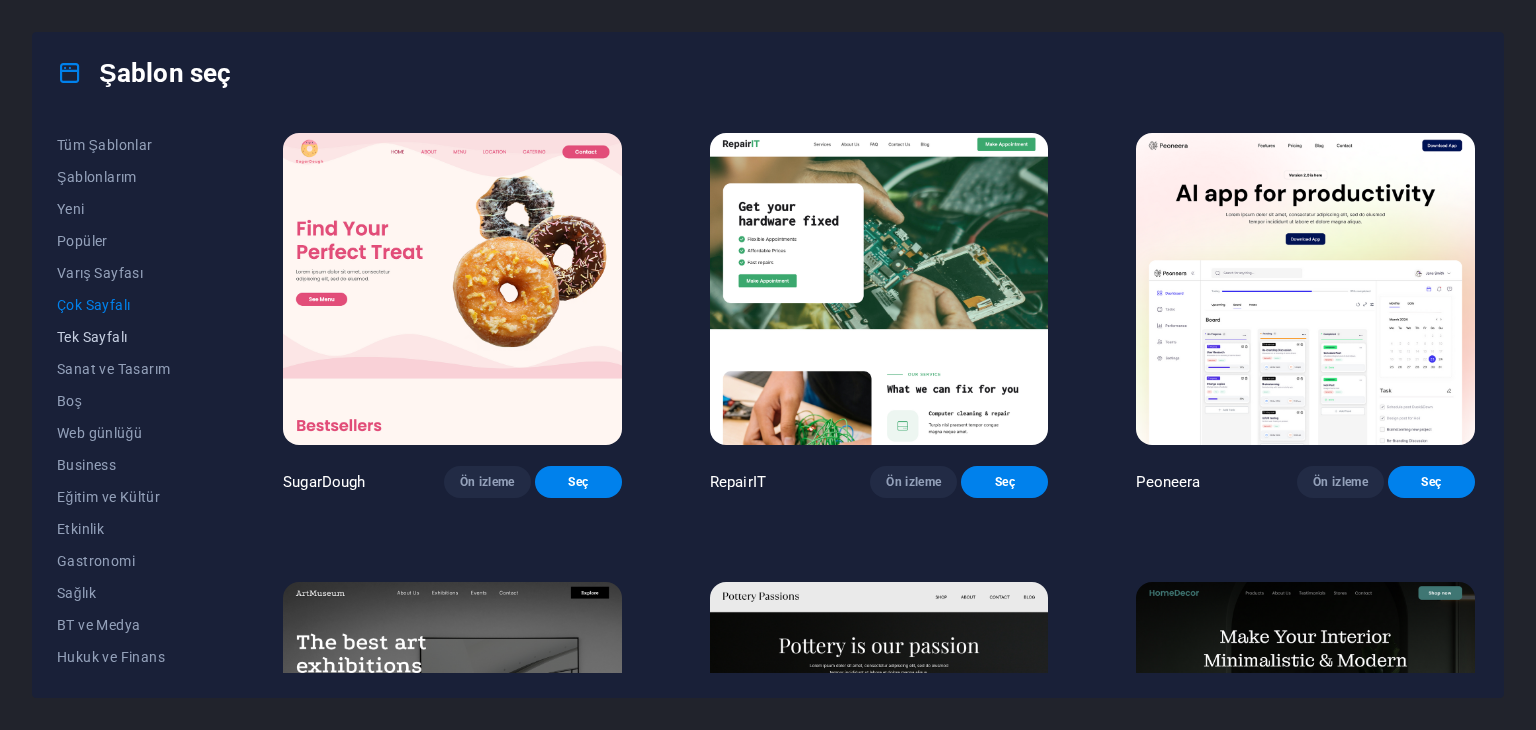 click on "Tek Sayfalı" at bounding box center (126, 337) 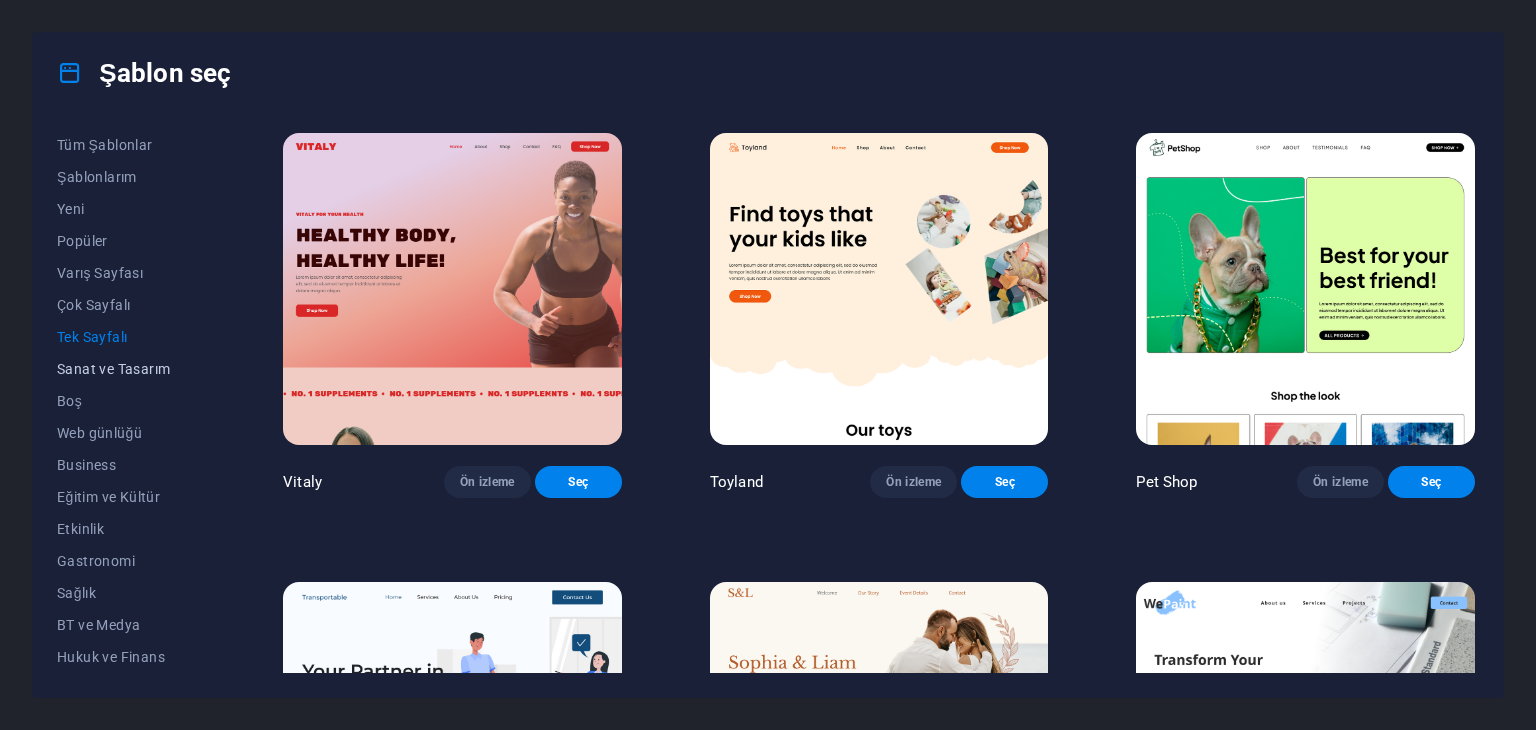 click on "Sanat ve Tasarım" at bounding box center (126, 369) 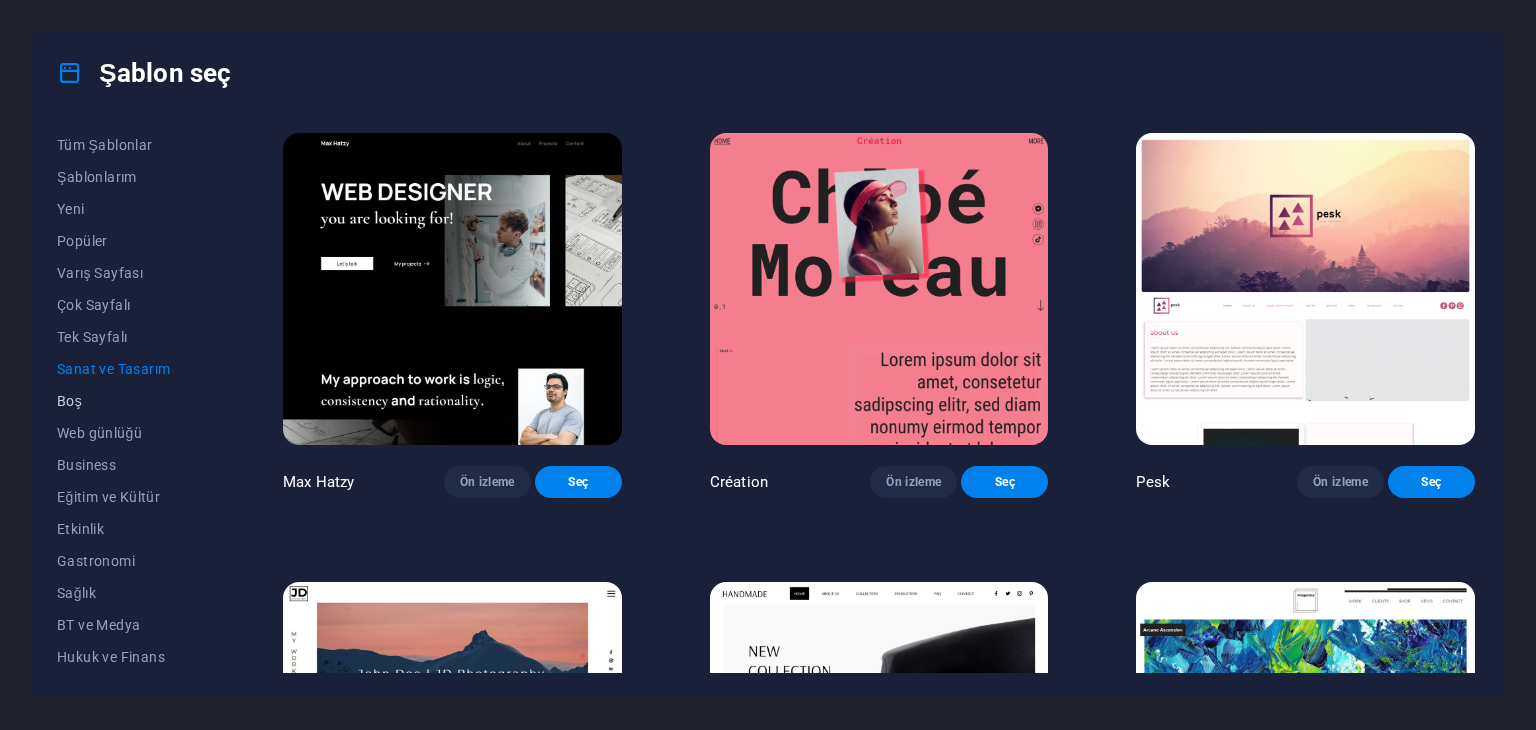 click on "Boş" at bounding box center [126, 401] 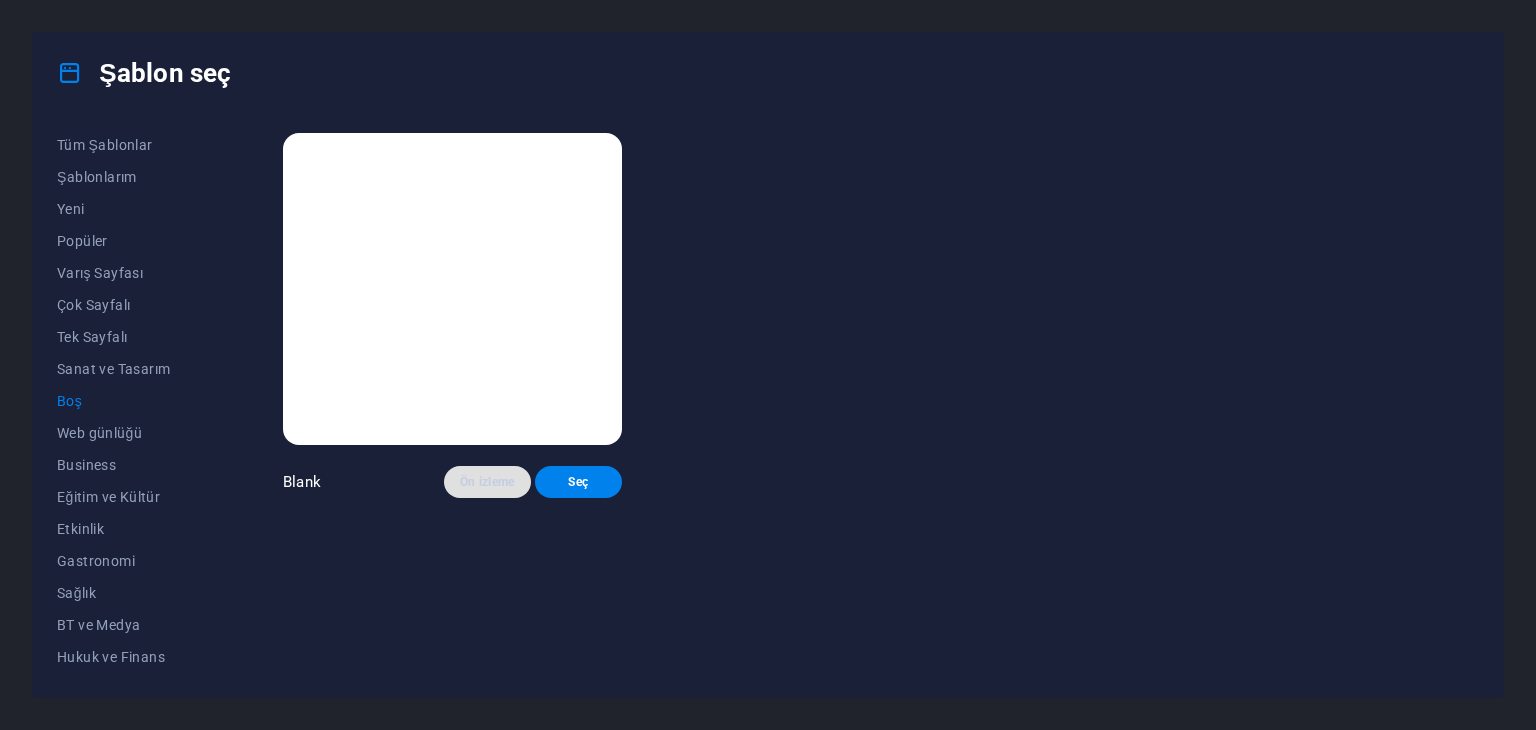 click on "Ön izleme" at bounding box center [487, 482] 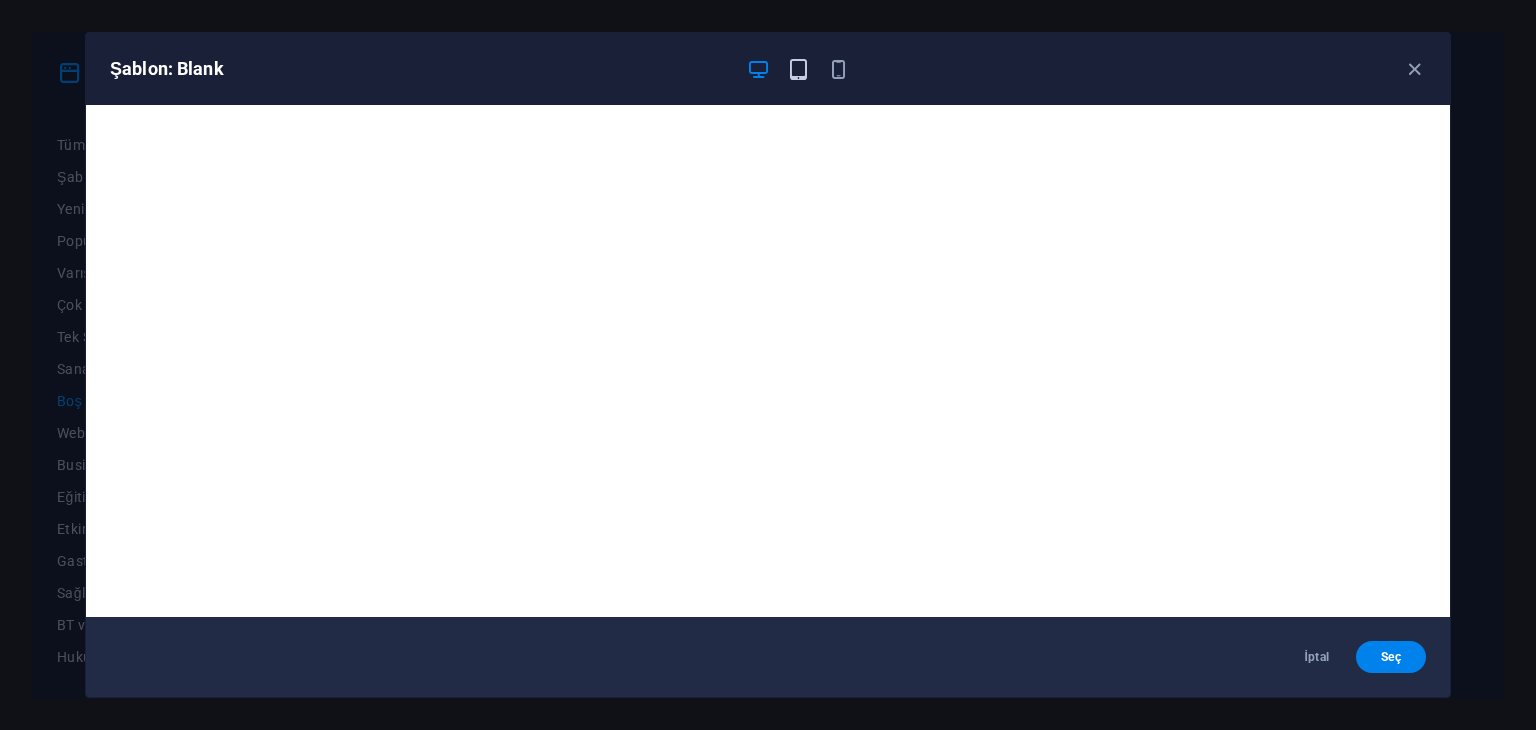 click at bounding box center [798, 69] 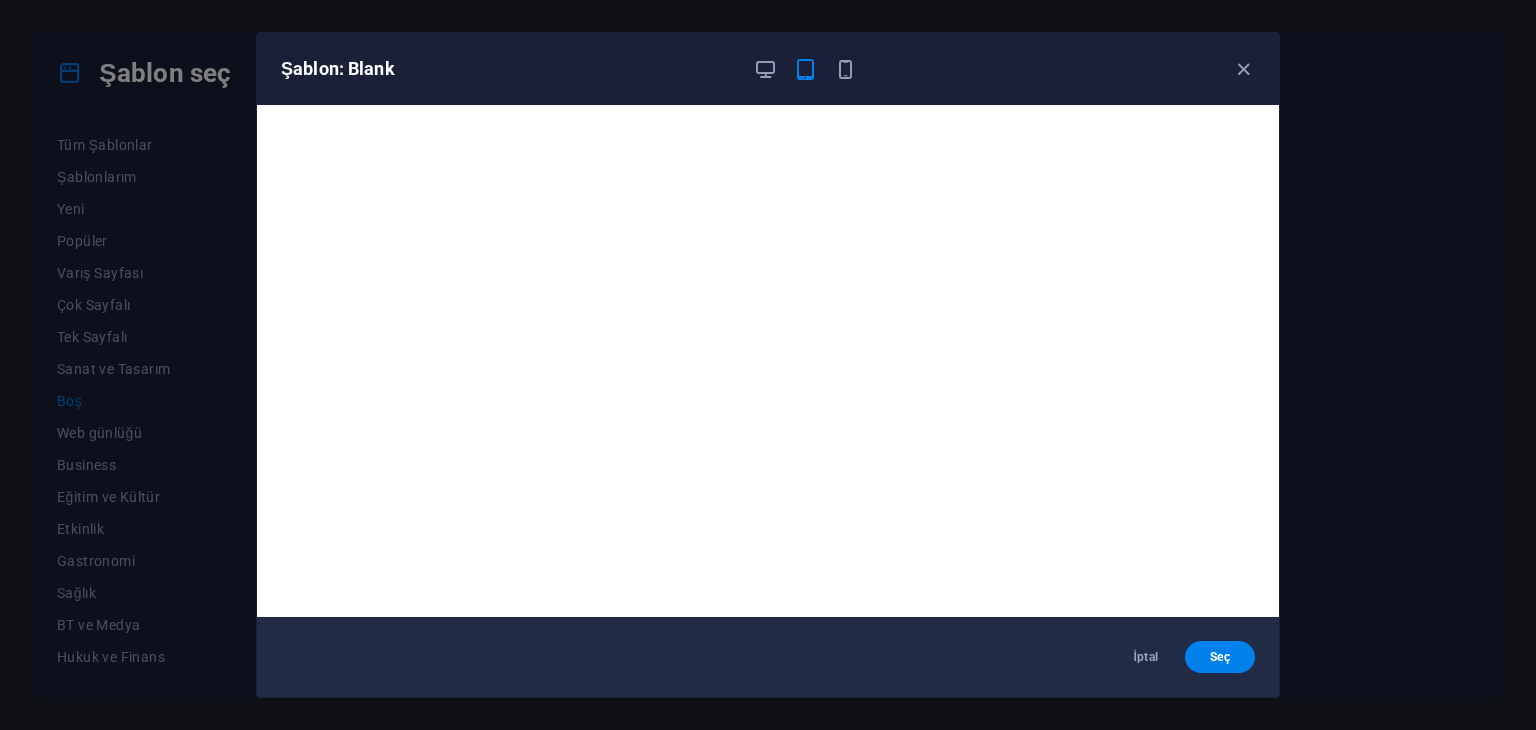 click on "Şablon: Blank" at bounding box center [756, 69] 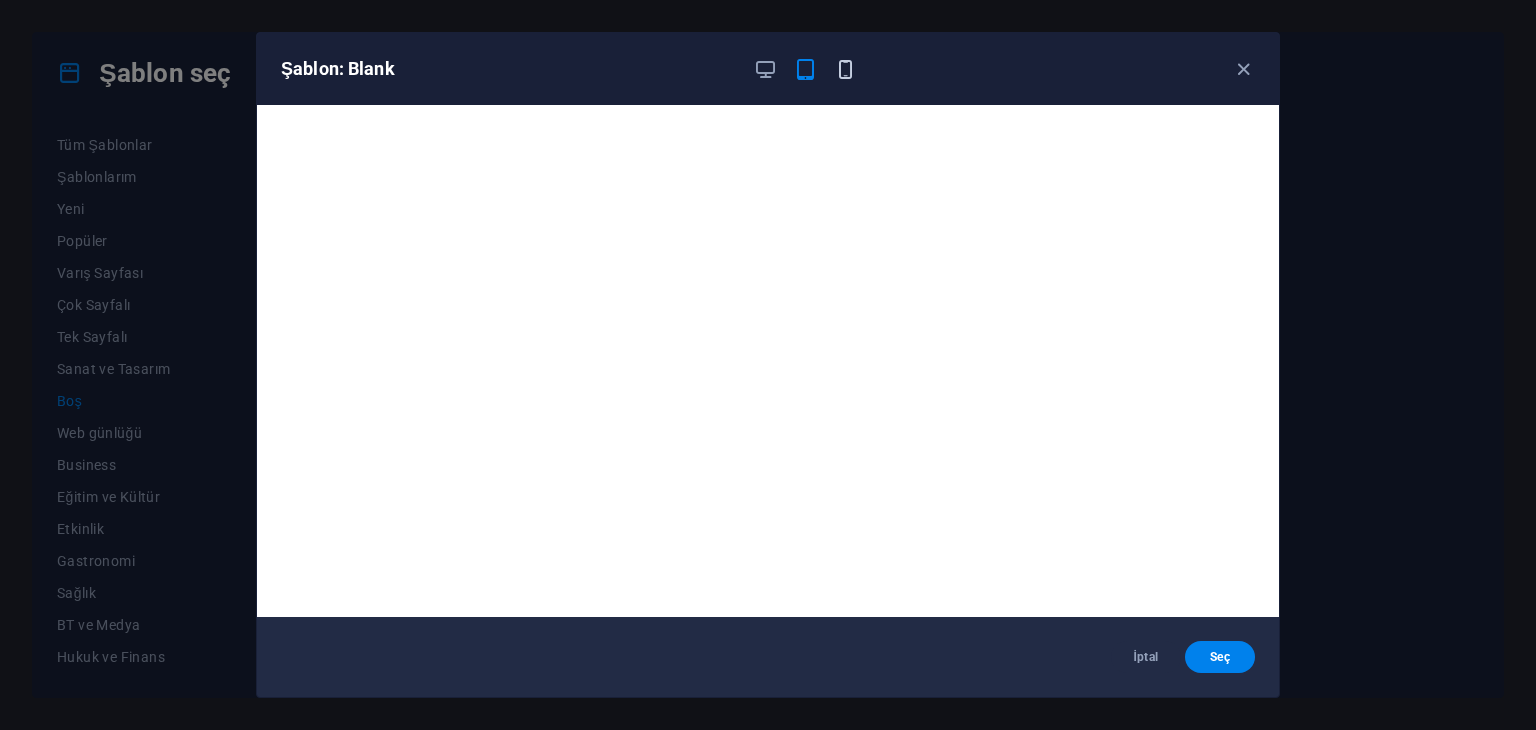 click at bounding box center [845, 69] 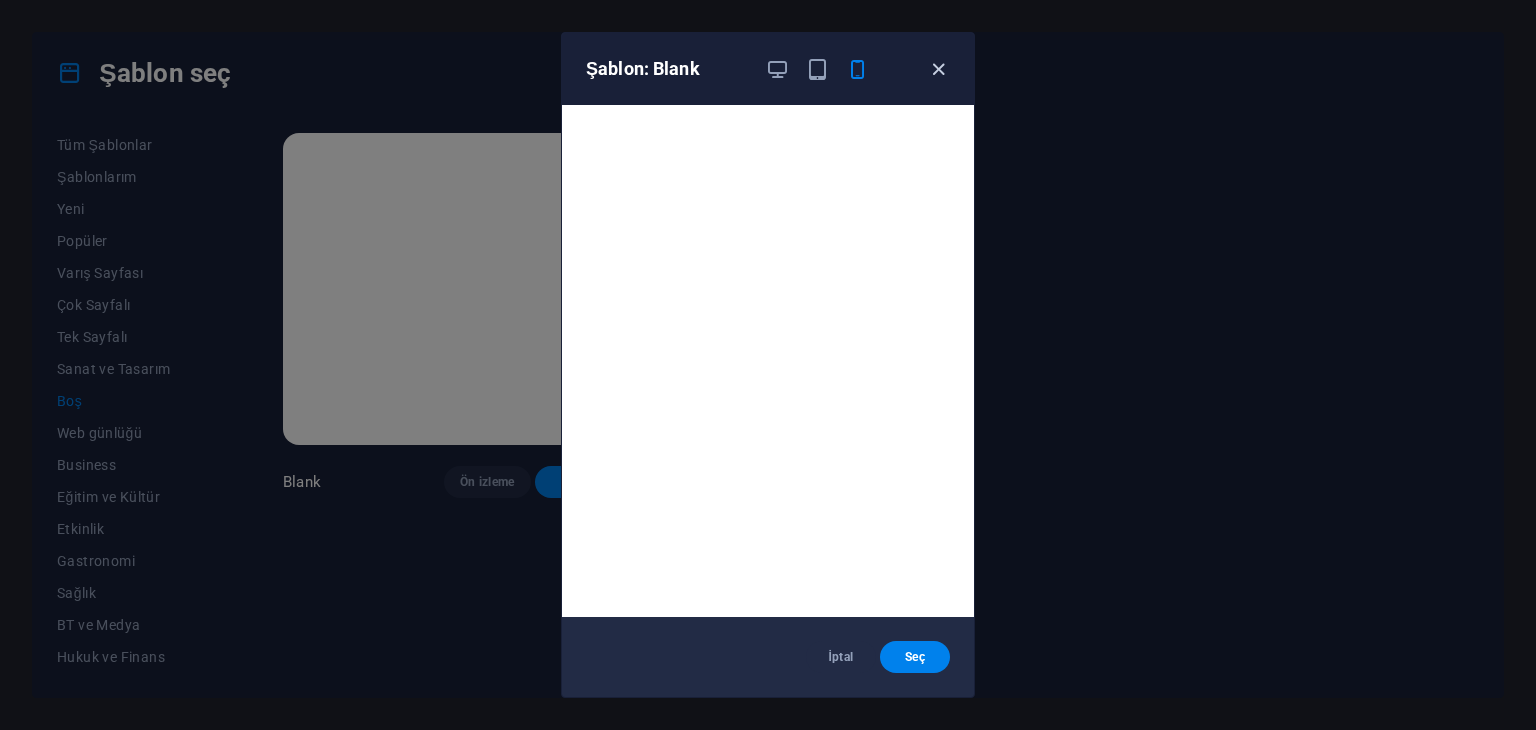 click at bounding box center [938, 69] 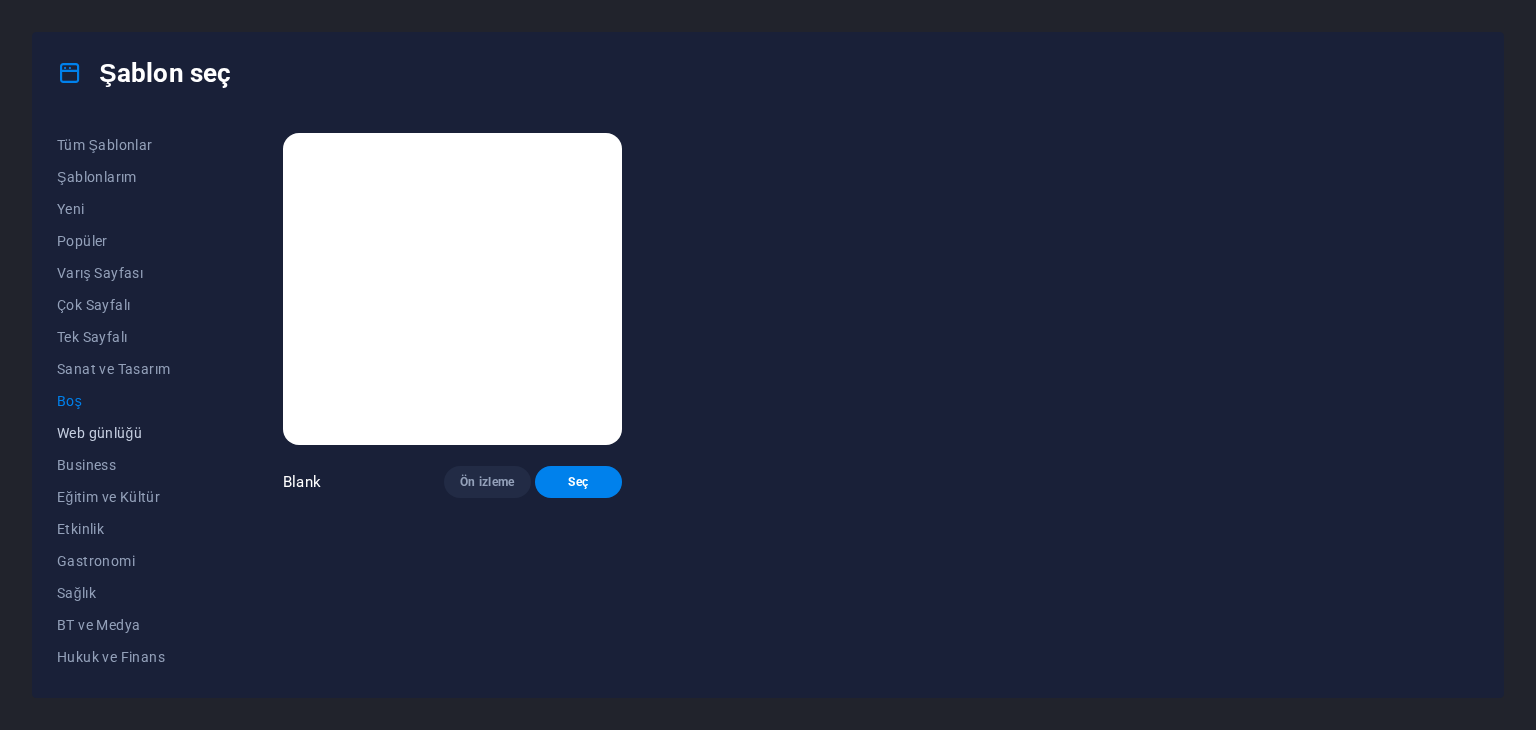 click on "Web günlüğü" at bounding box center (126, 433) 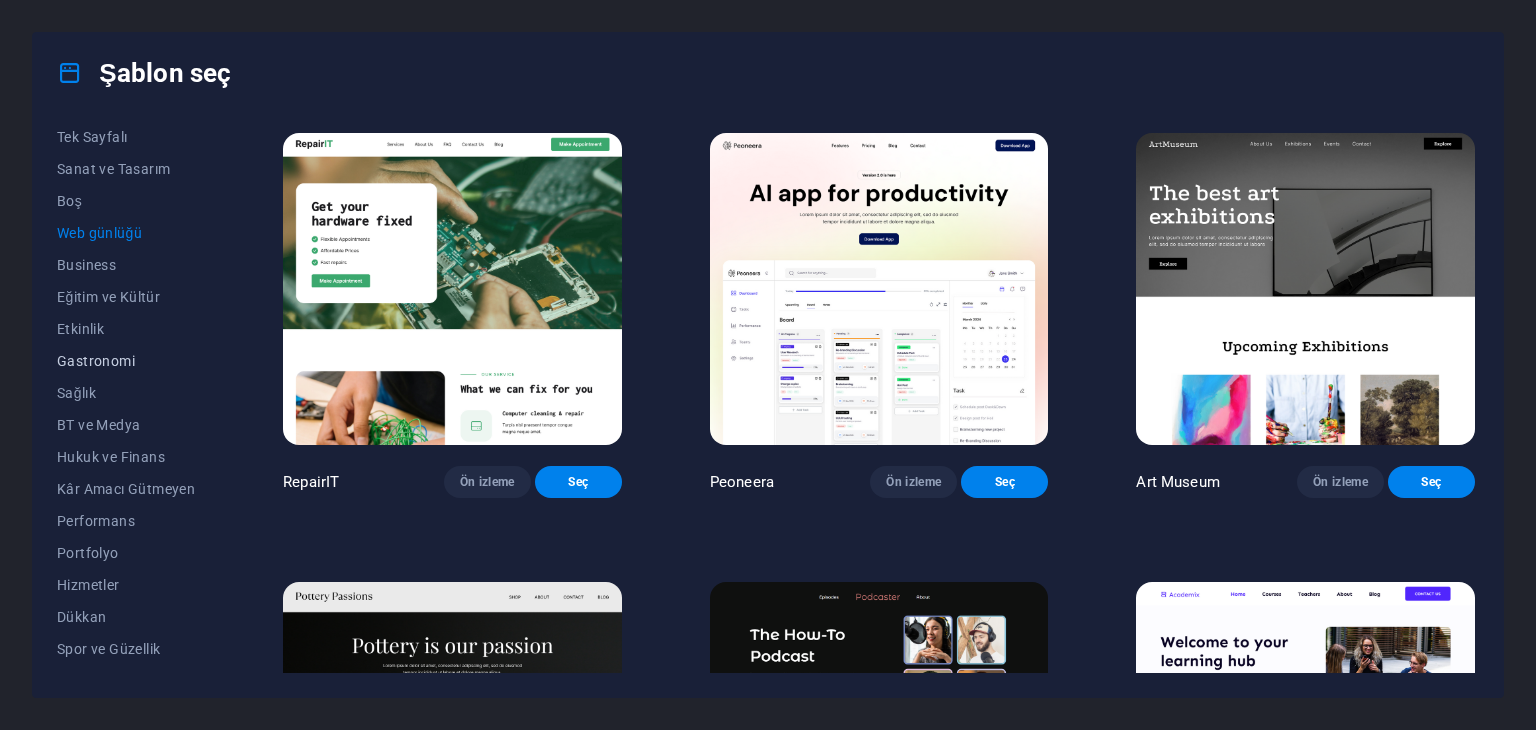 scroll, scrollTop: 288, scrollLeft: 0, axis: vertical 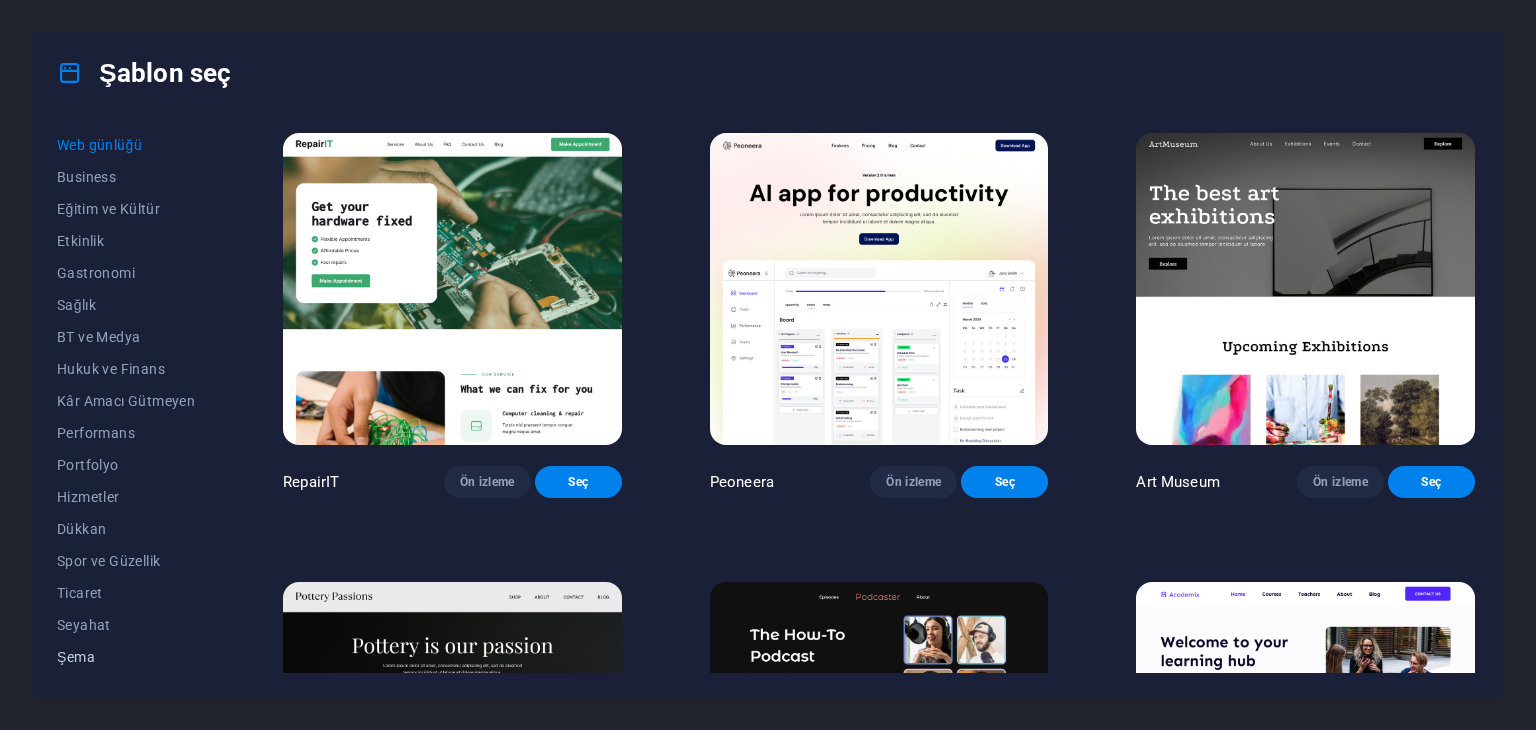 click on "Şema" at bounding box center [126, 657] 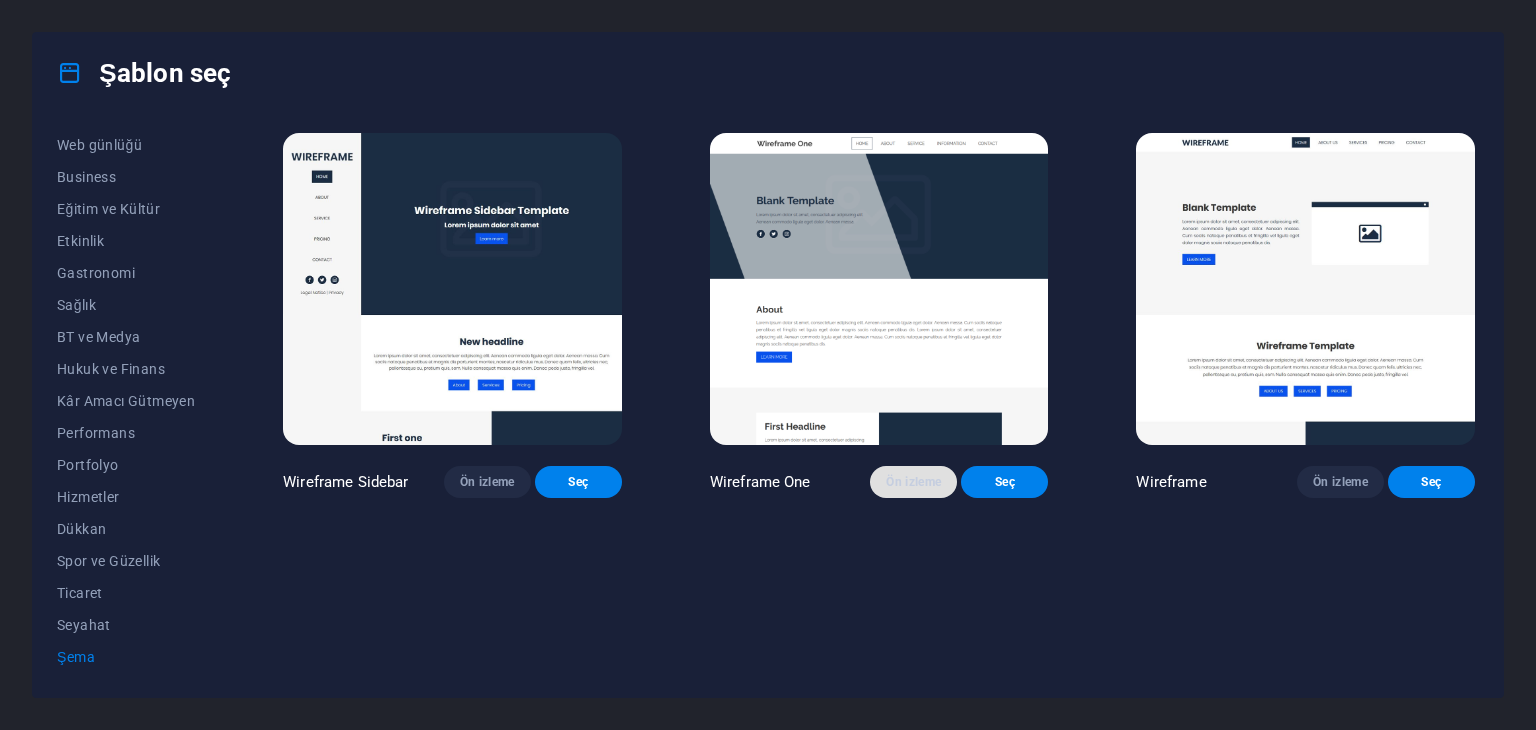click on "Ön izleme" at bounding box center (913, 482) 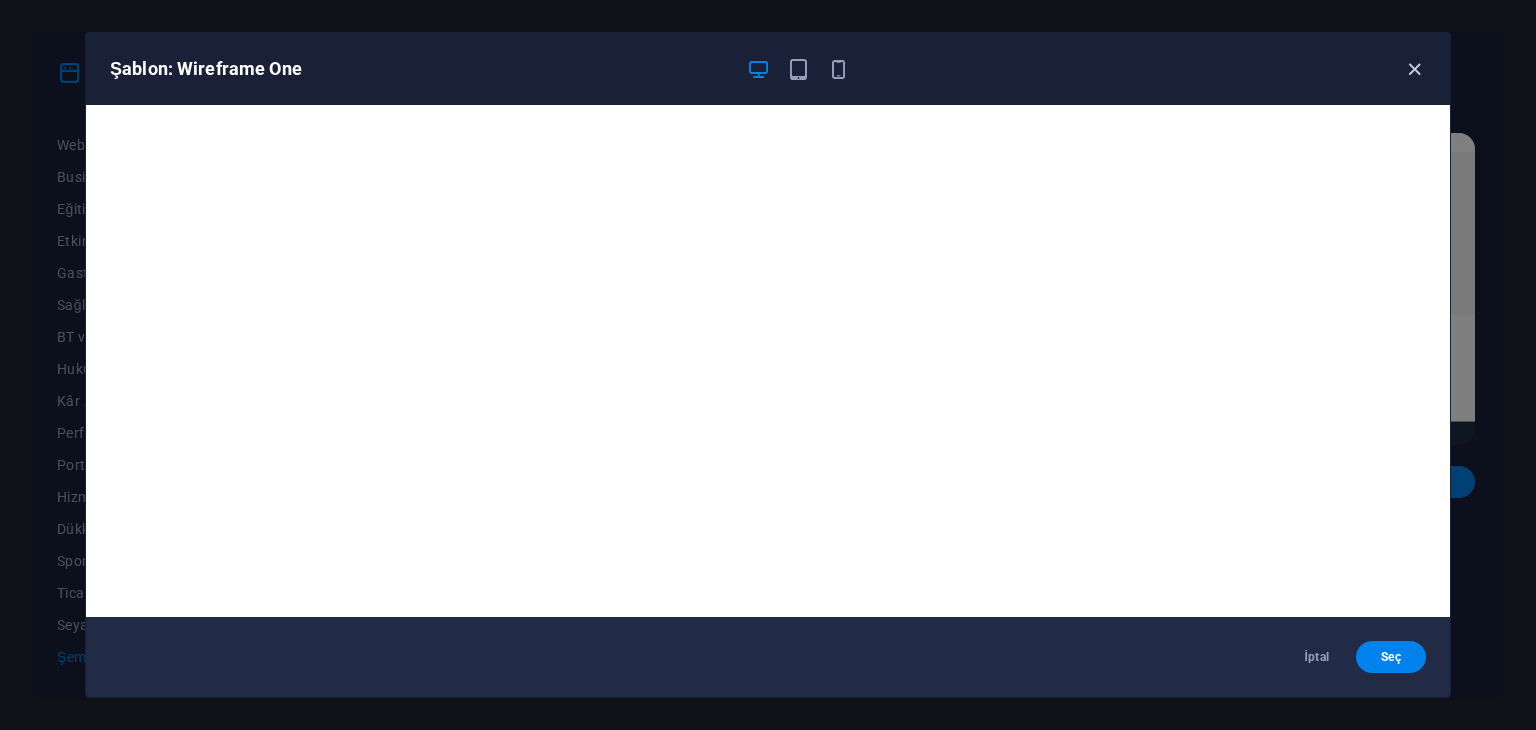 click at bounding box center [1414, 69] 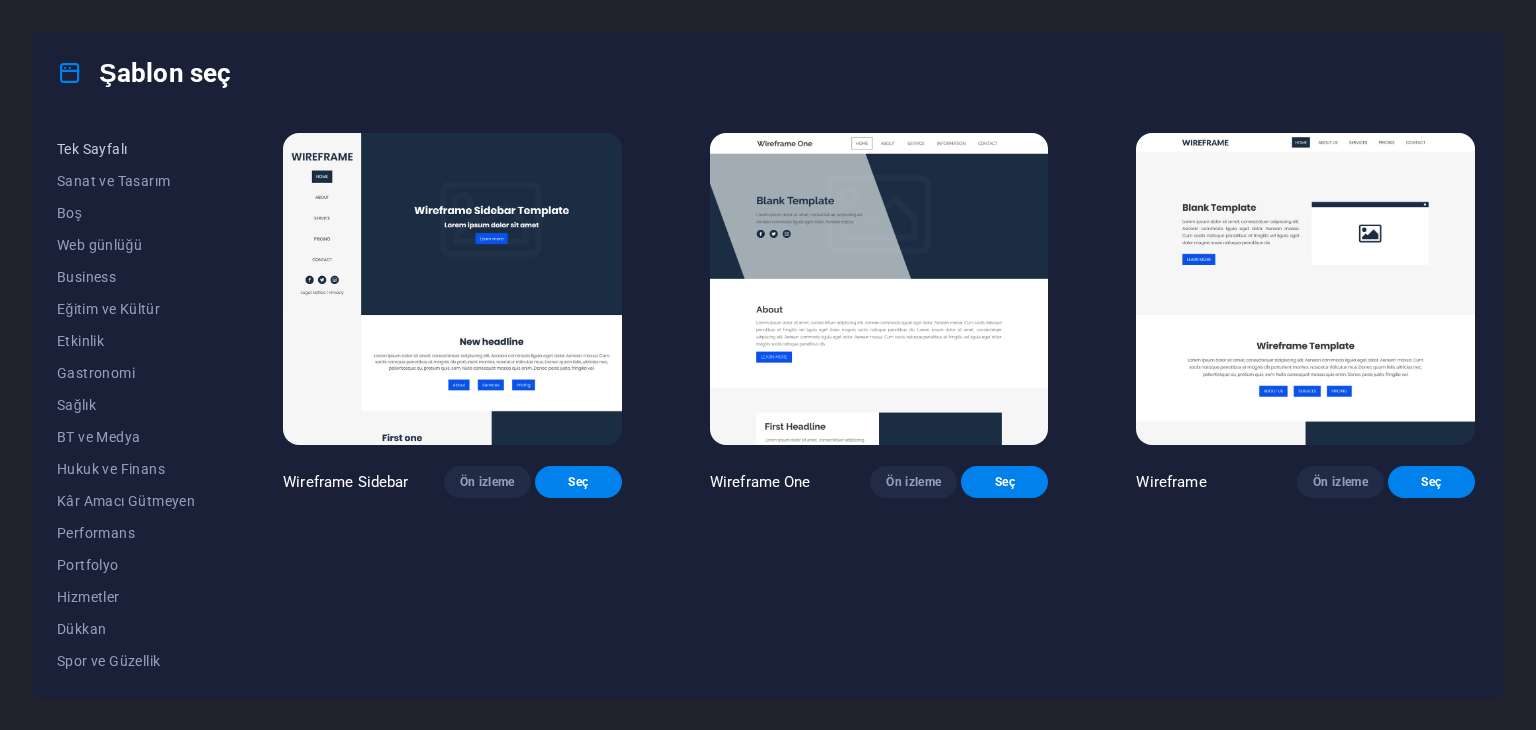 scroll, scrollTop: 0, scrollLeft: 0, axis: both 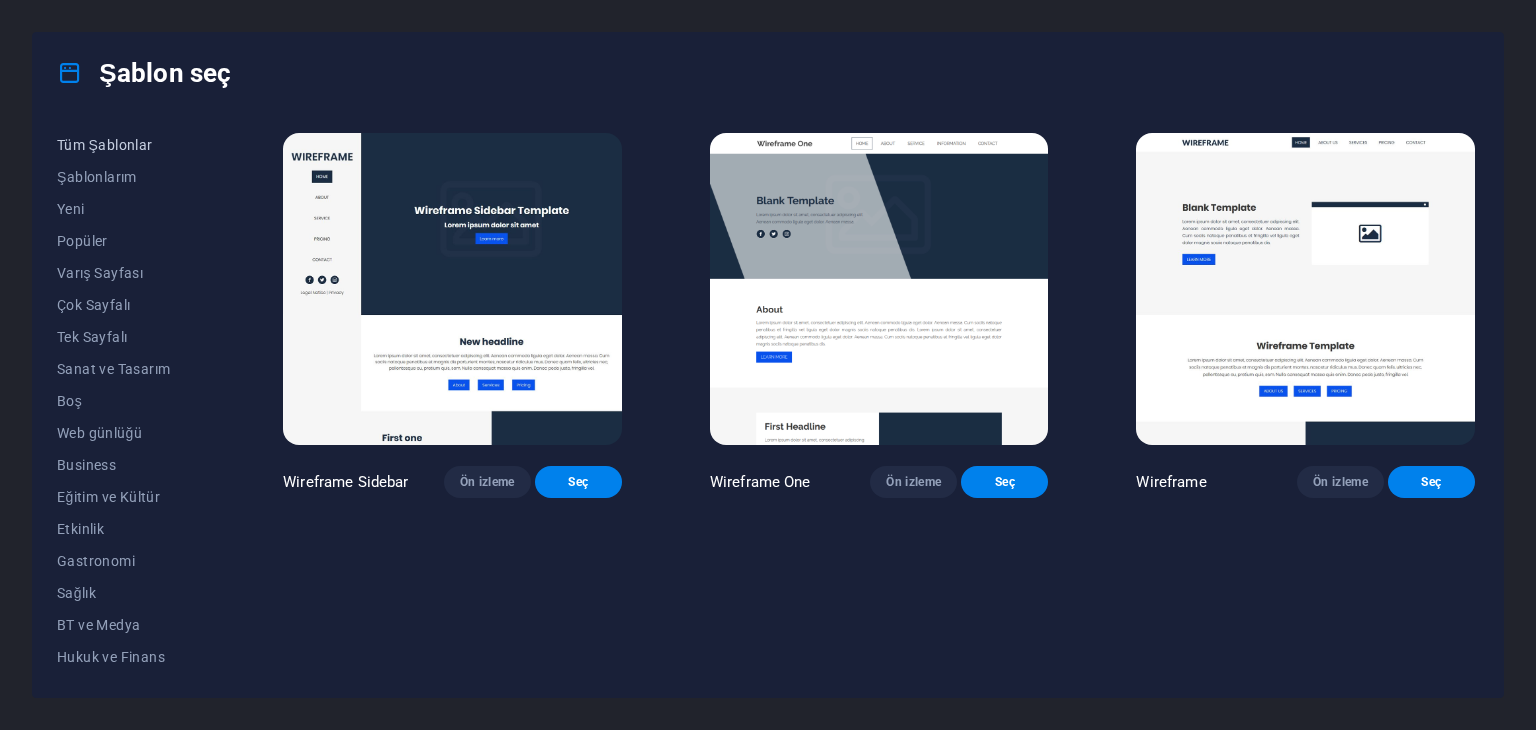 click on "Tüm Şablonlar" at bounding box center [126, 145] 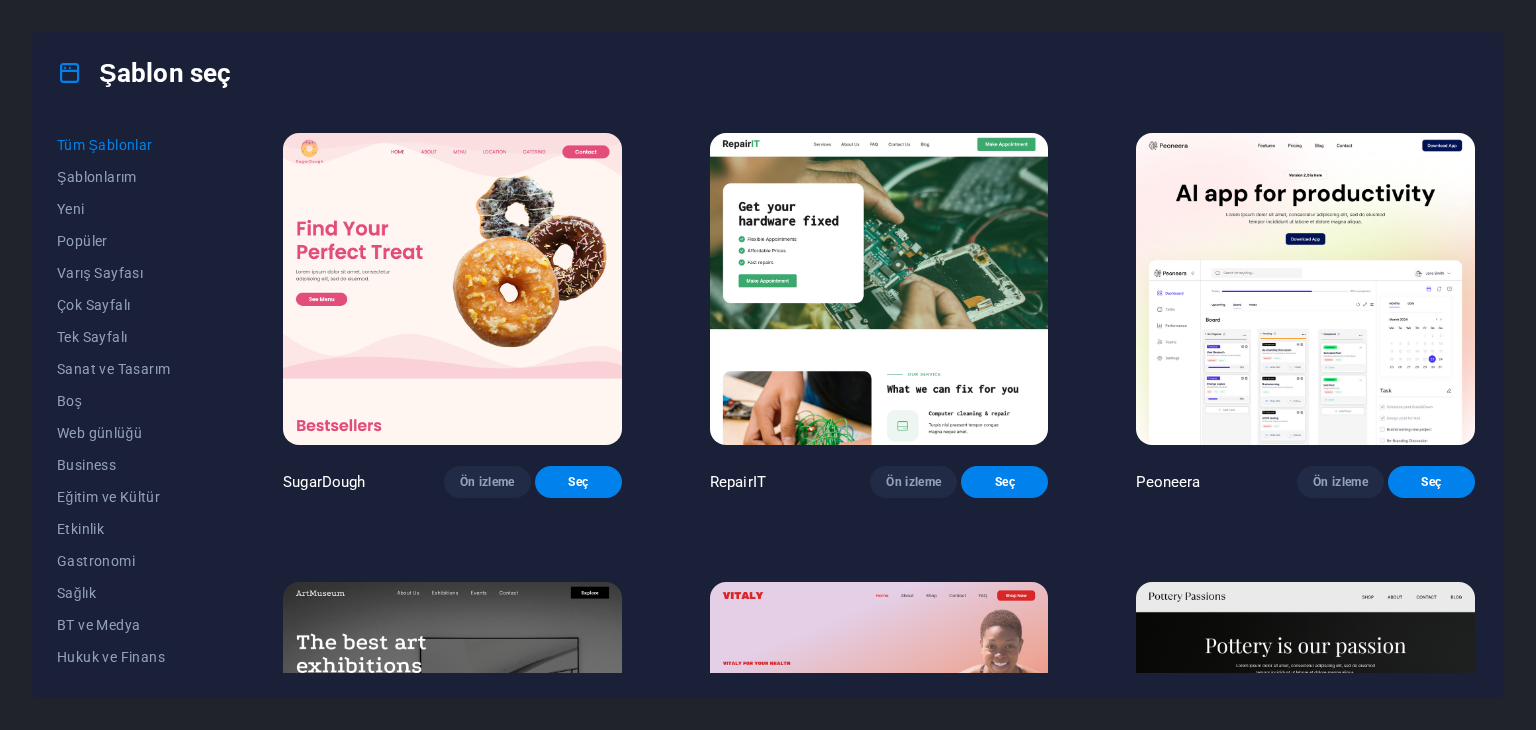 drag, startPoint x: 50, startPoint y: 73, endPoint x: 75, endPoint y: 71, distance: 25.079872 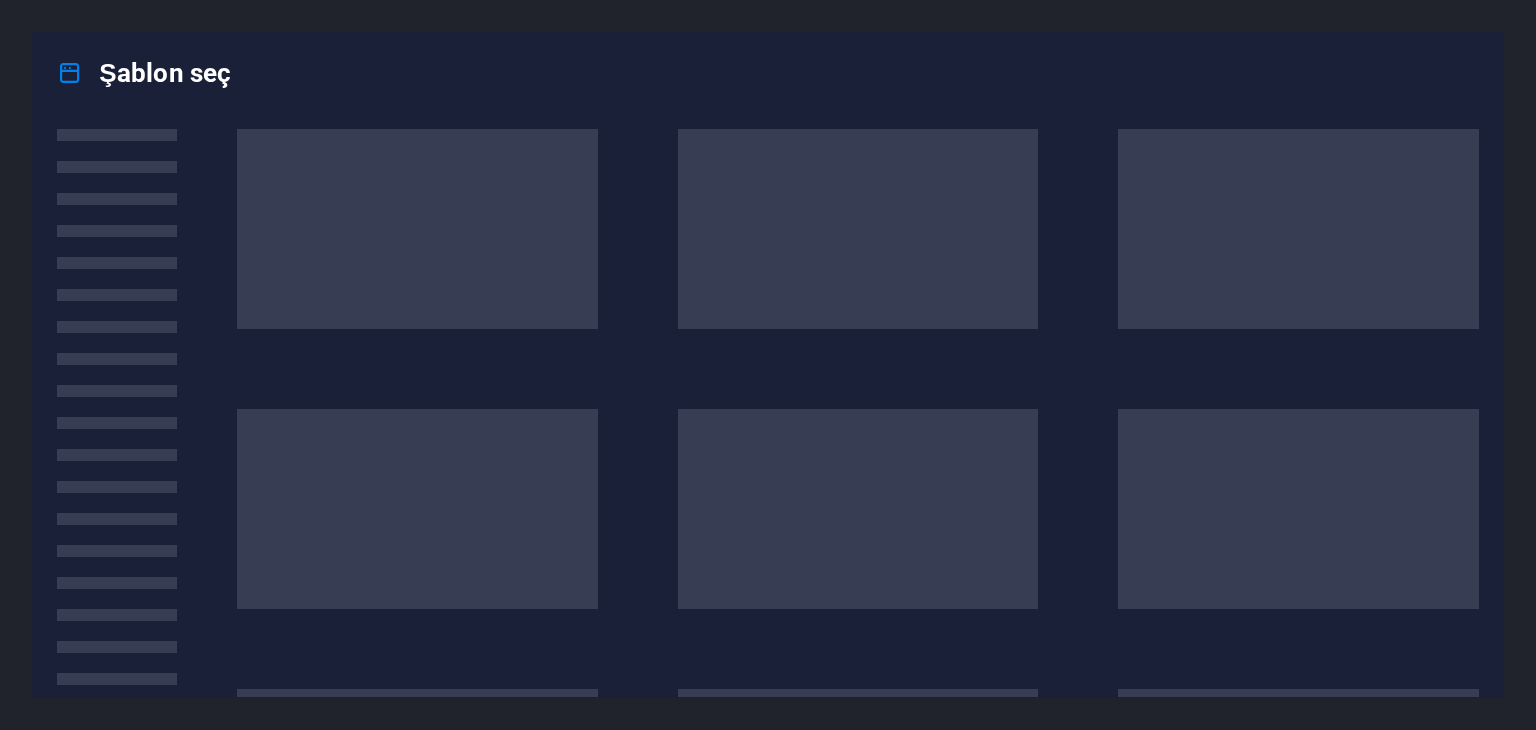 scroll, scrollTop: 0, scrollLeft: 0, axis: both 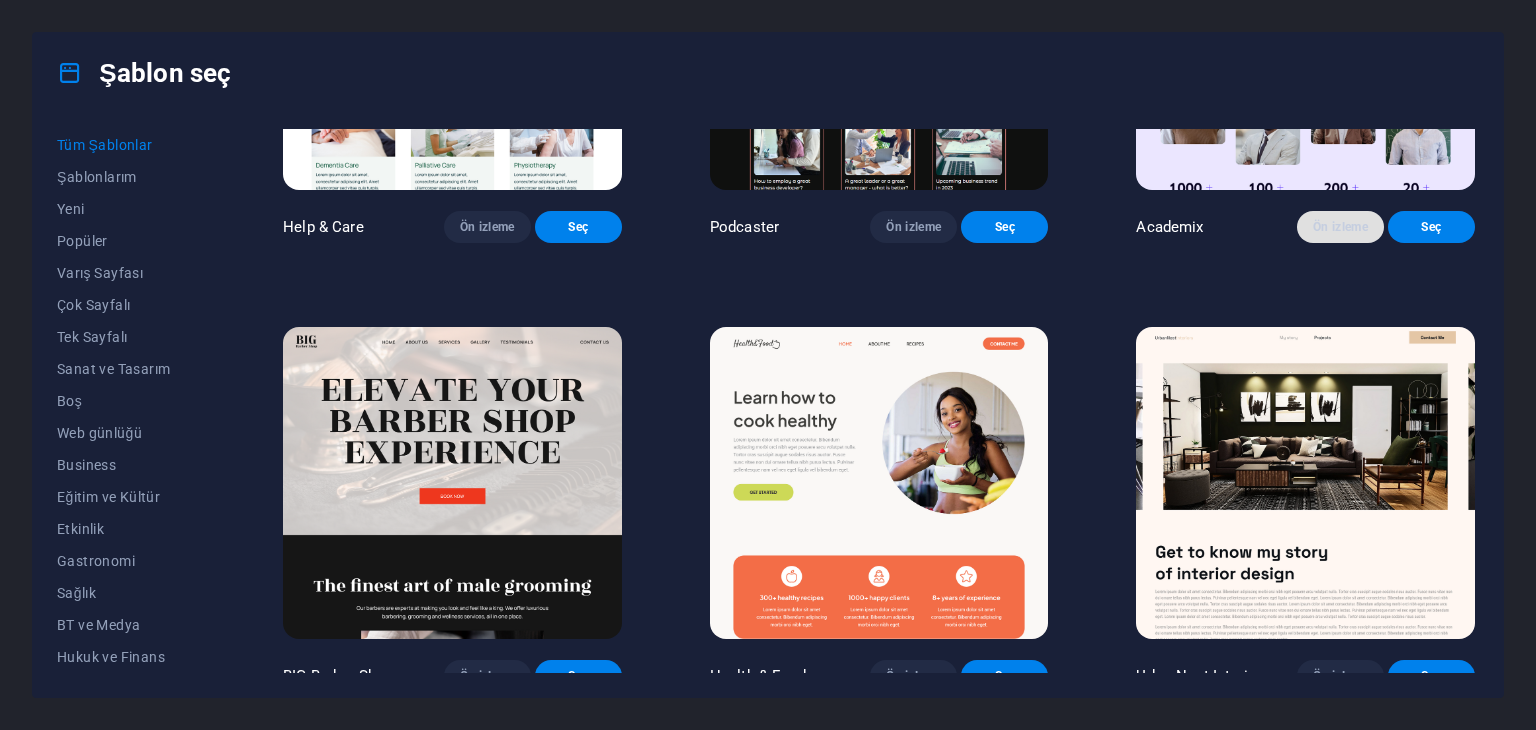 click on "Ön izleme" at bounding box center (1340, 227) 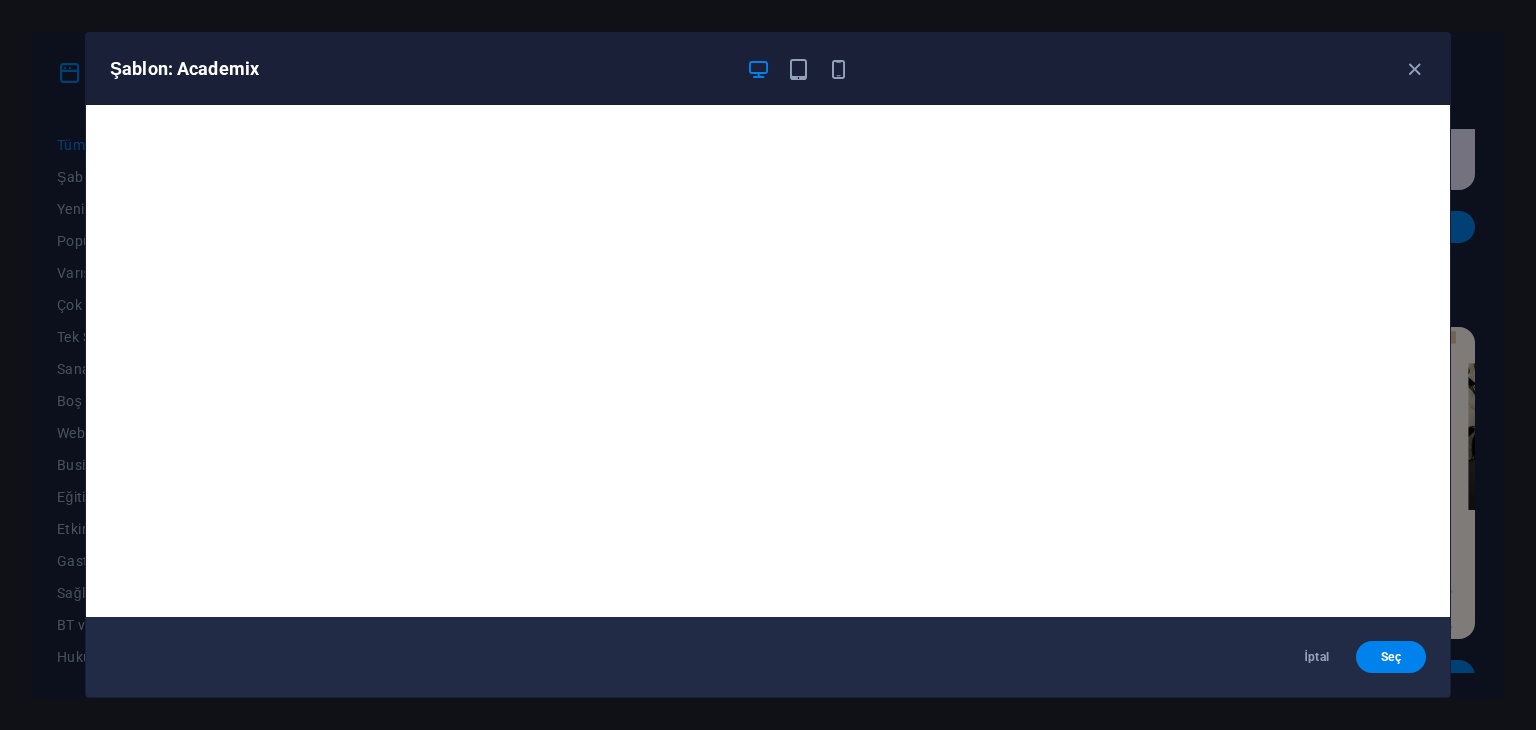 click on "İptal Seç" at bounding box center [768, 657] 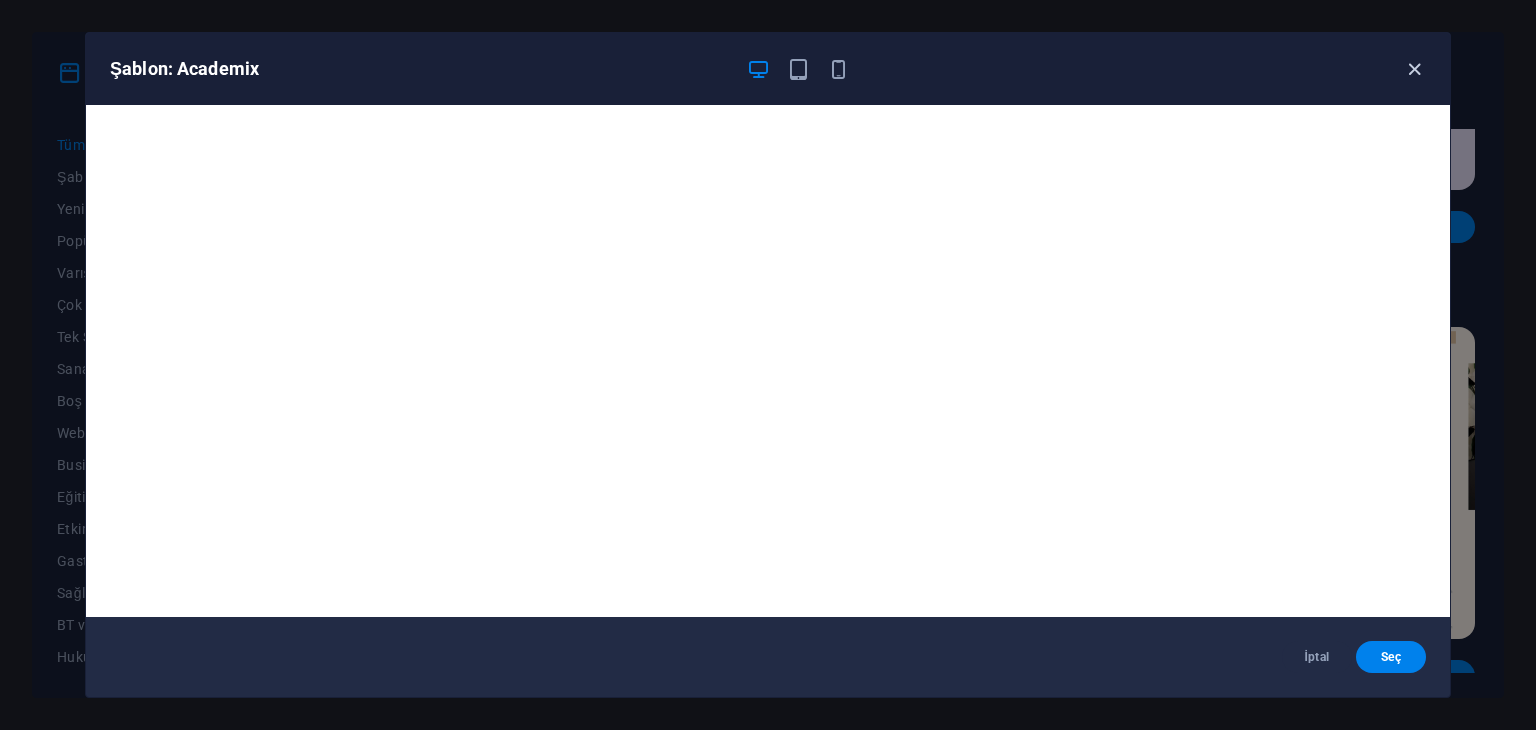 click at bounding box center [1414, 69] 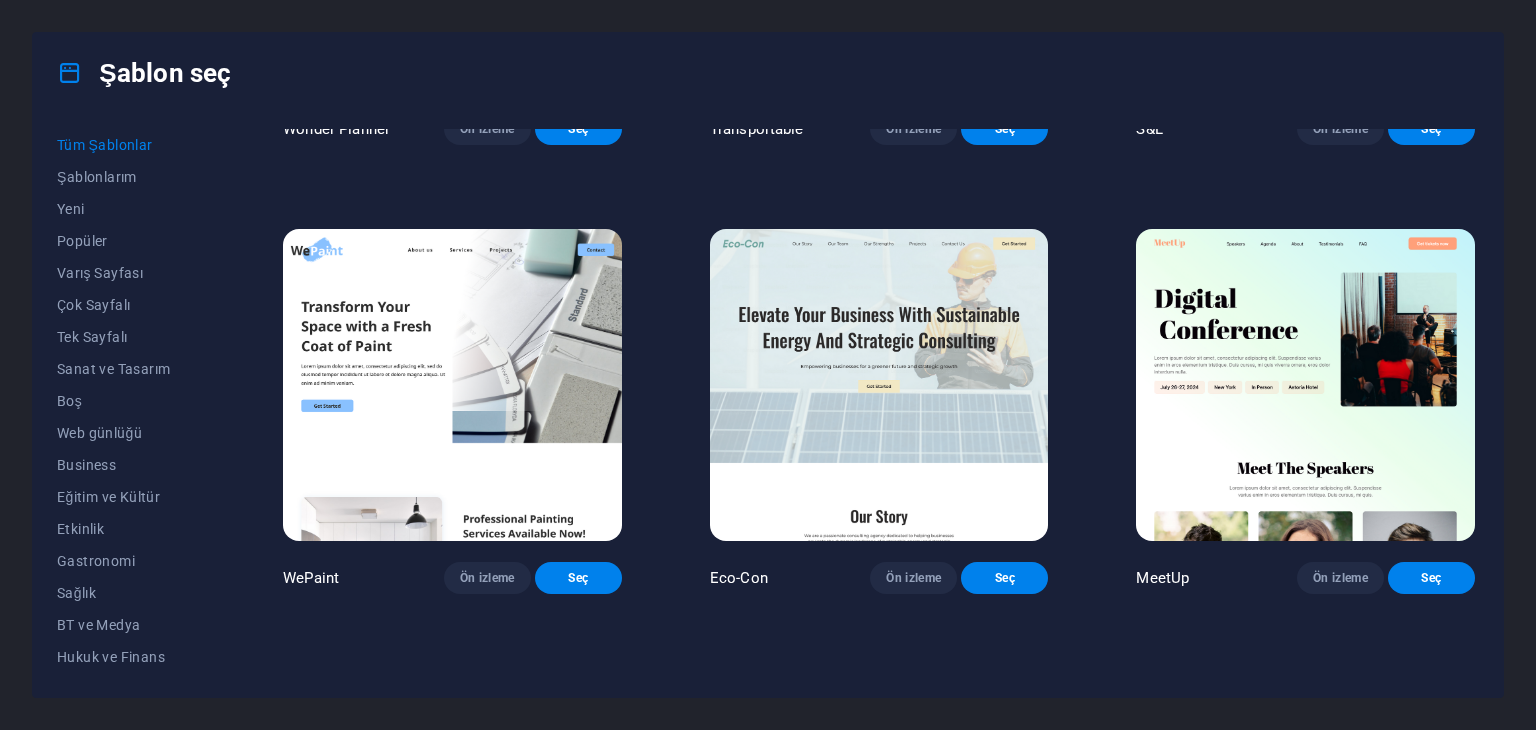 scroll, scrollTop: 1200, scrollLeft: 0, axis: vertical 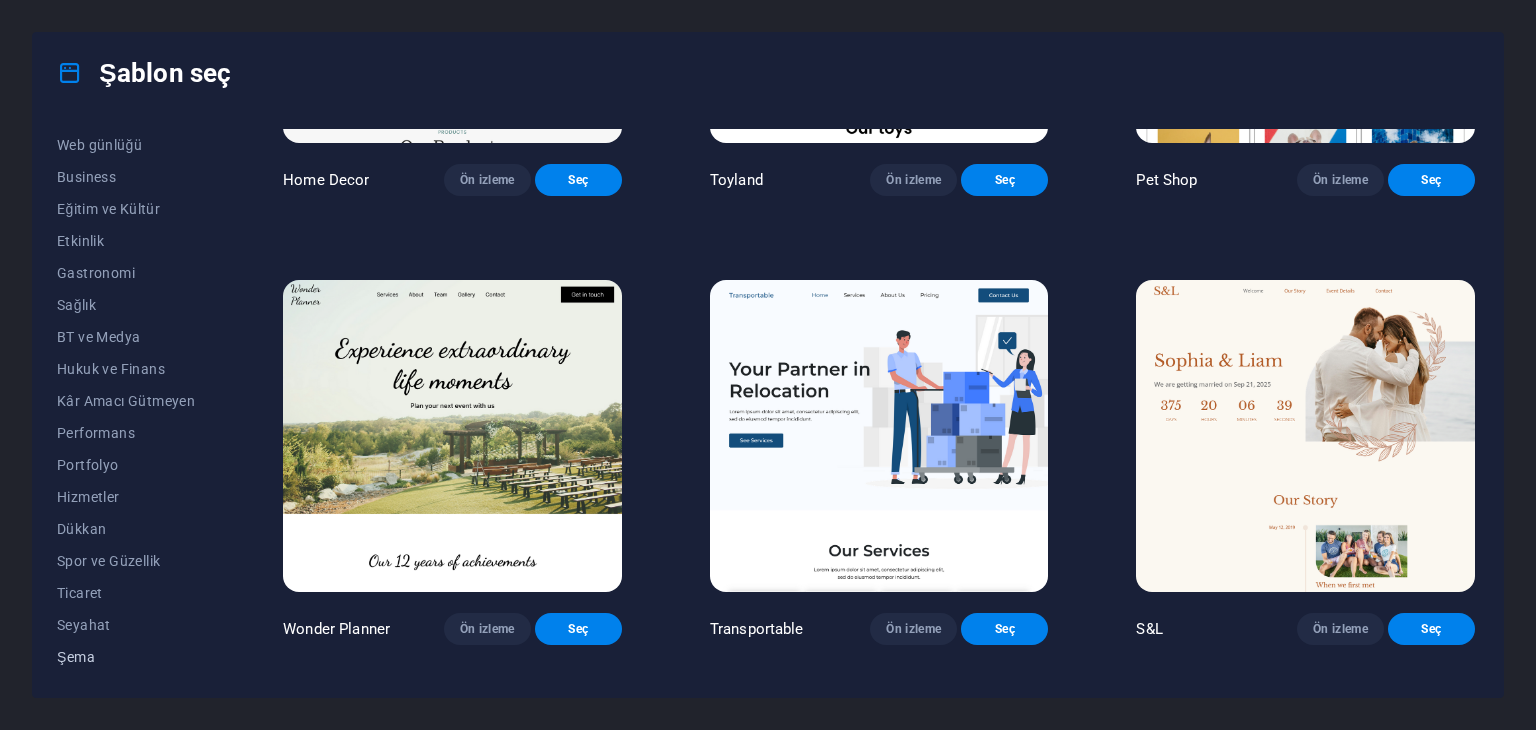 click on "Şema" at bounding box center [126, 657] 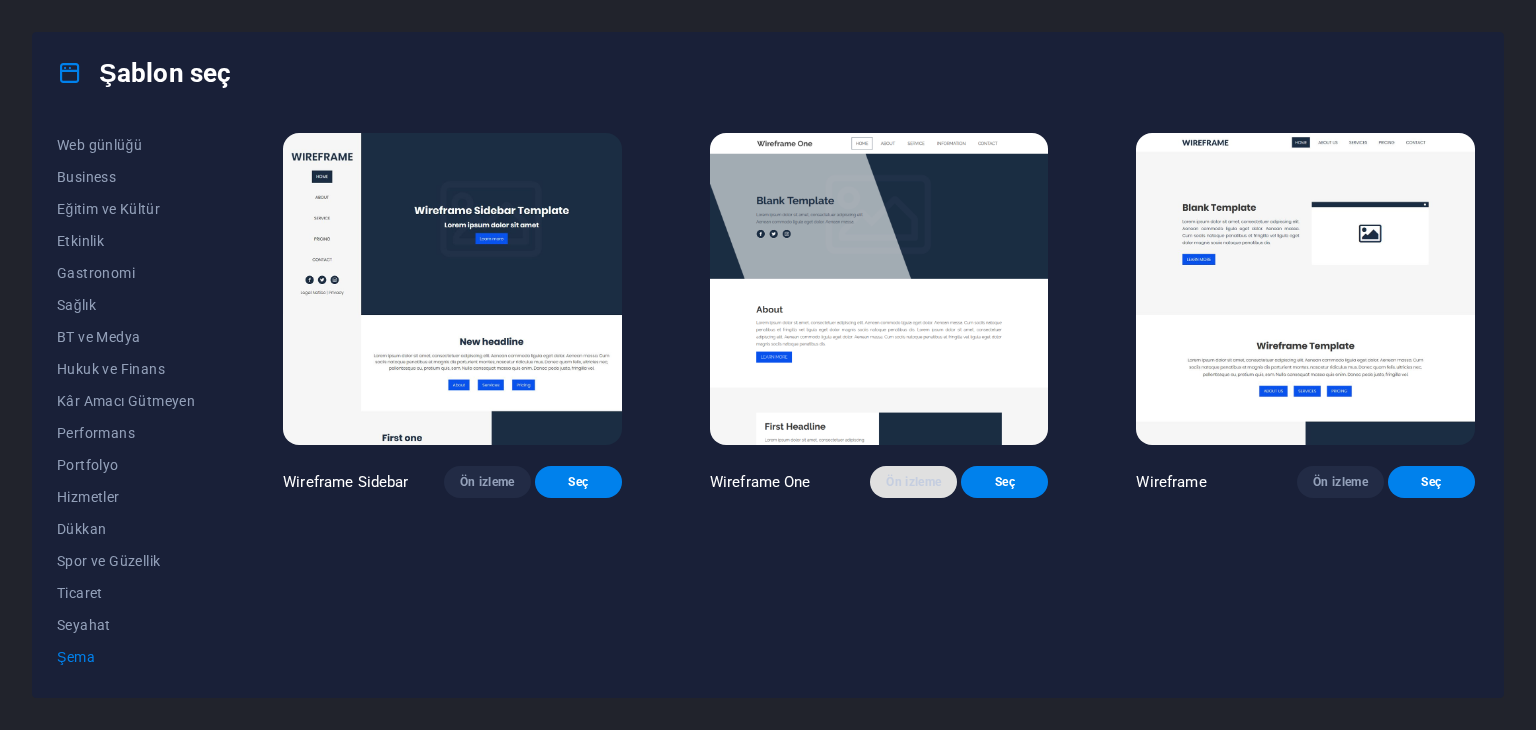 click on "Ön izleme" at bounding box center [913, 482] 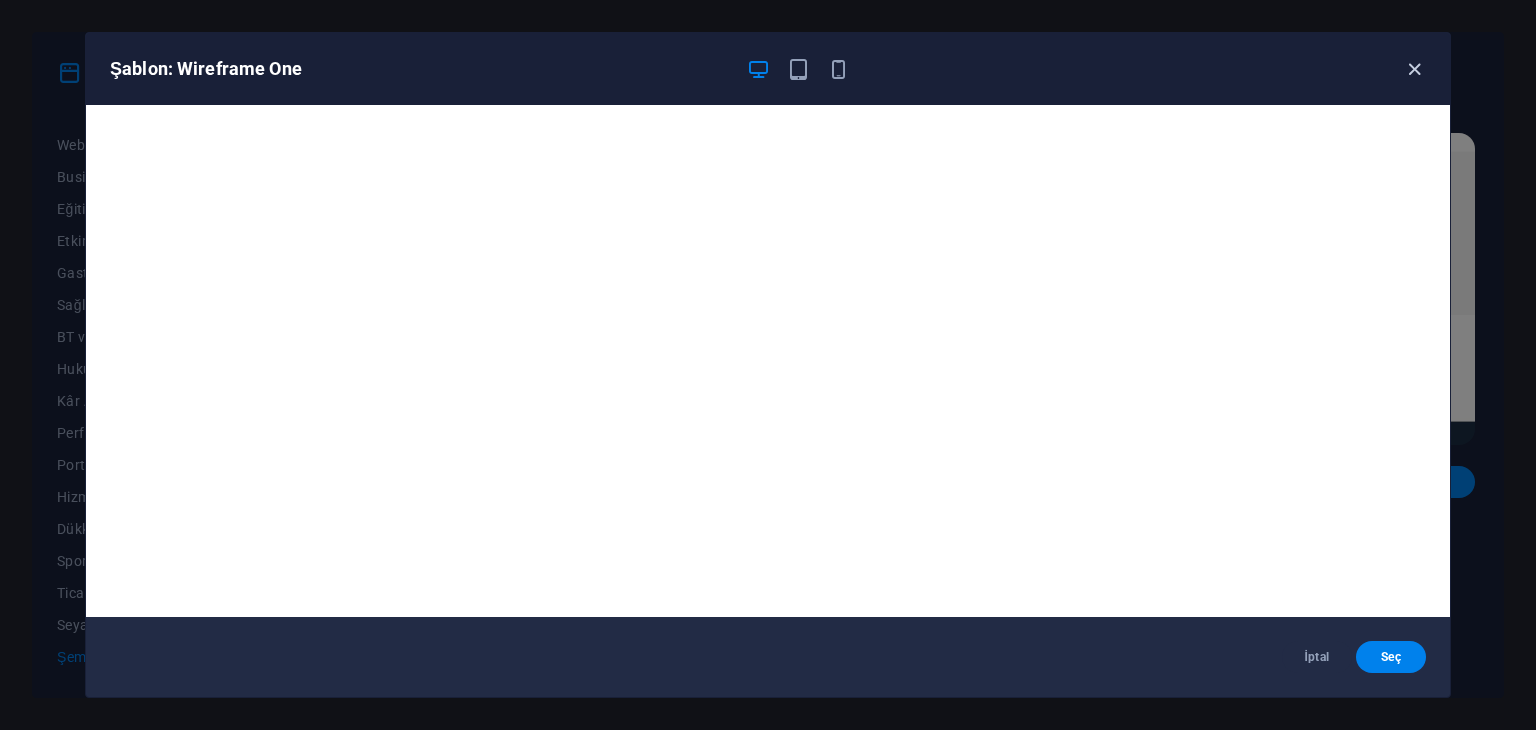 click at bounding box center (1414, 69) 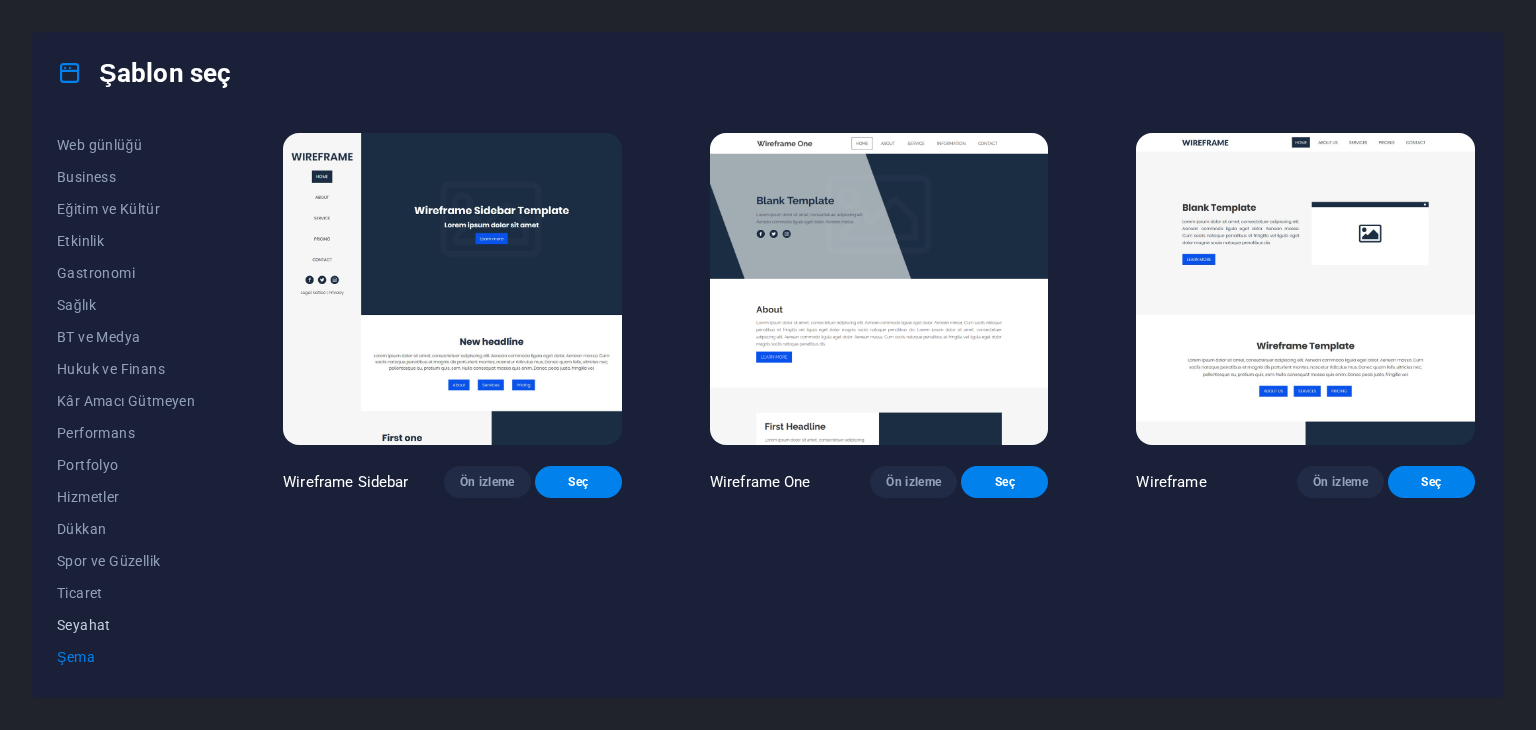 click on "Seyahat" at bounding box center (126, 625) 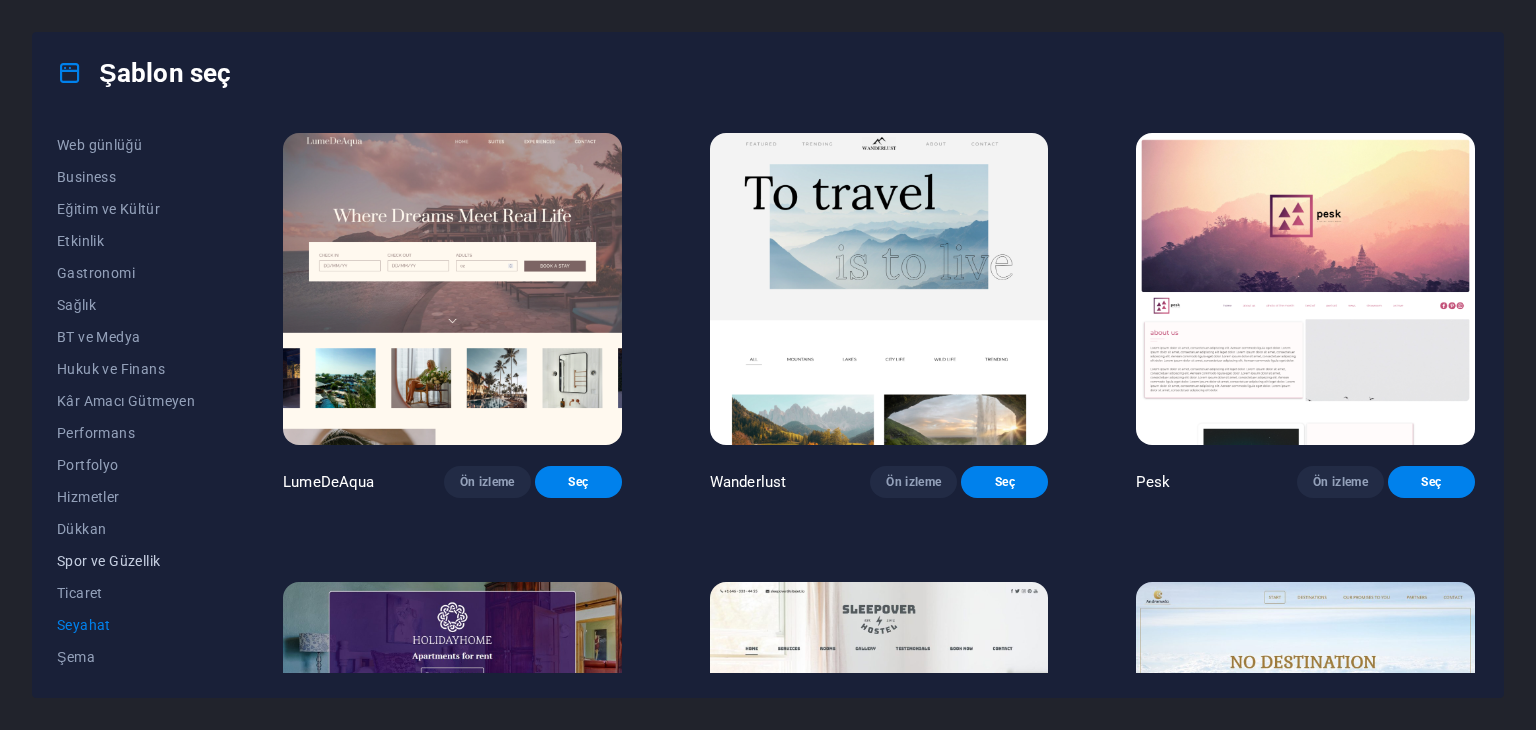 click on "Spor ve Güzellik" at bounding box center (126, 561) 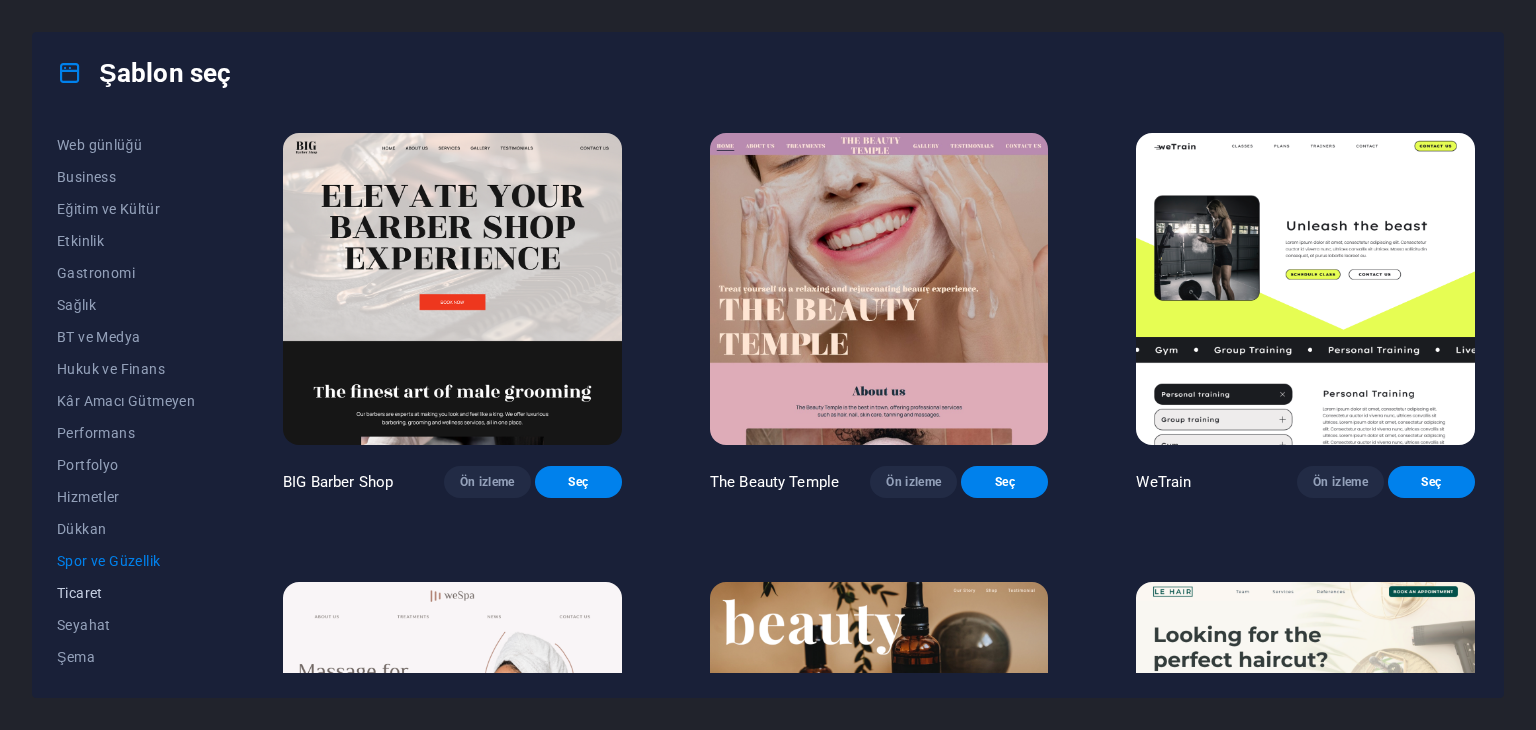 click on "Ticaret" at bounding box center [126, 593] 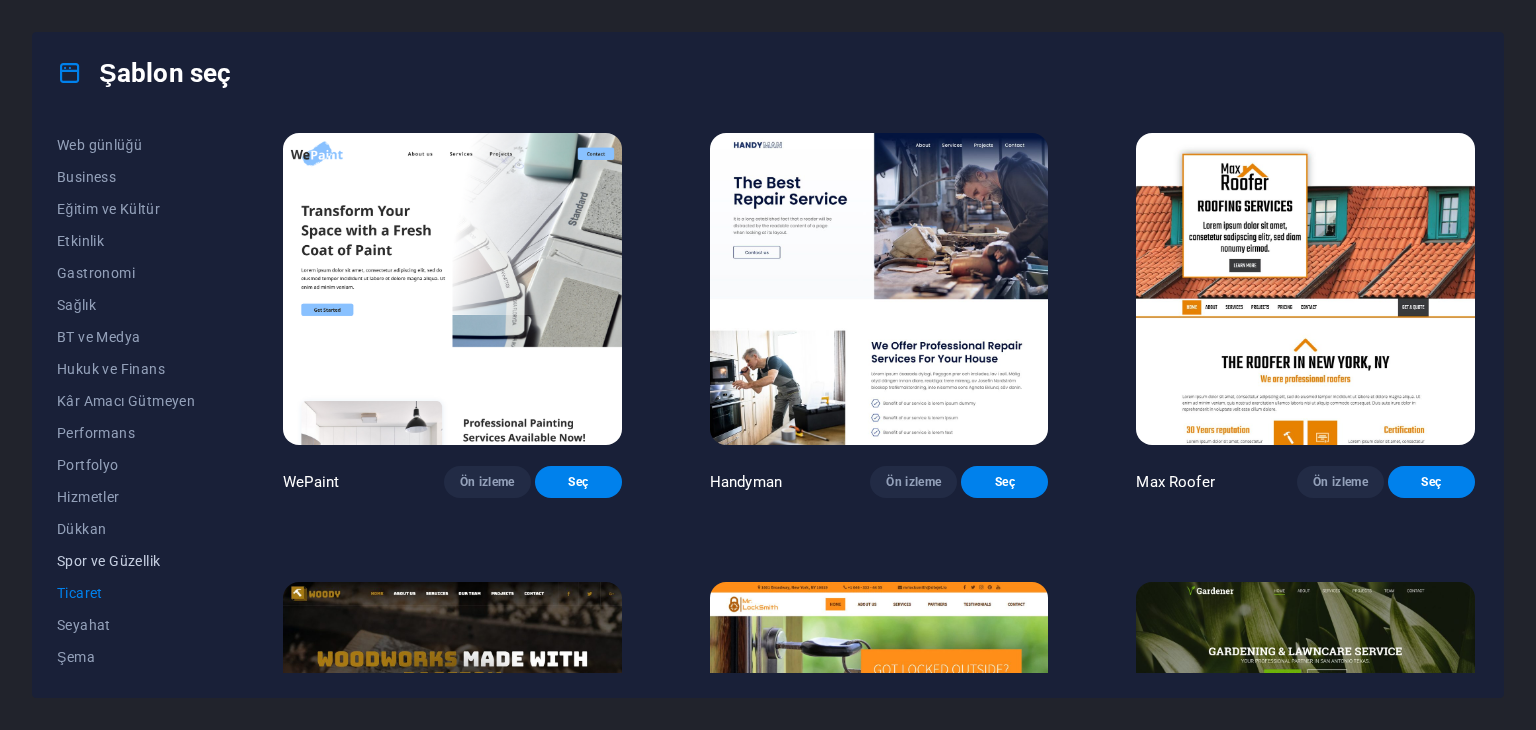click on "Spor ve Güzellik" at bounding box center (126, 561) 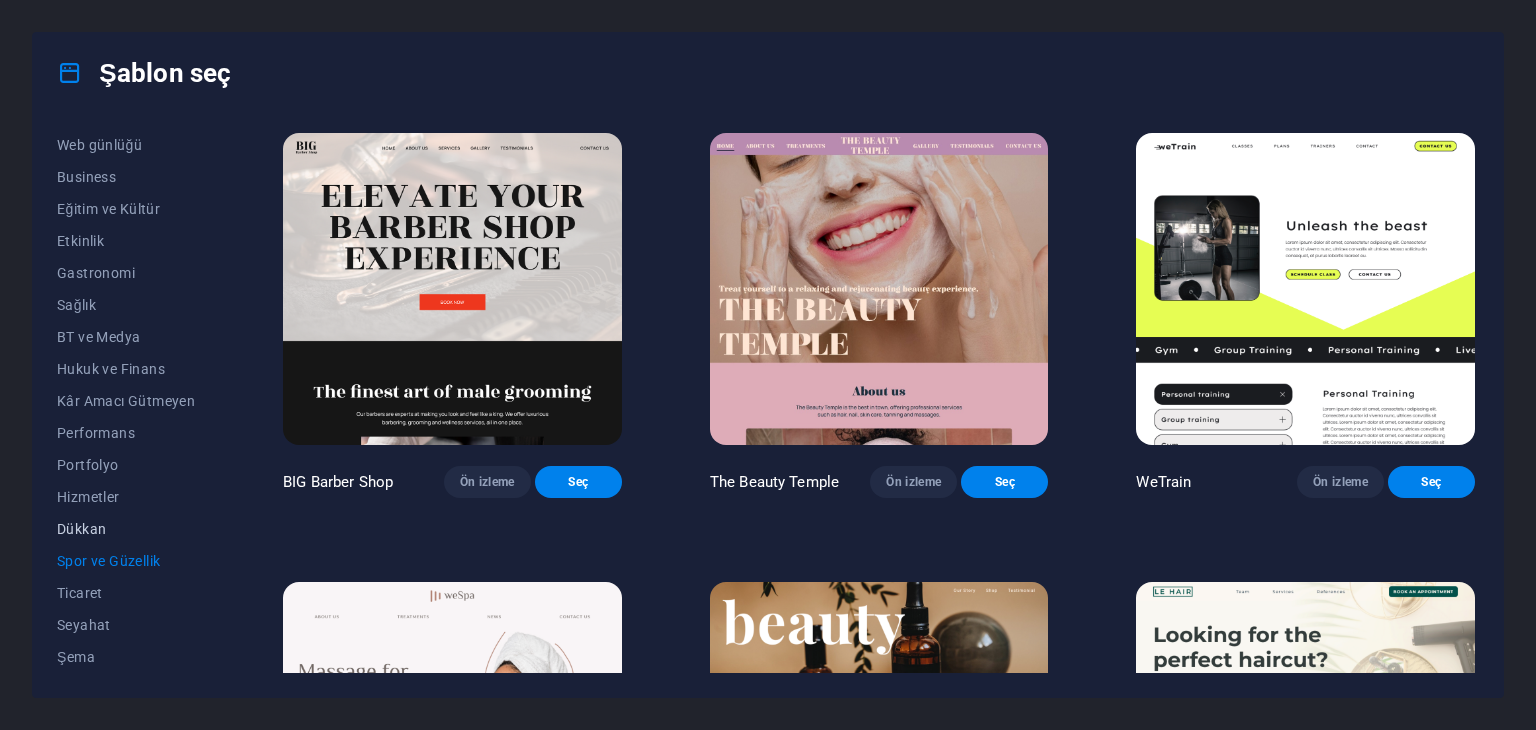 click on "Dükkan" at bounding box center [126, 529] 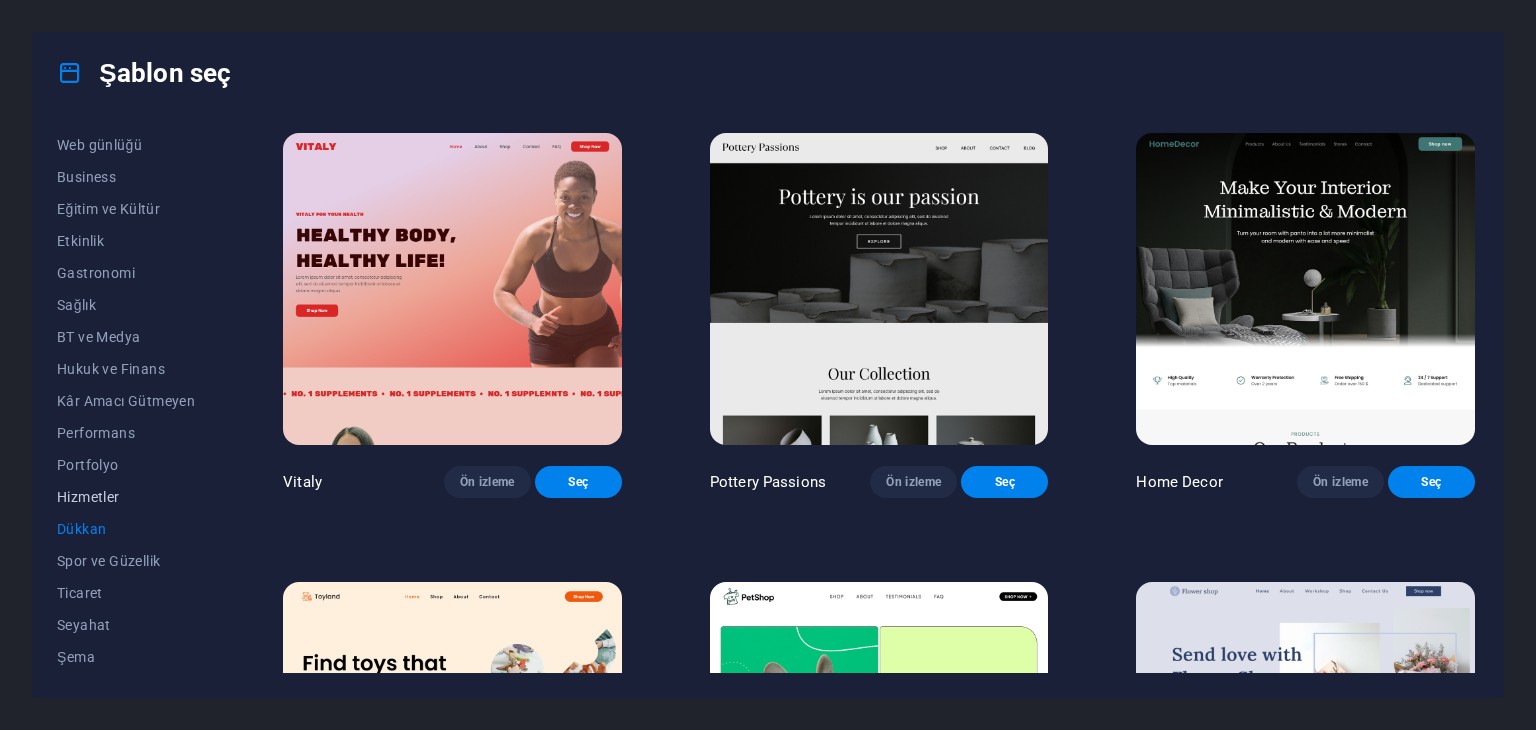 click on "Hizmetler" at bounding box center (126, 497) 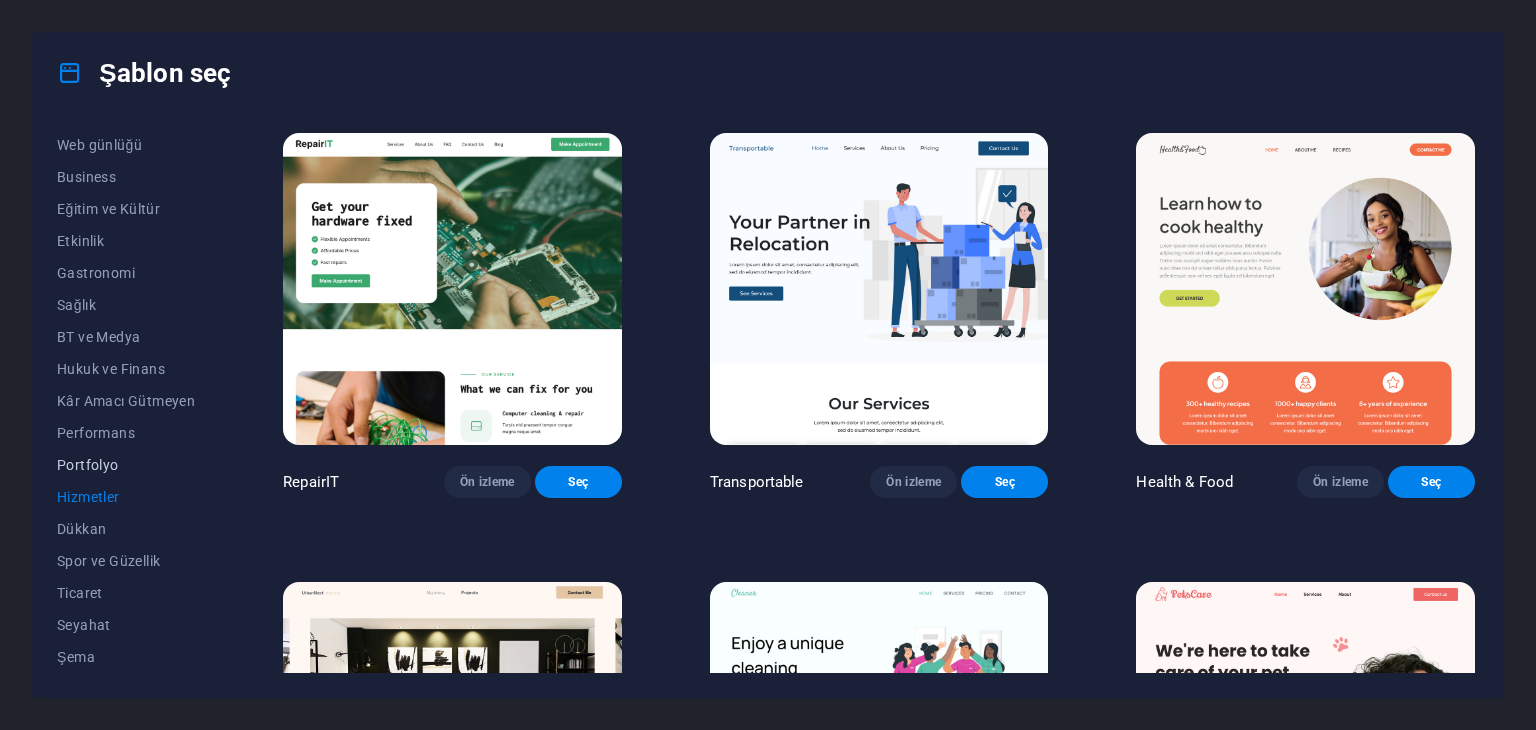 click on "Portfolyo" at bounding box center (126, 465) 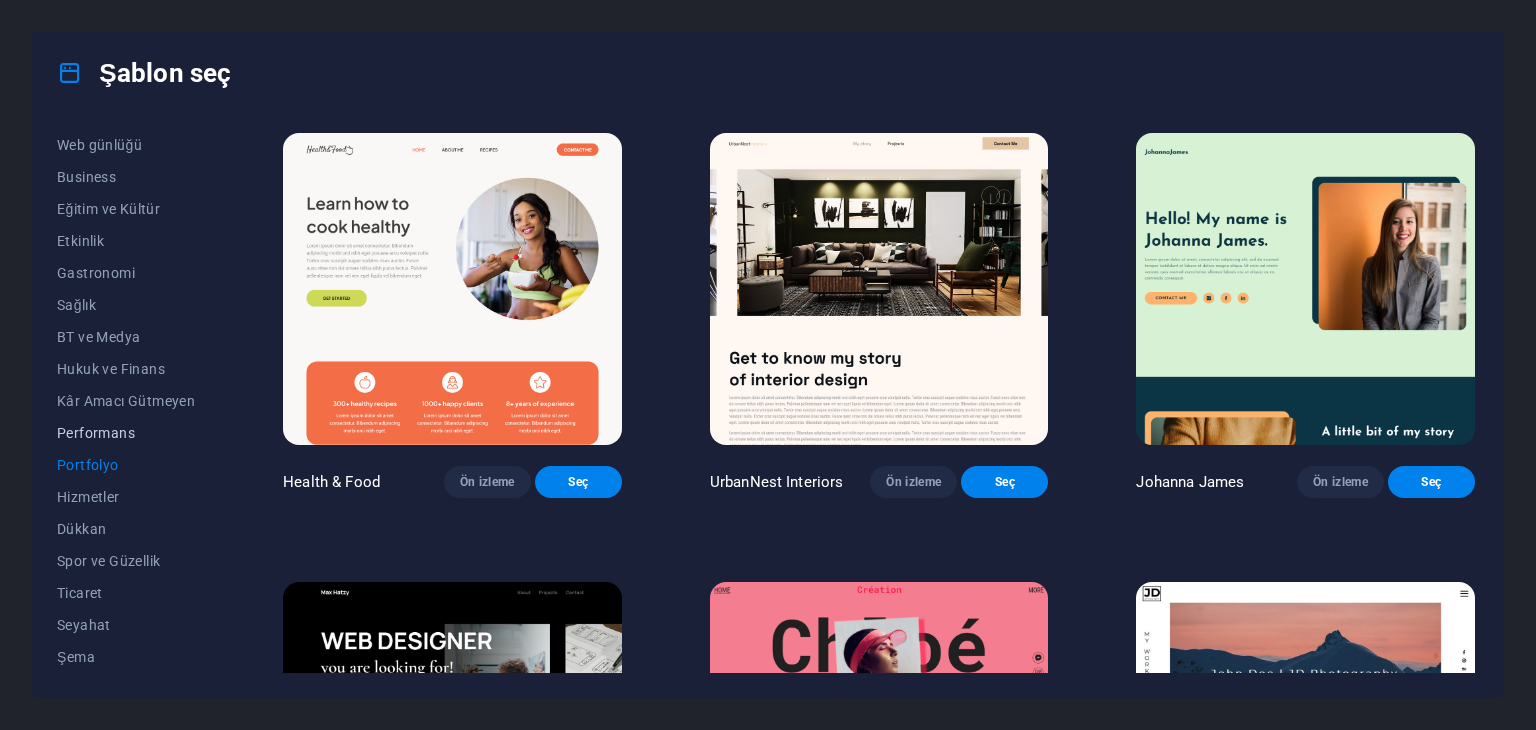 click on "Performans" at bounding box center [126, 433] 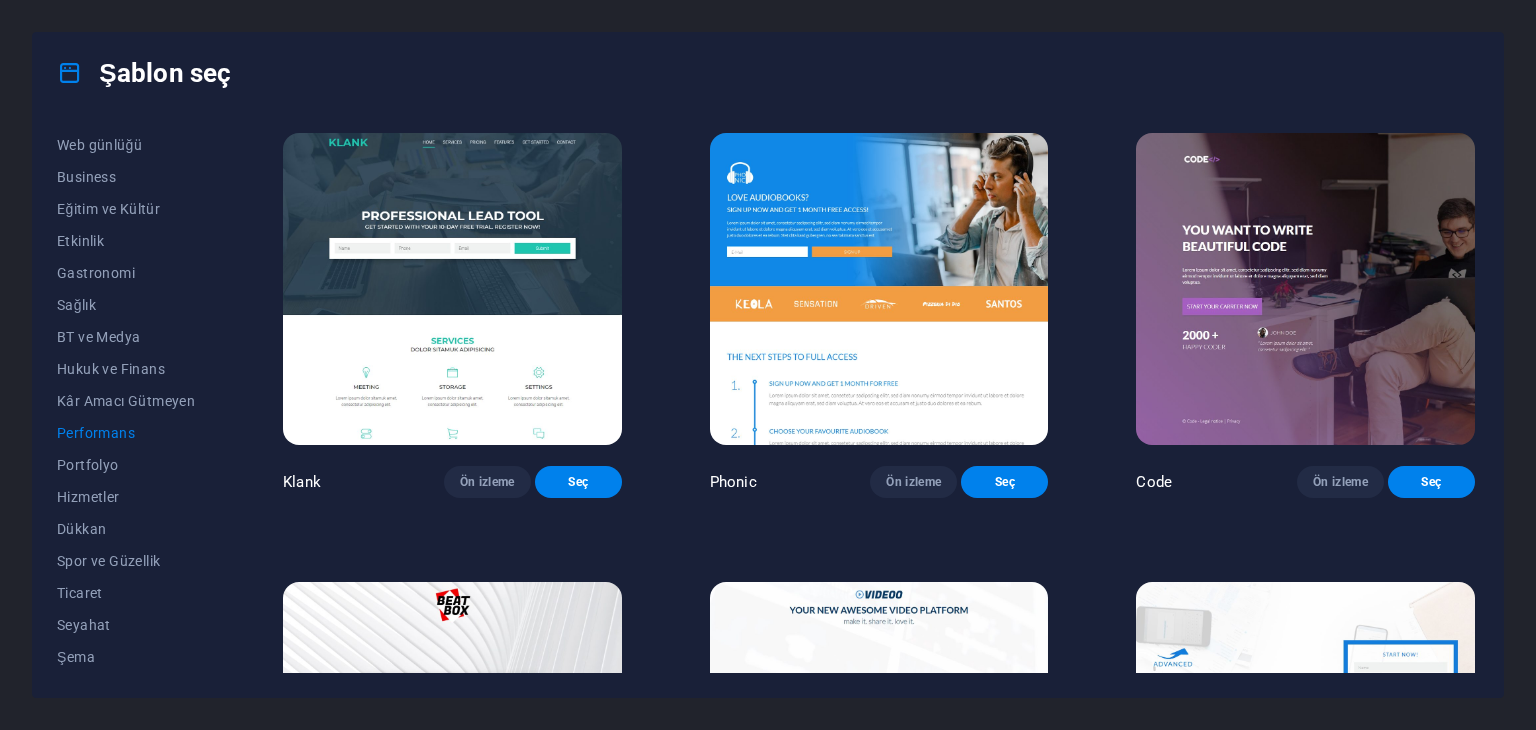 scroll, scrollTop: 0, scrollLeft: 0, axis: both 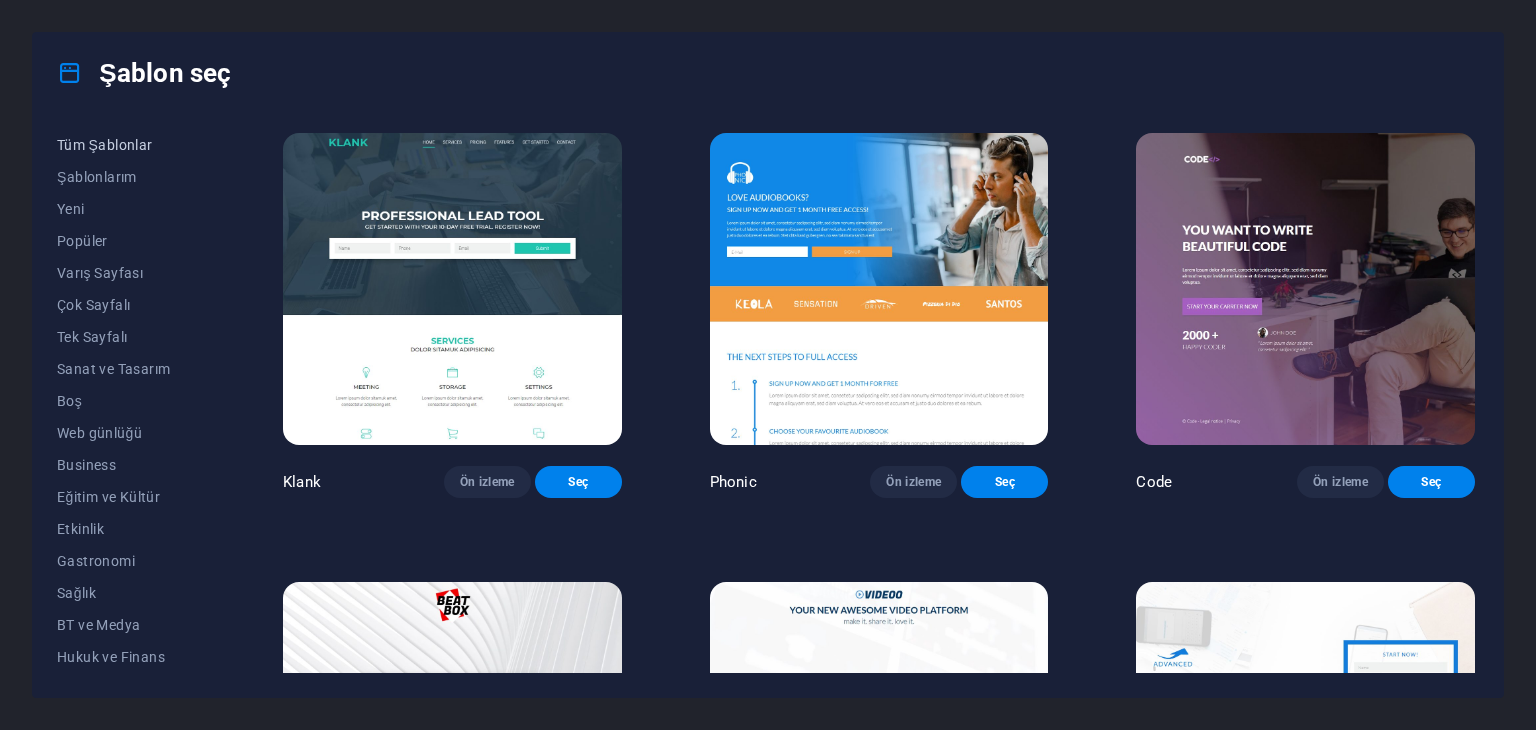 click on "Tüm Şablonlar" at bounding box center [126, 145] 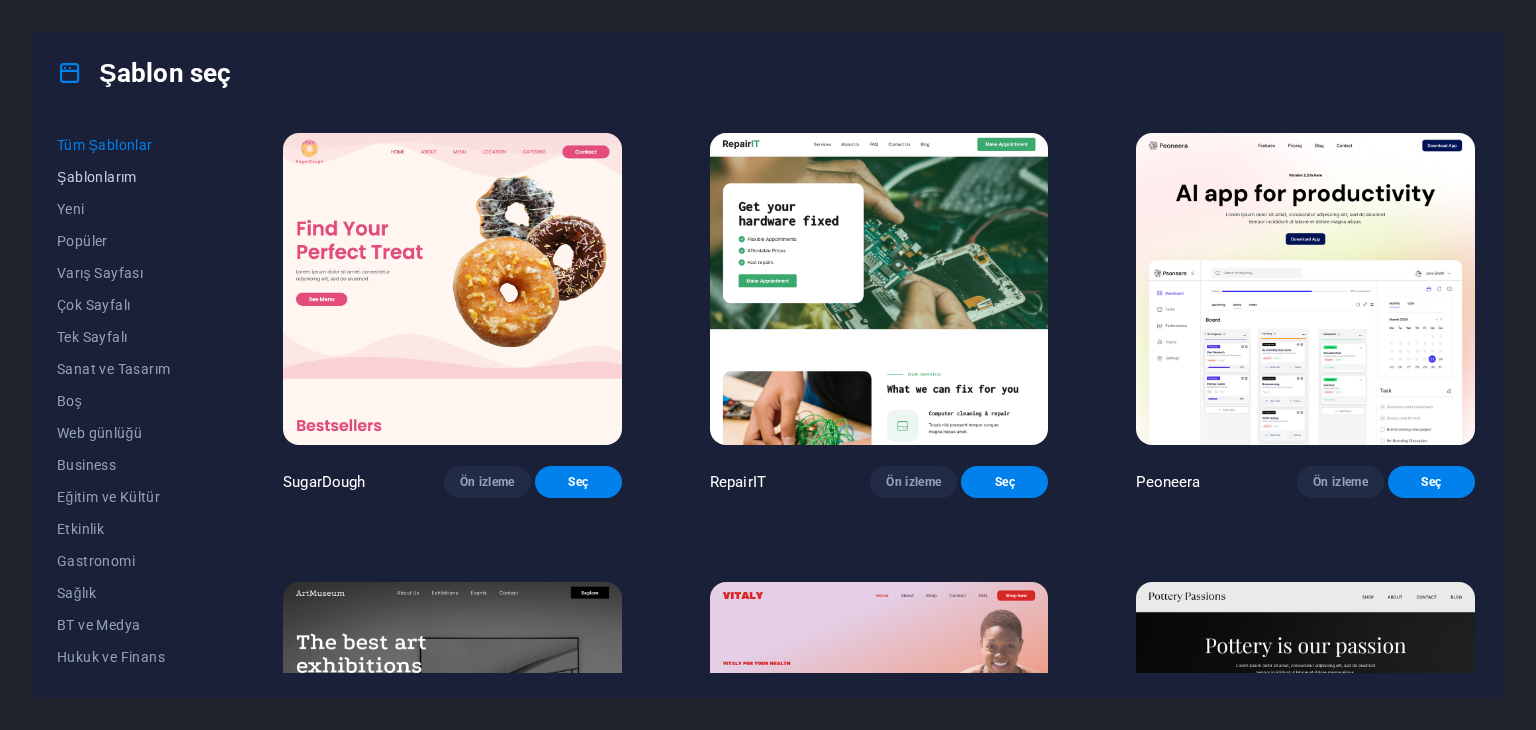 click on "Şablonlarım" at bounding box center (126, 177) 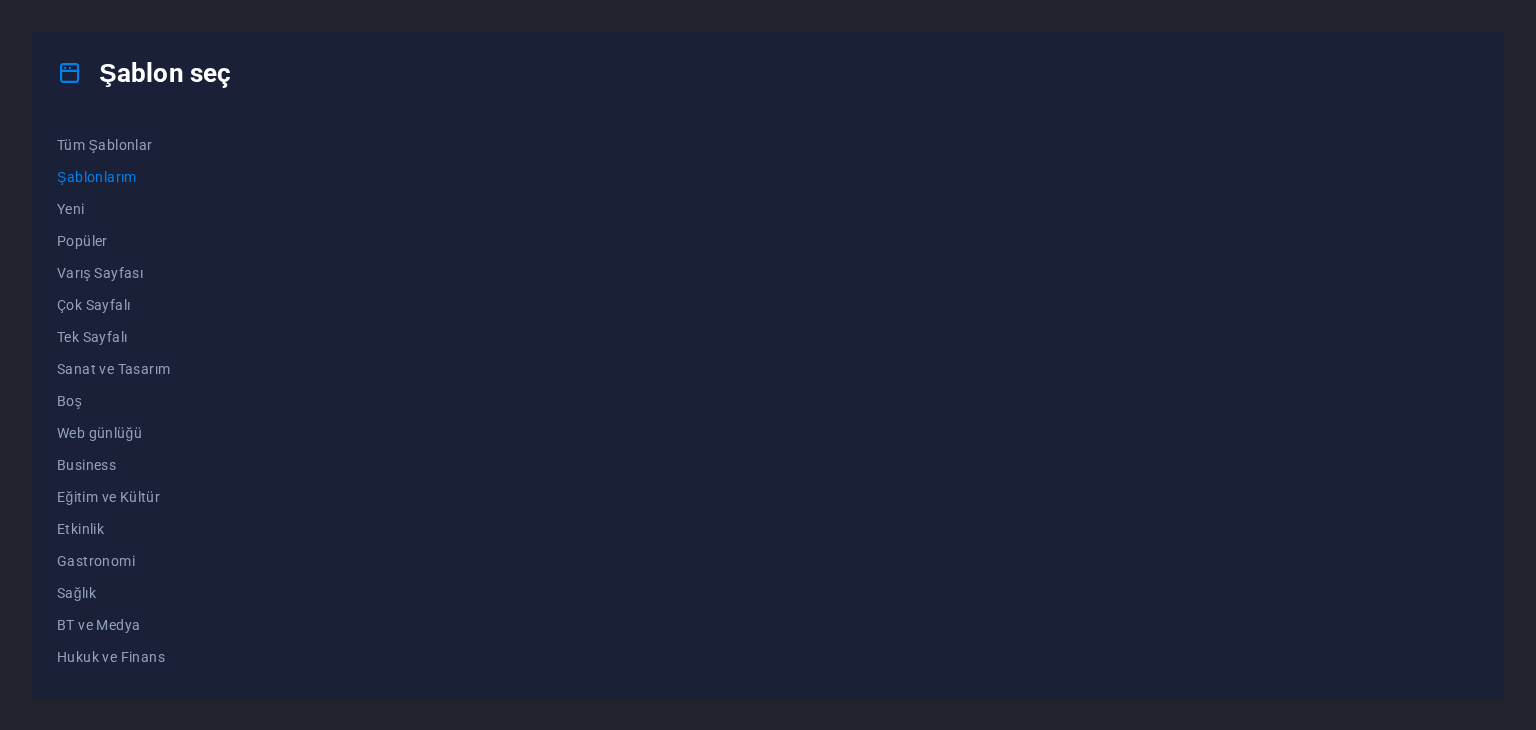 click on "Şablonlarım" at bounding box center [126, 177] 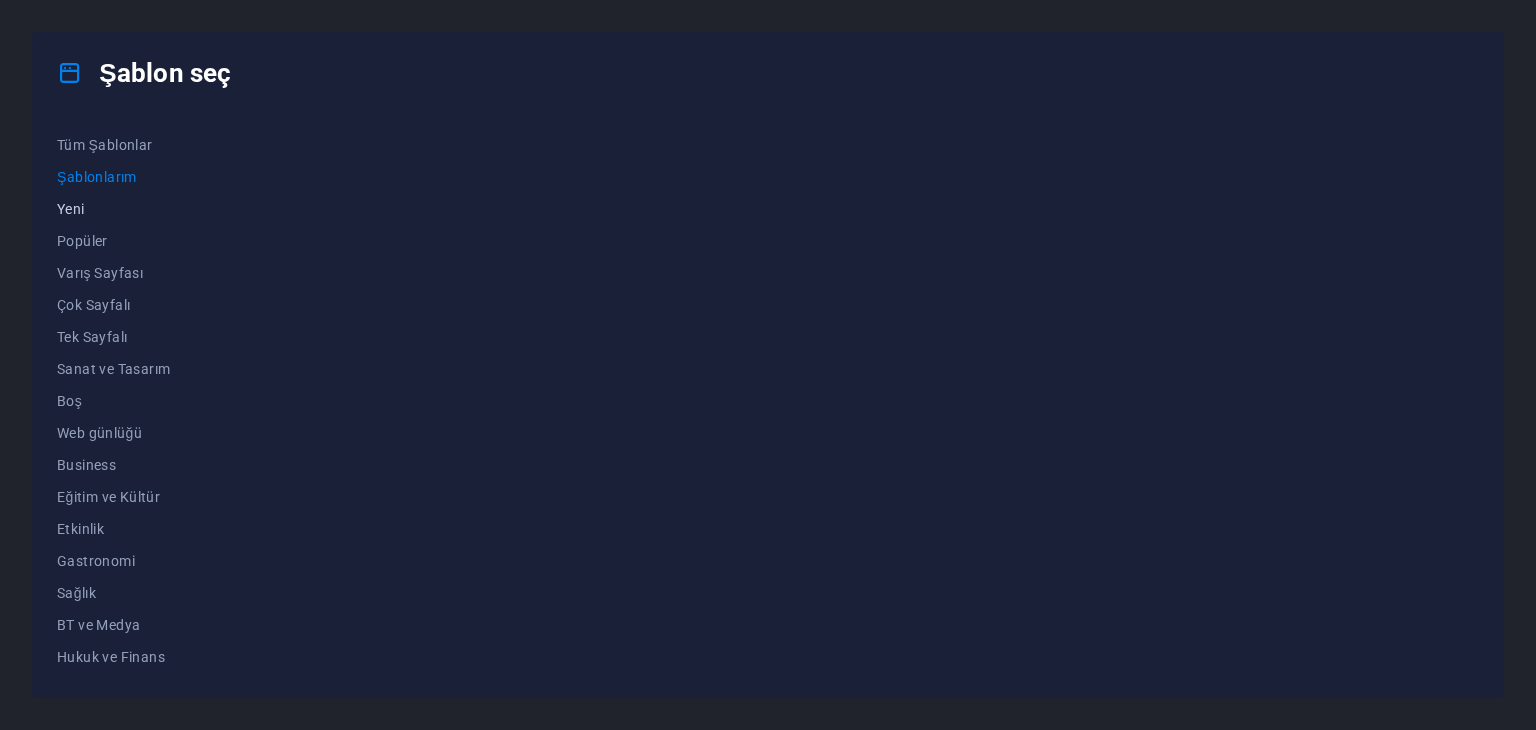click on "Yeni" at bounding box center [126, 209] 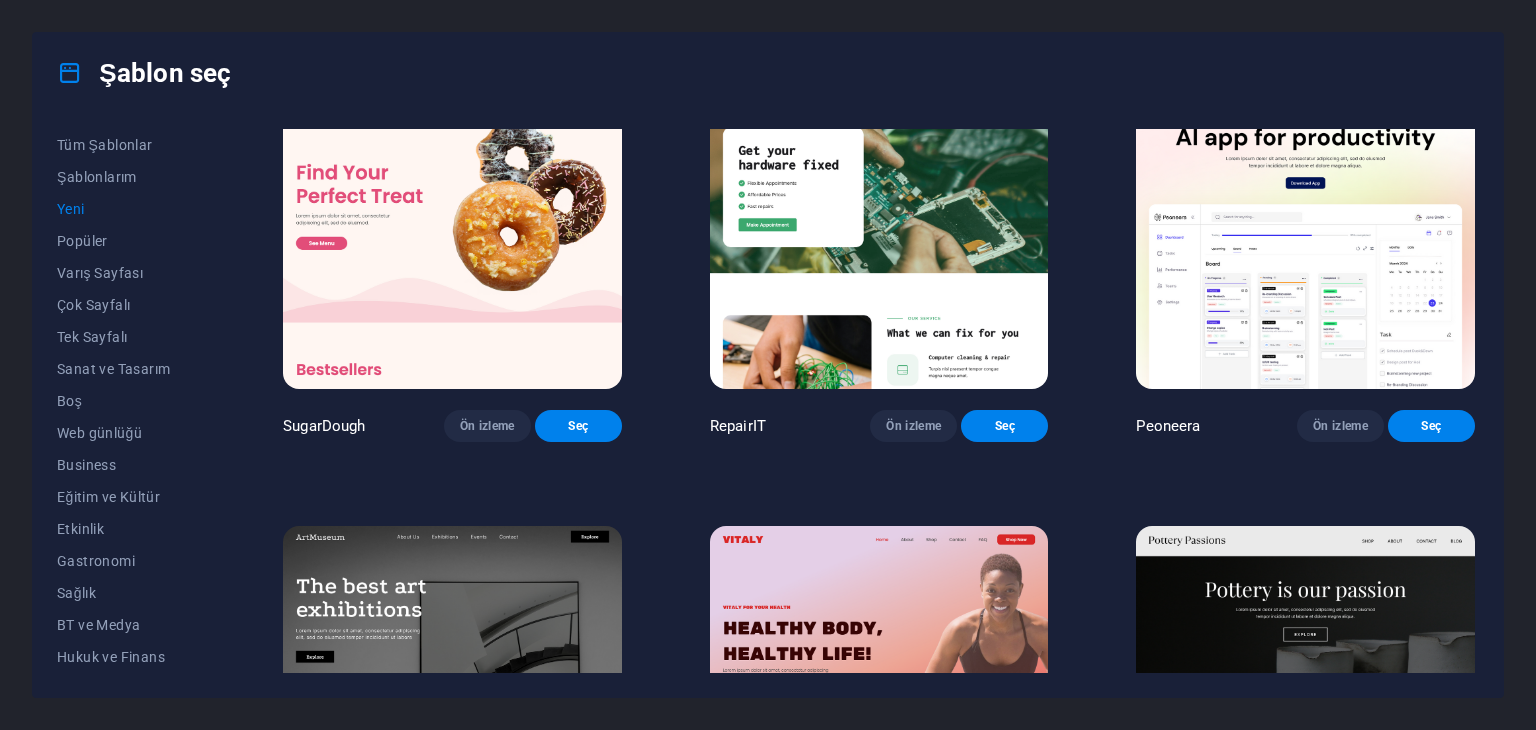 scroll, scrollTop: 0, scrollLeft: 0, axis: both 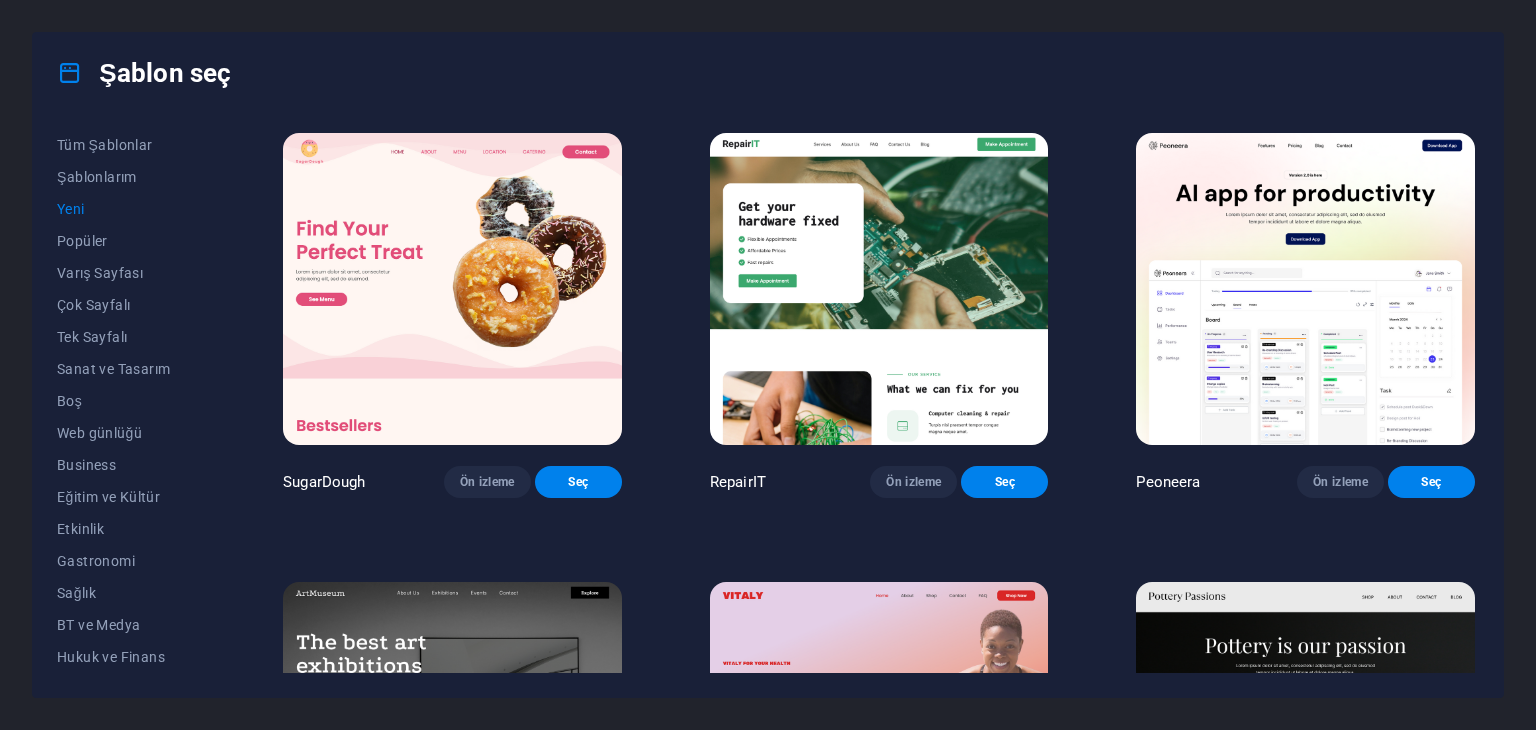 click on "Şablon seç" at bounding box center (144, 73) 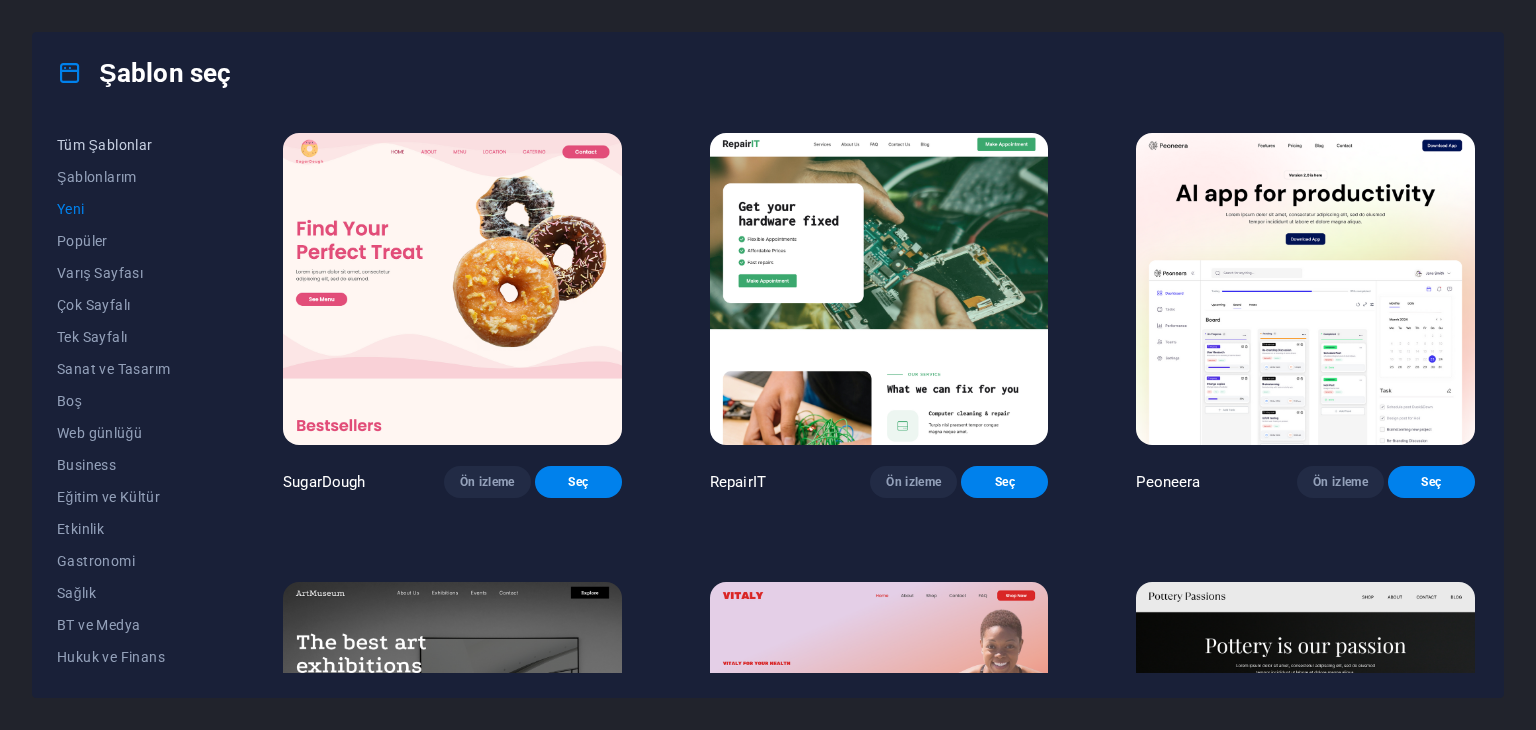 click on "Tüm Şablonlar" at bounding box center (126, 145) 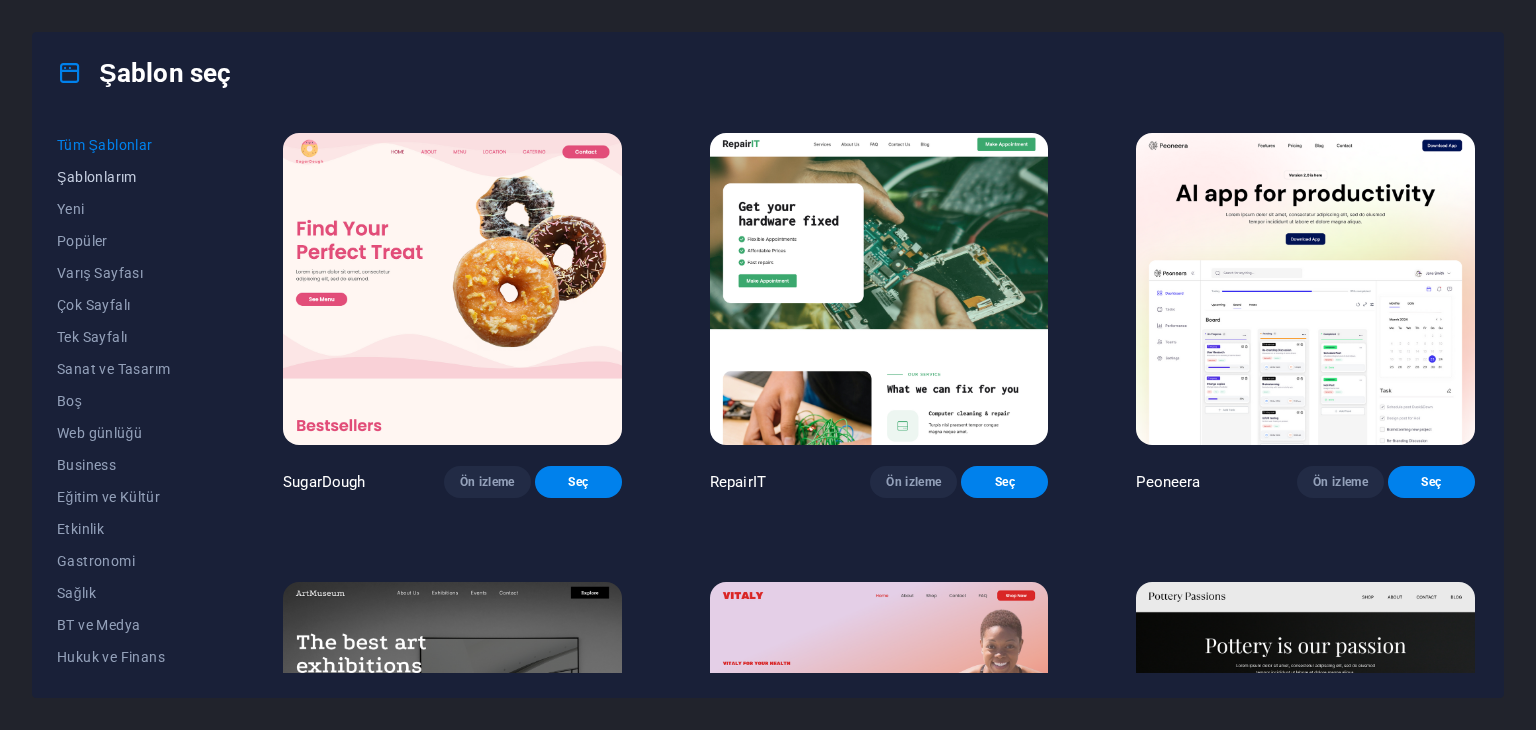 click on "Şablonlarım" at bounding box center [126, 177] 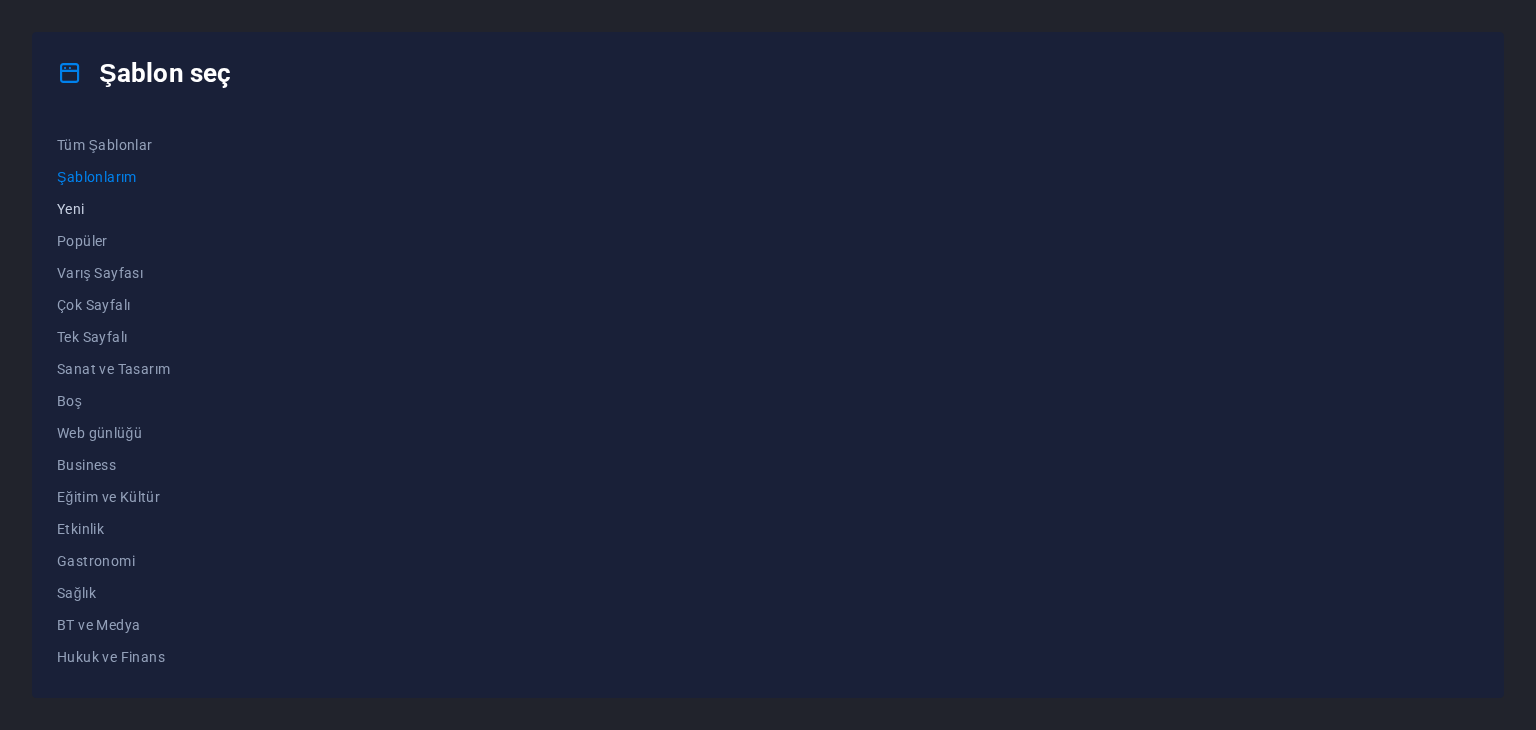 click on "Yeni" at bounding box center (126, 209) 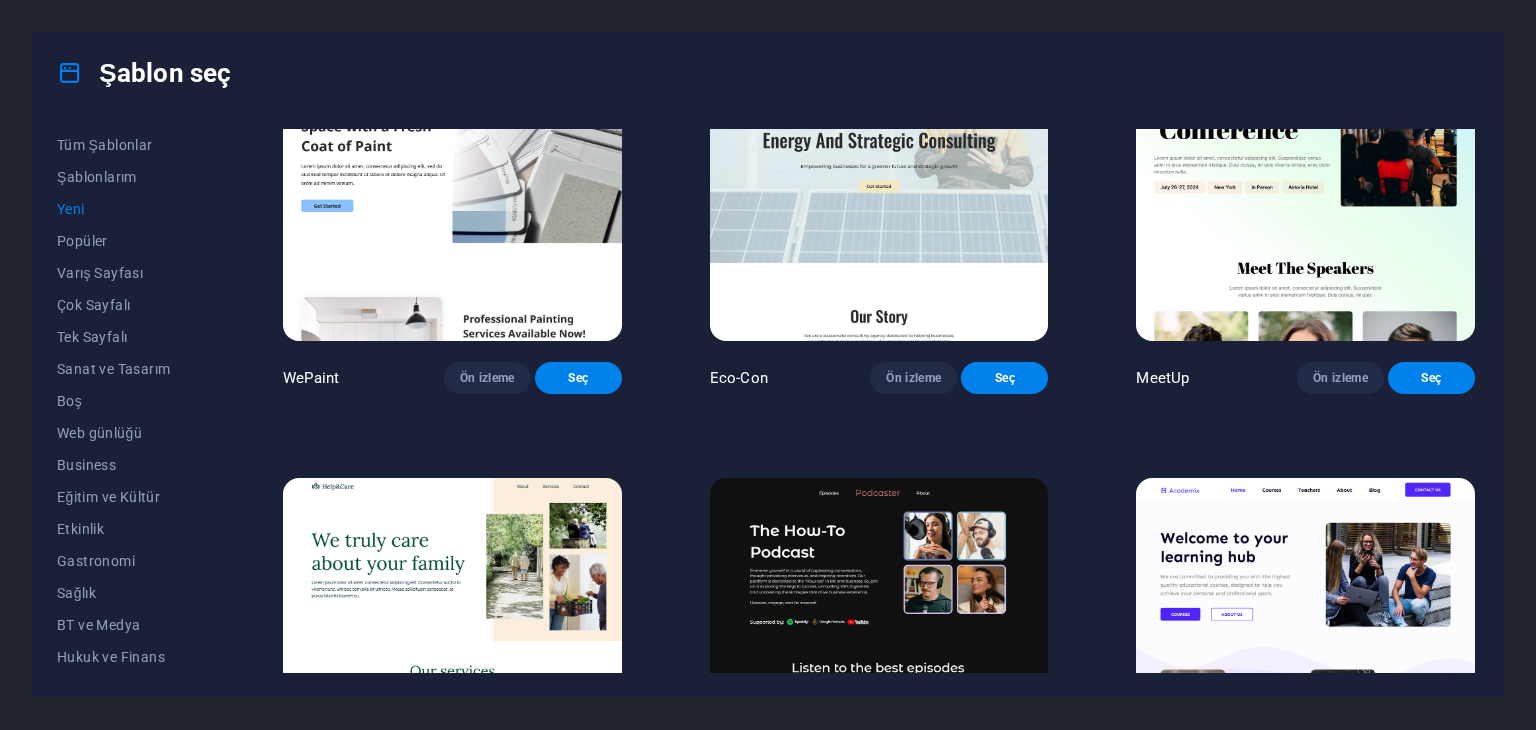 scroll, scrollTop: 2056, scrollLeft: 0, axis: vertical 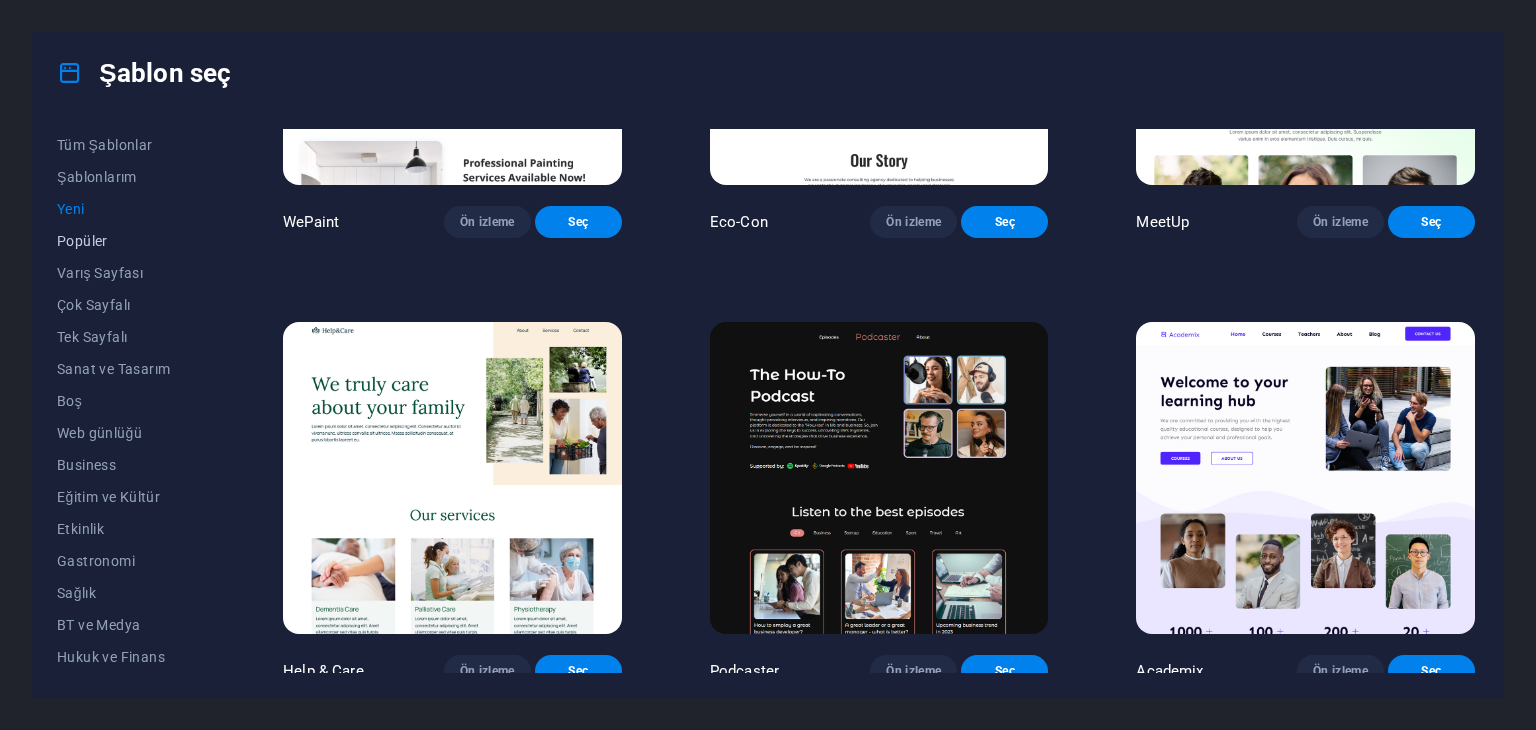 click on "Popüler" at bounding box center [126, 241] 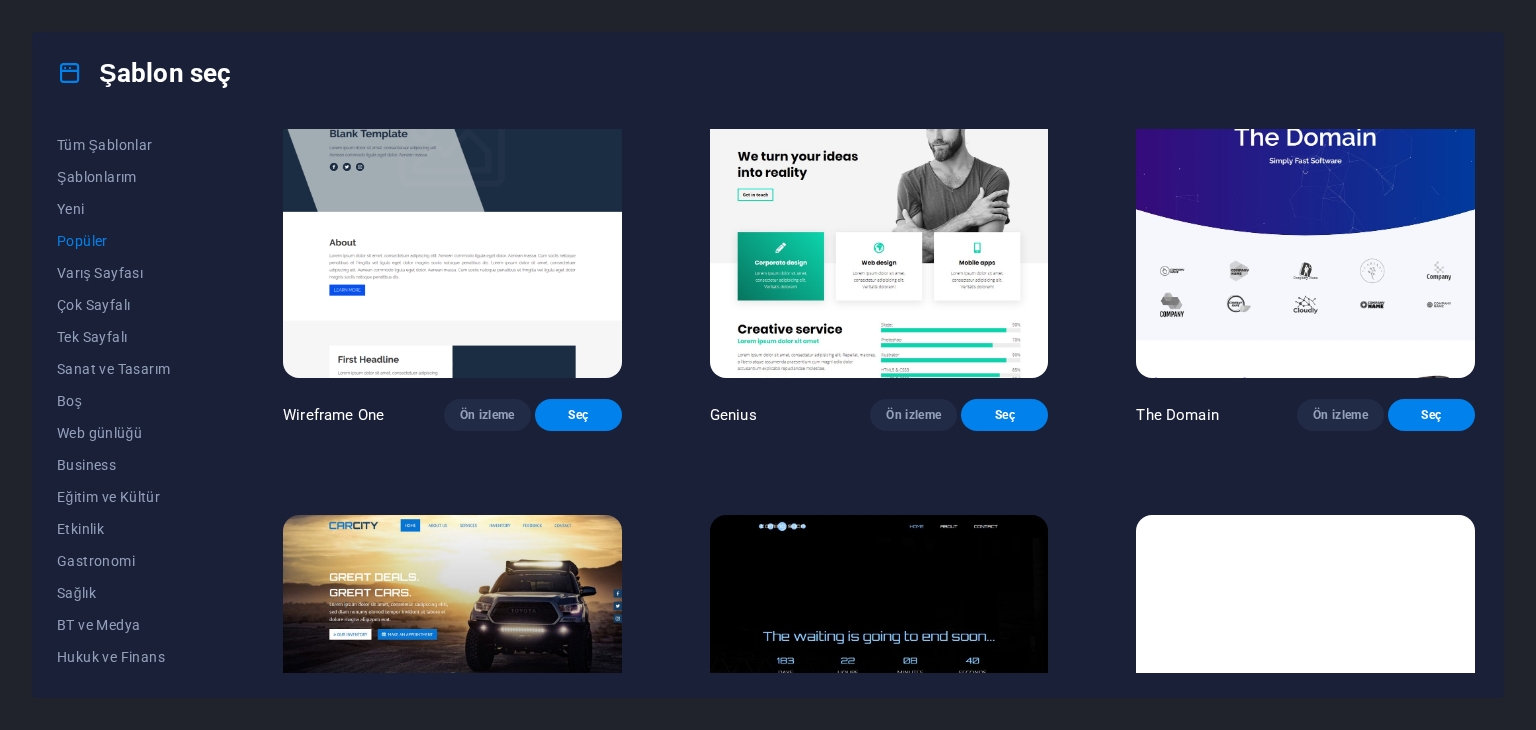scroll, scrollTop: 2056, scrollLeft: 0, axis: vertical 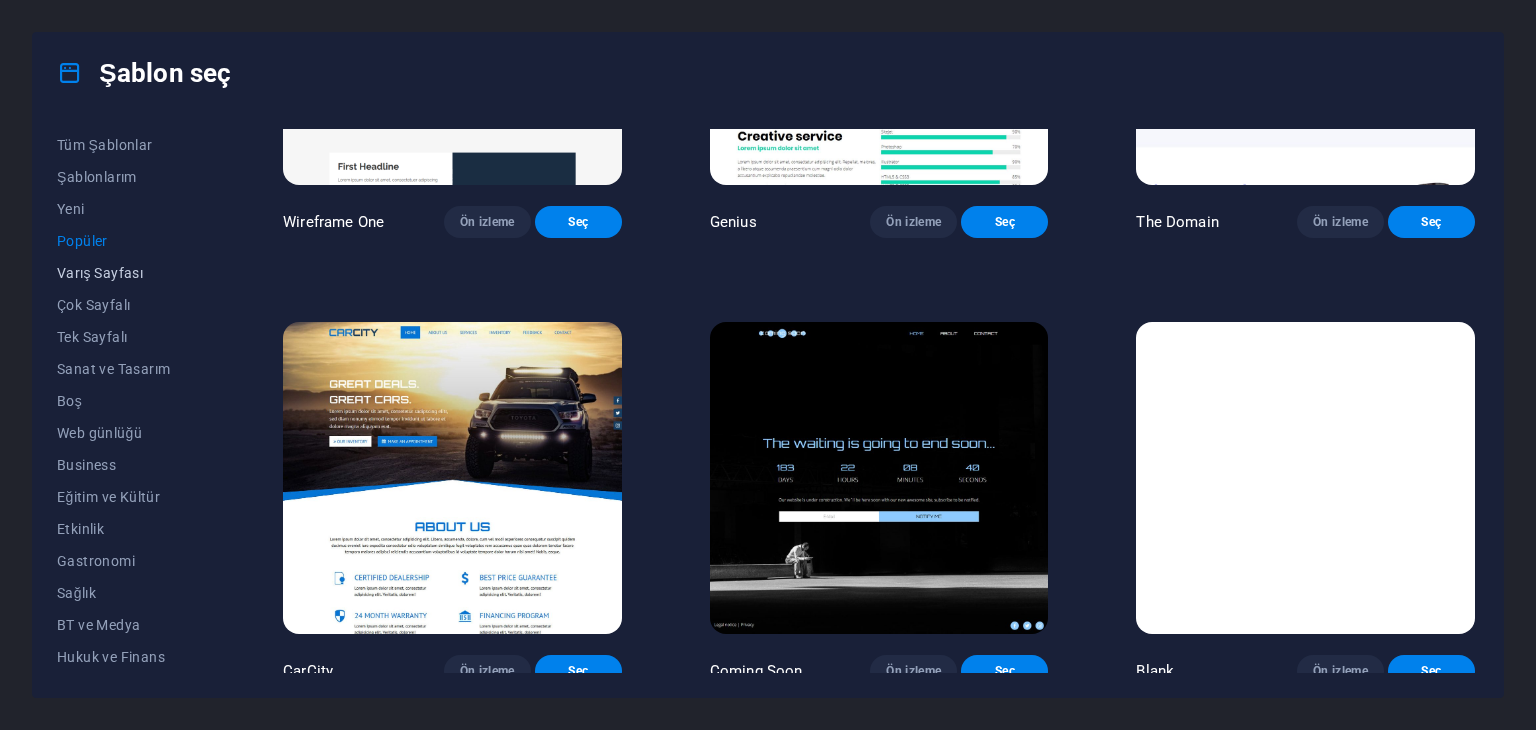 click on "Varış Sayfası" at bounding box center (126, 273) 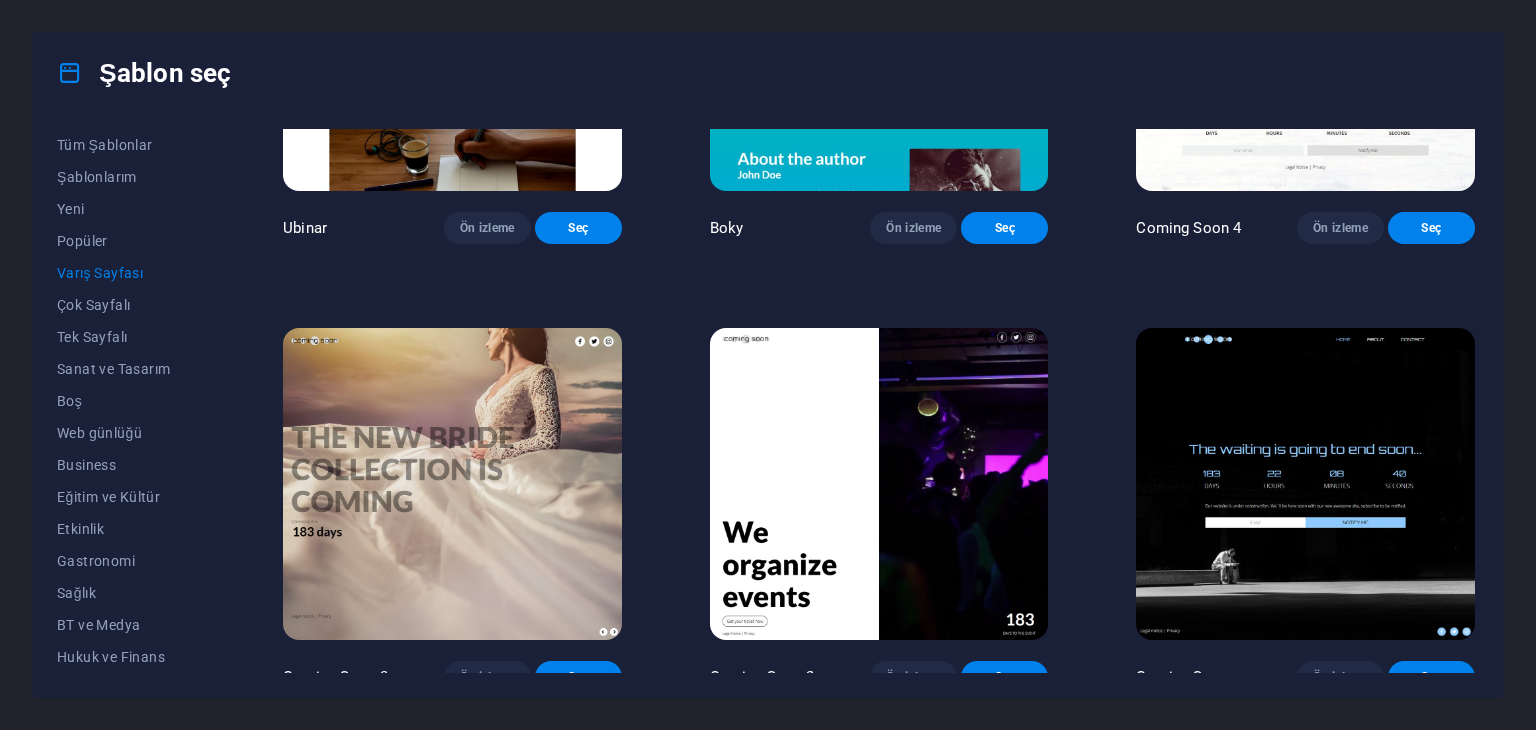 scroll, scrollTop: 2797, scrollLeft: 0, axis: vertical 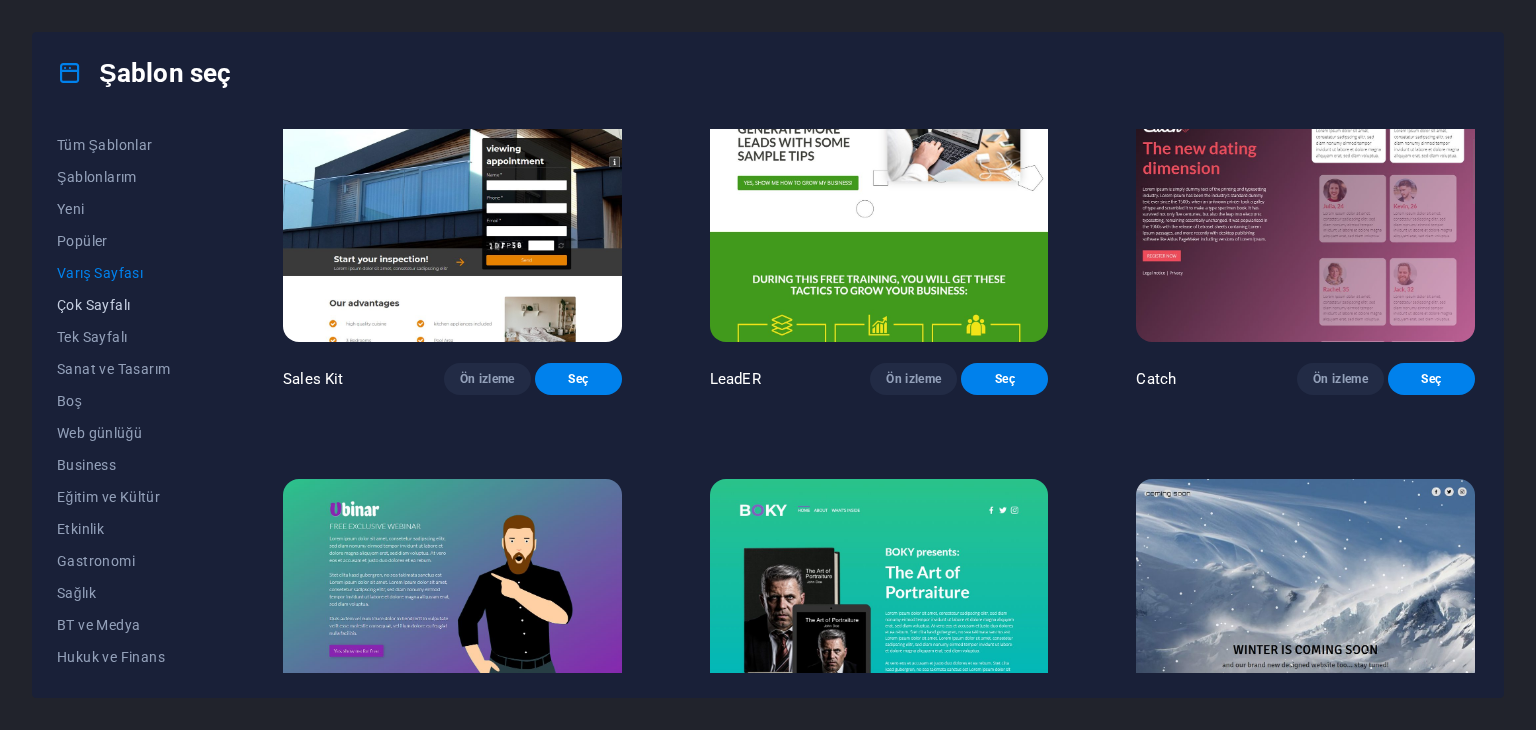click on "Çok Sayfalı" at bounding box center (126, 305) 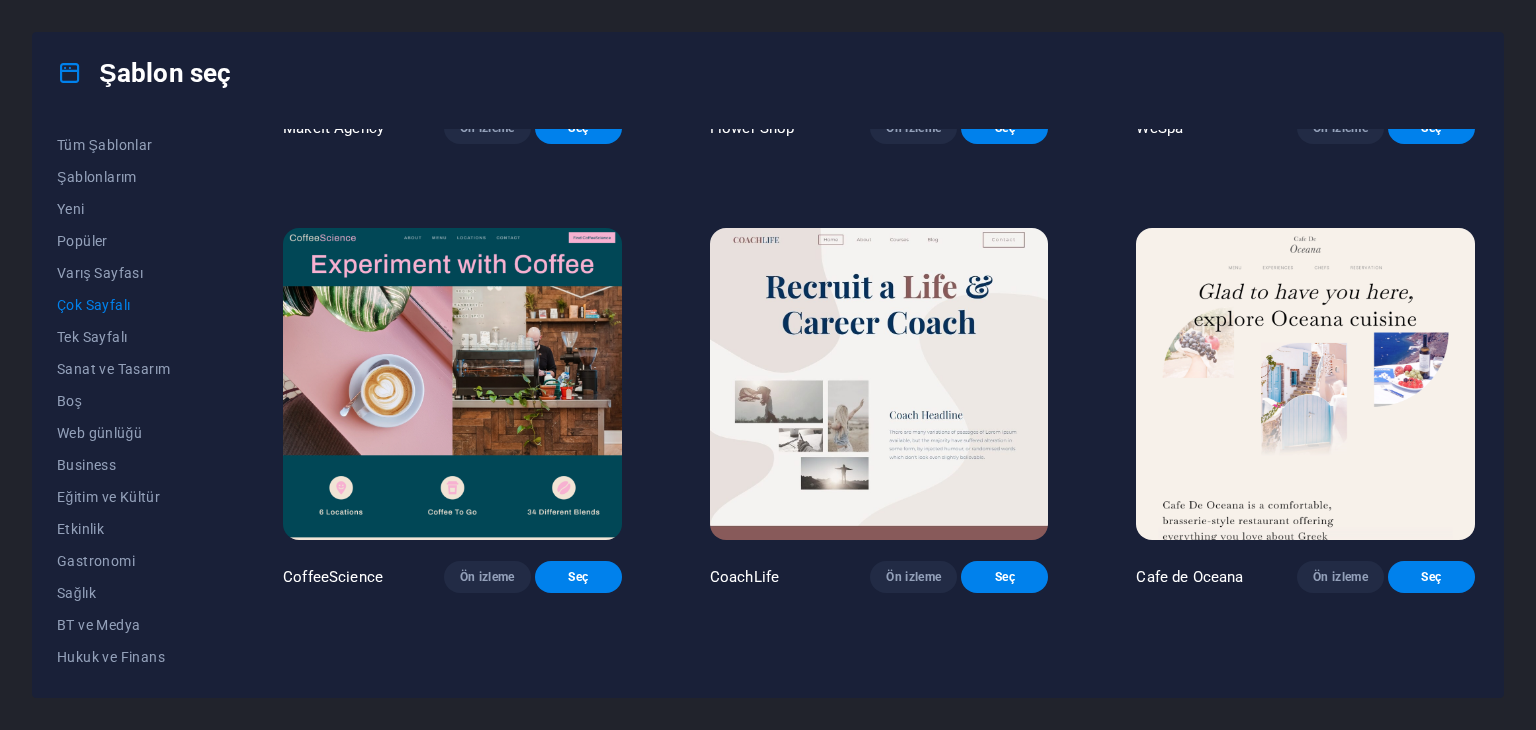 scroll, scrollTop: 3697, scrollLeft: 0, axis: vertical 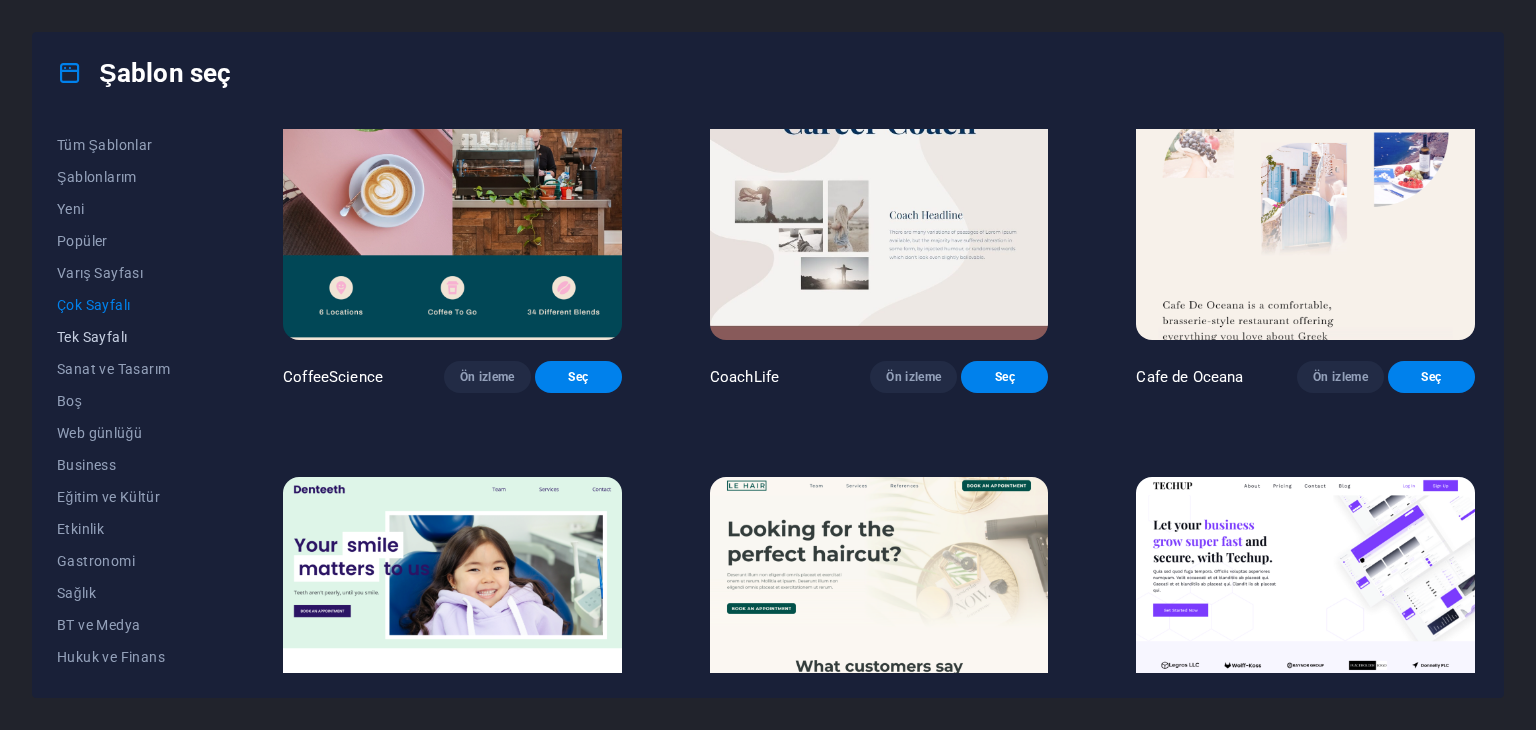 click on "Tek Sayfalı" at bounding box center (126, 337) 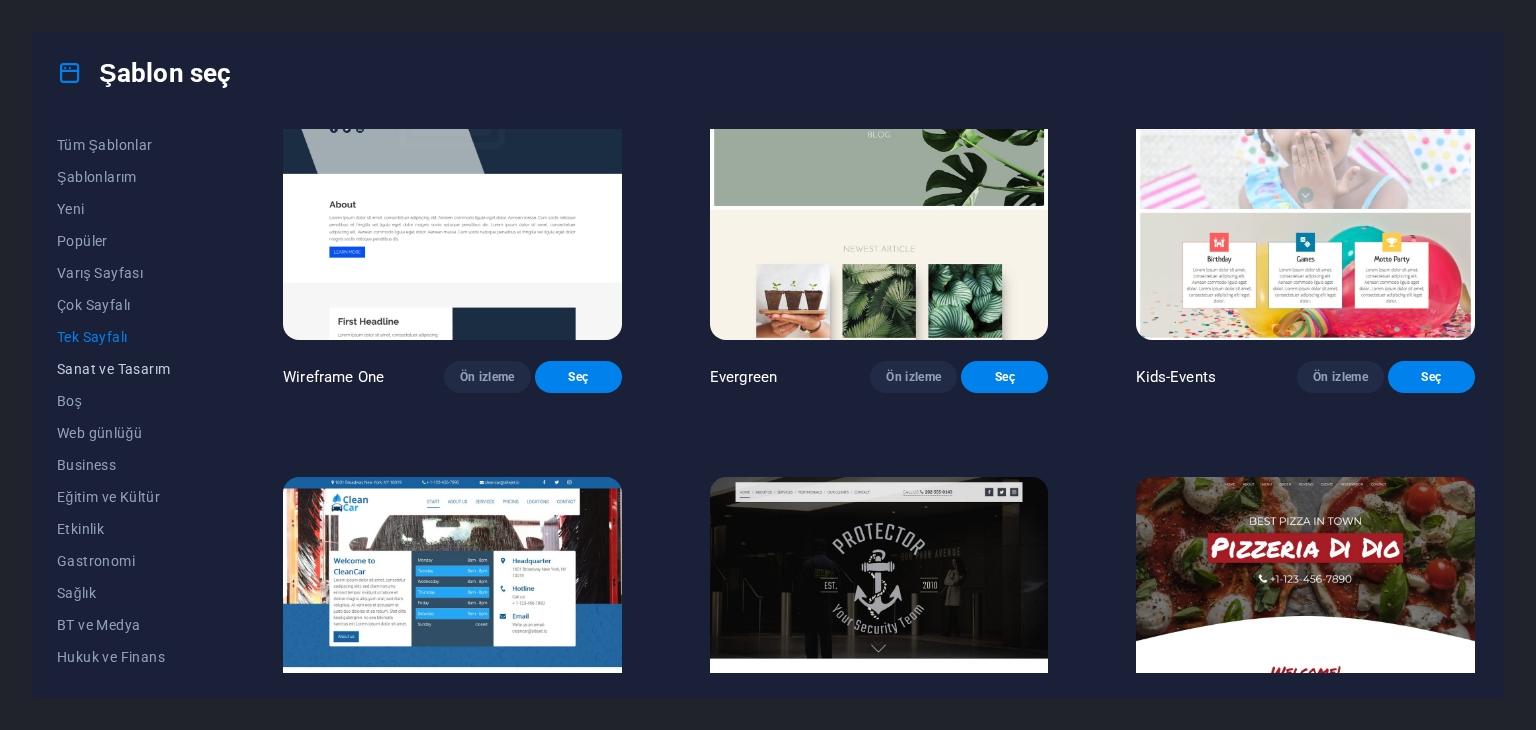 click on "Sanat ve Tasarım" at bounding box center [126, 369] 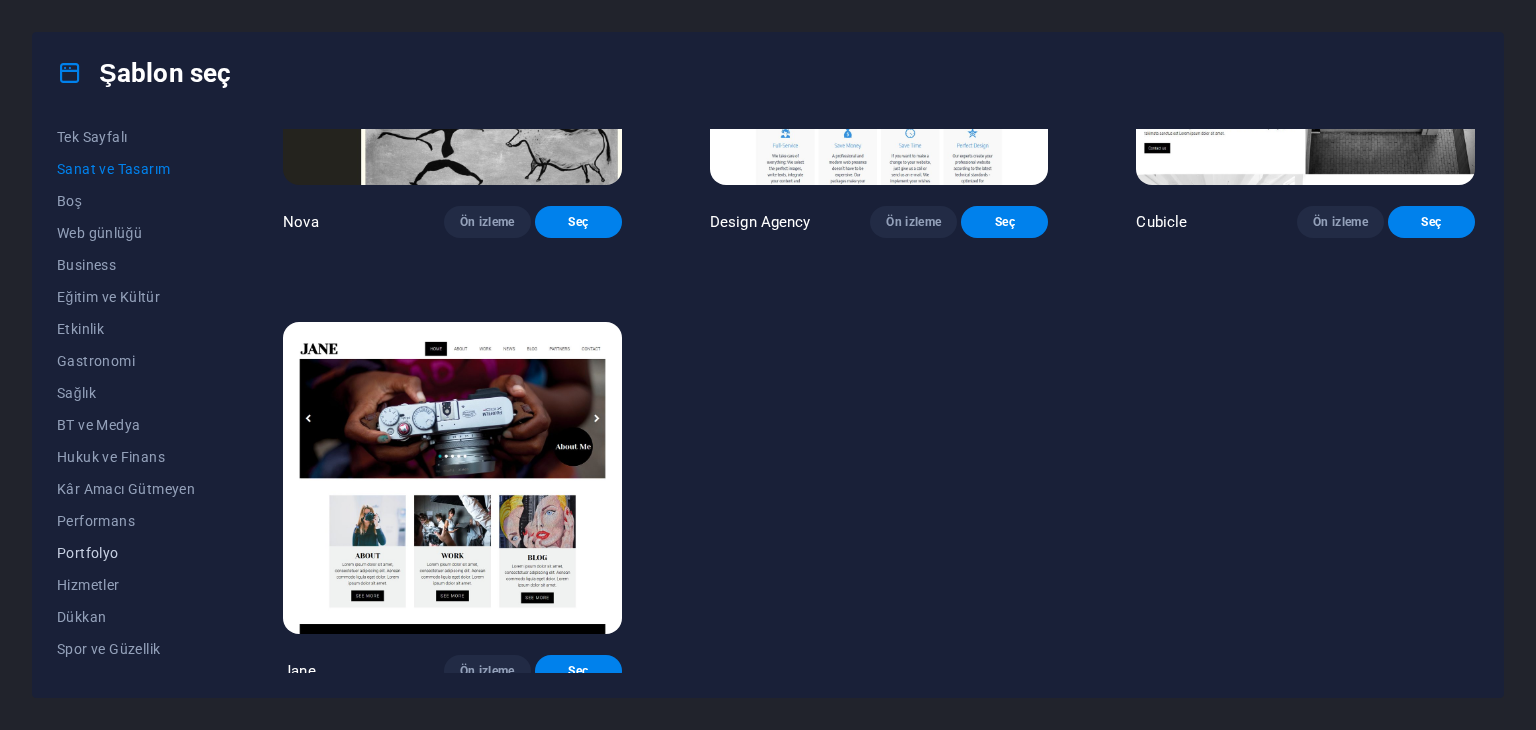 scroll, scrollTop: 288, scrollLeft: 0, axis: vertical 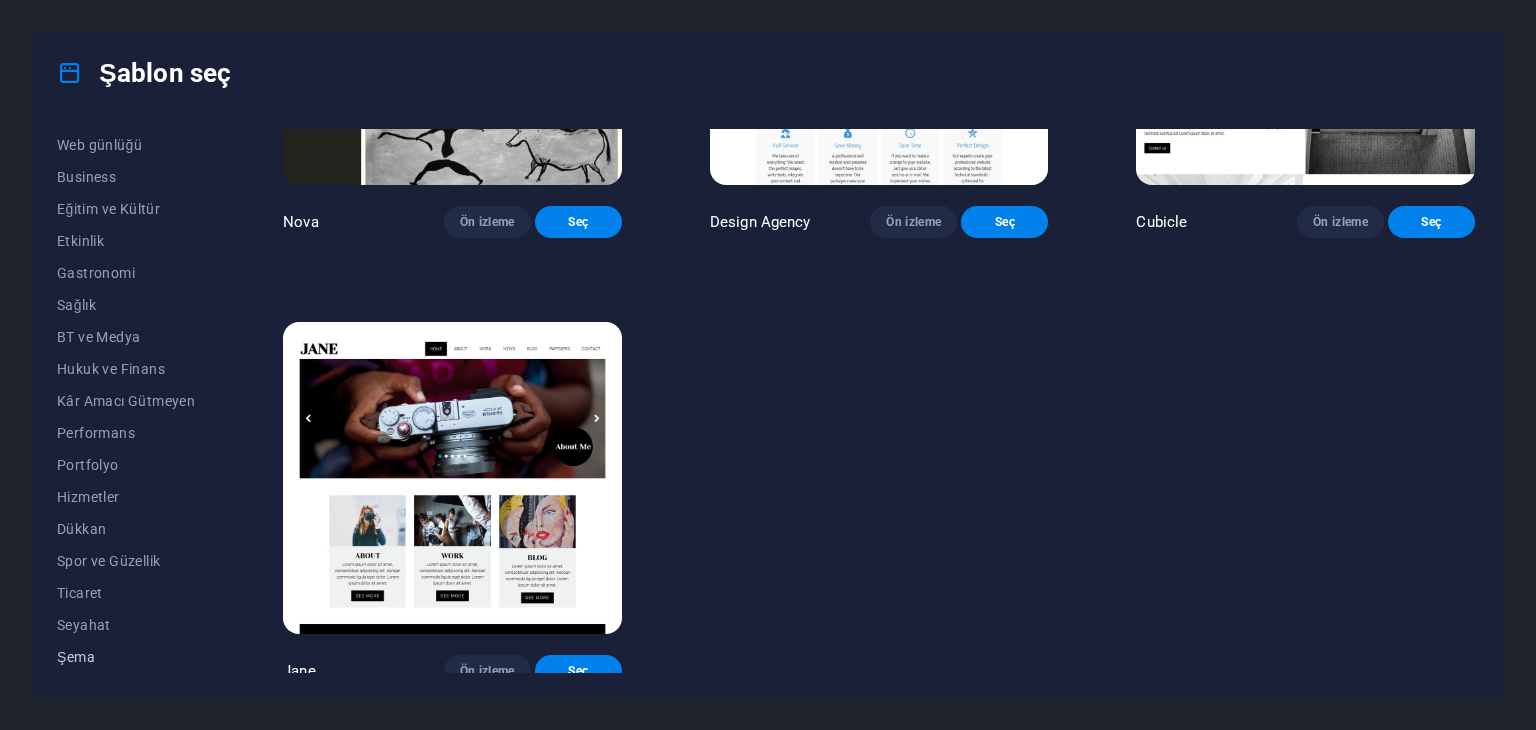 click on "Şema" at bounding box center (126, 657) 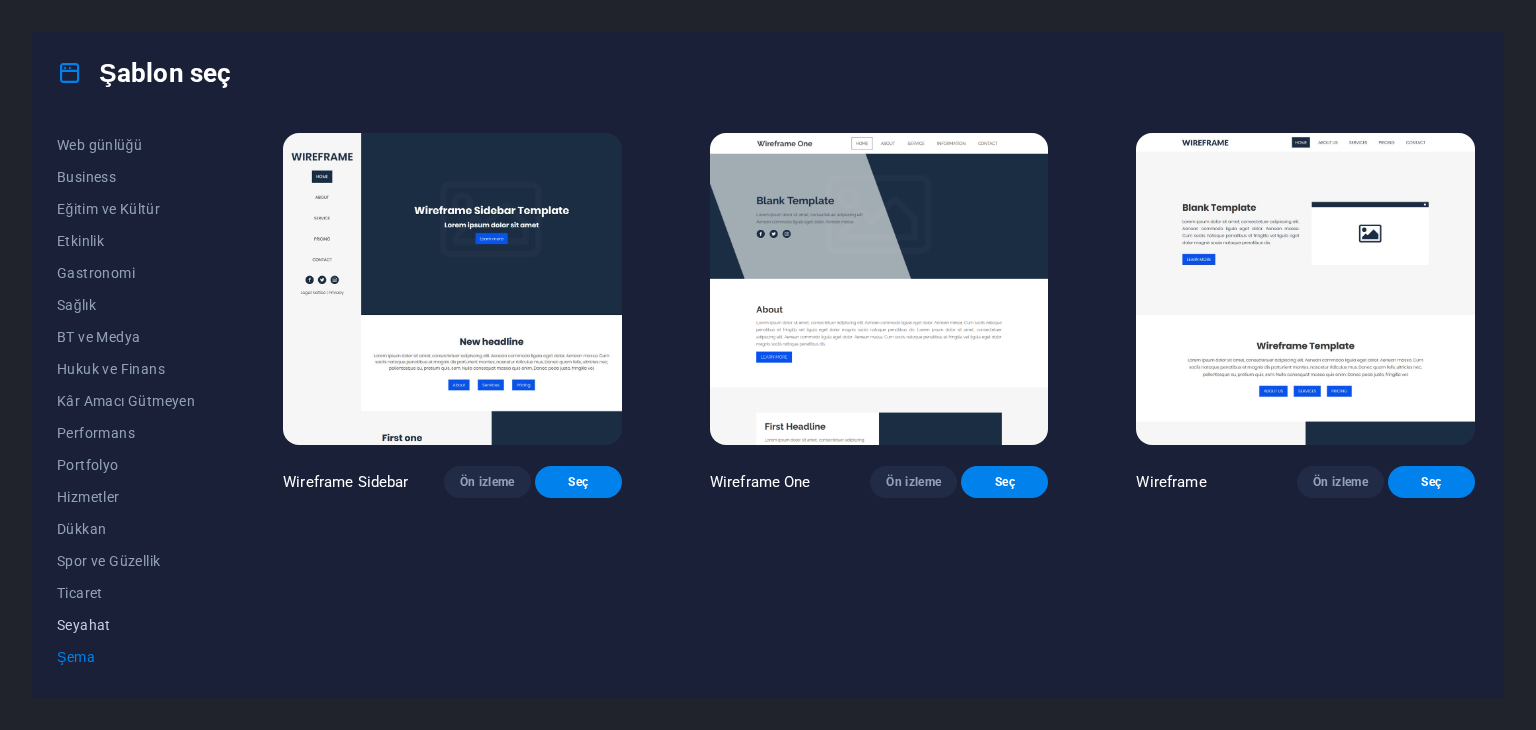 click on "Seyahat" at bounding box center (126, 625) 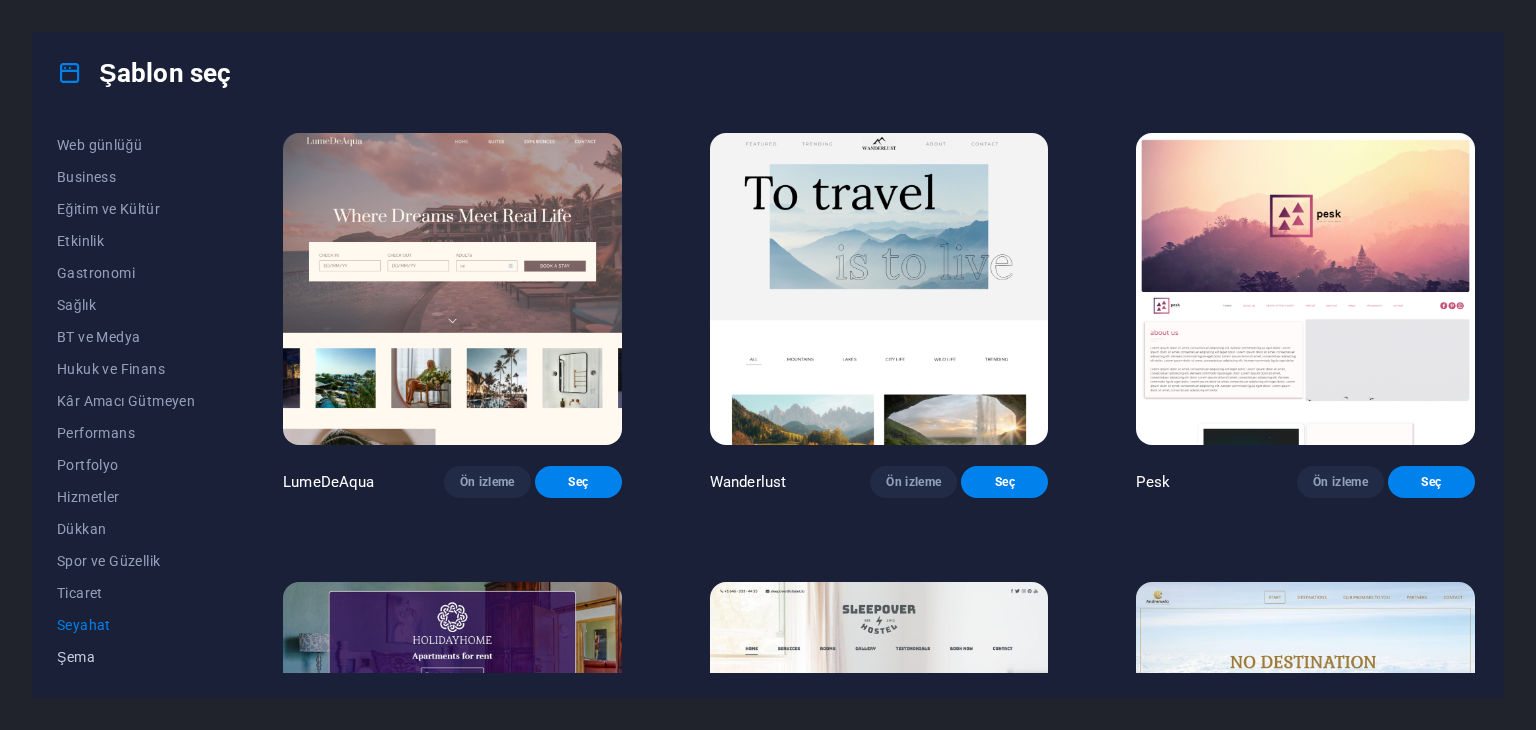click on "Şema" at bounding box center [126, 657] 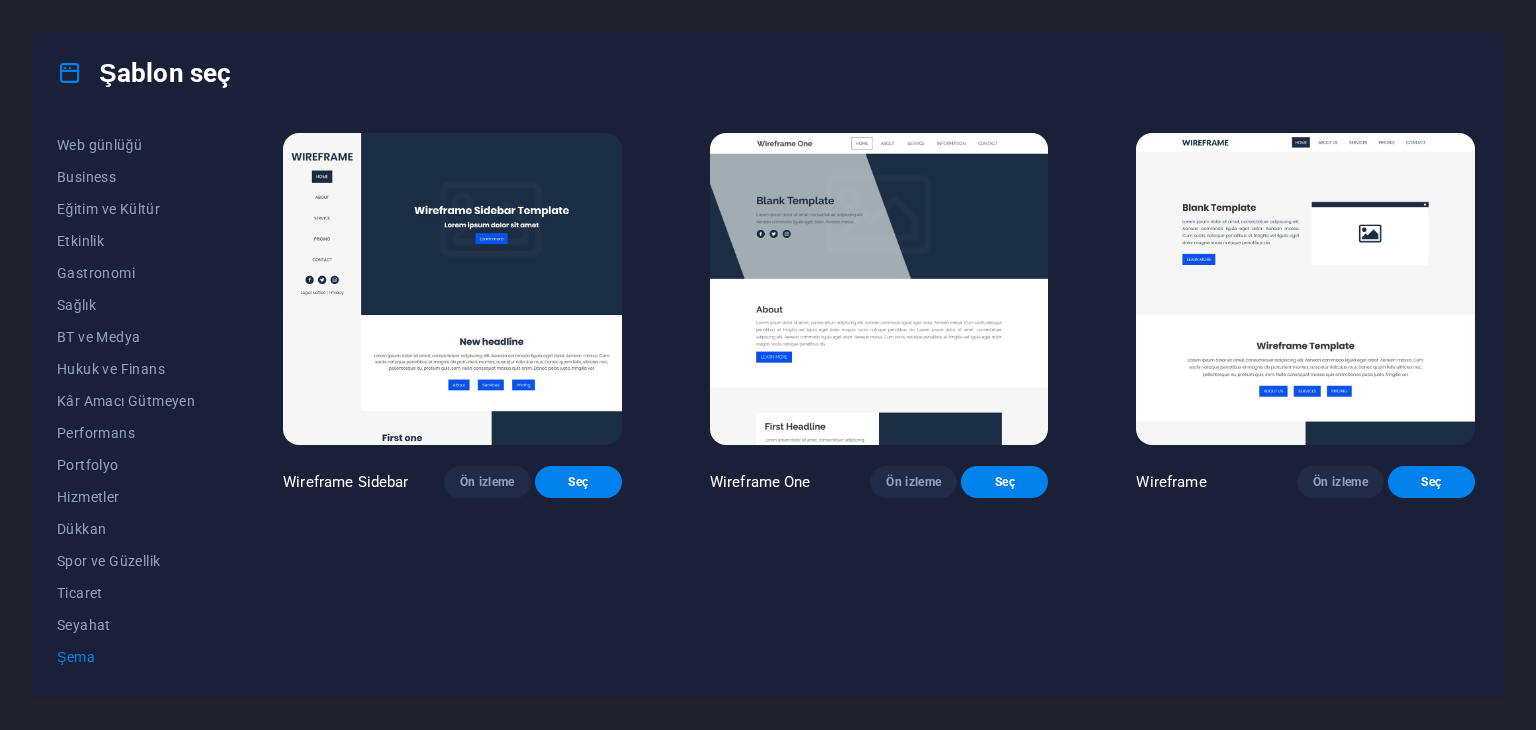 click at bounding box center [70, 73] 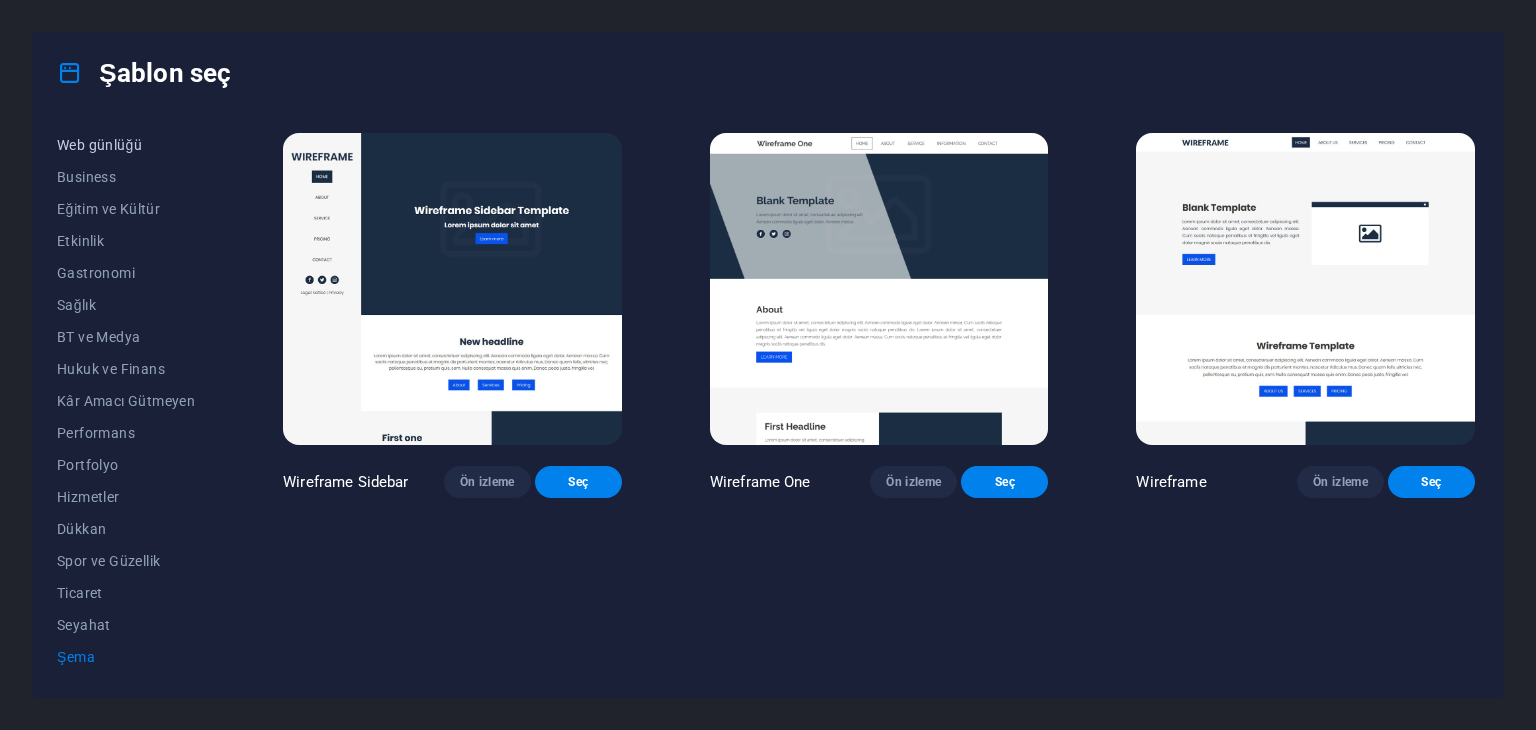 click on "Web günlüğü" at bounding box center (126, 145) 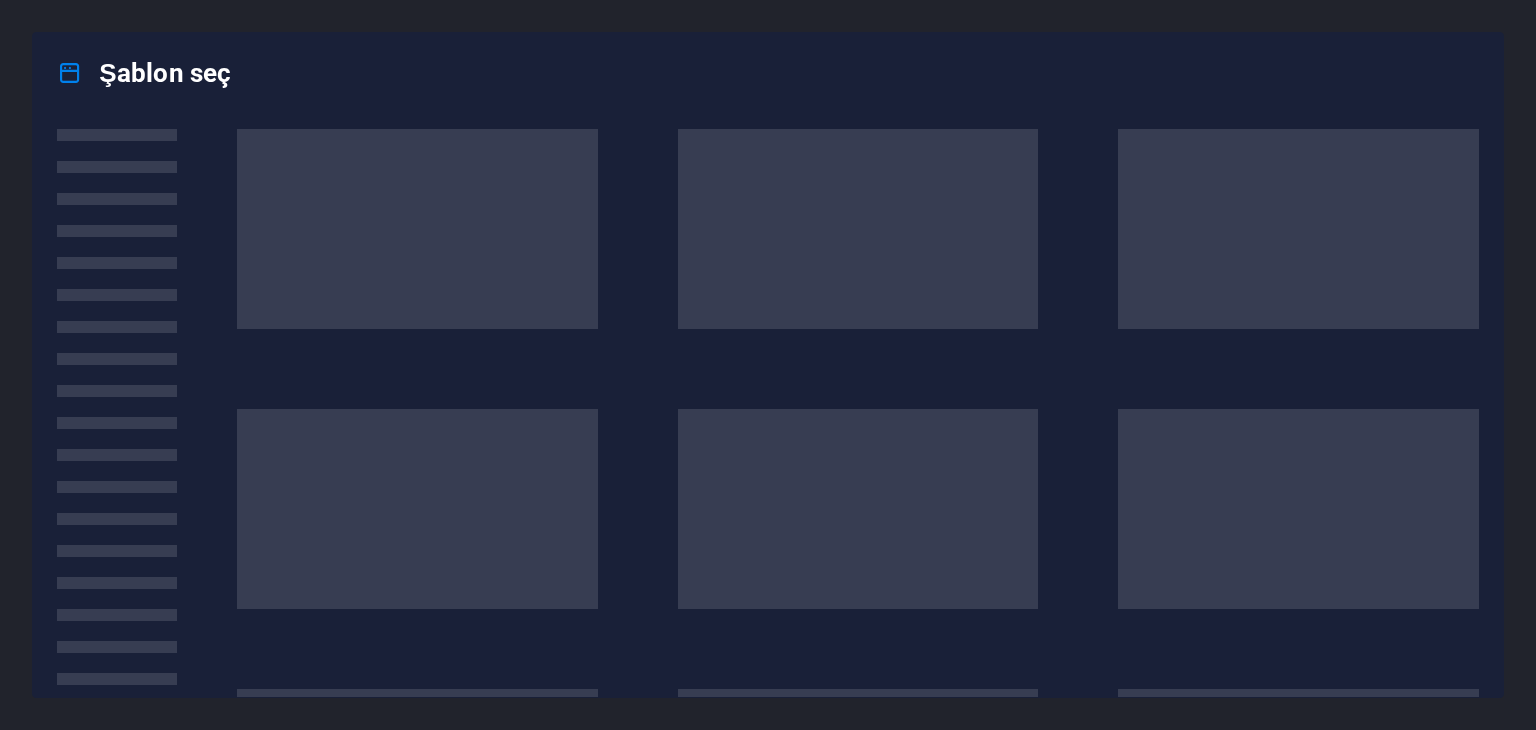 scroll, scrollTop: 0, scrollLeft: 0, axis: both 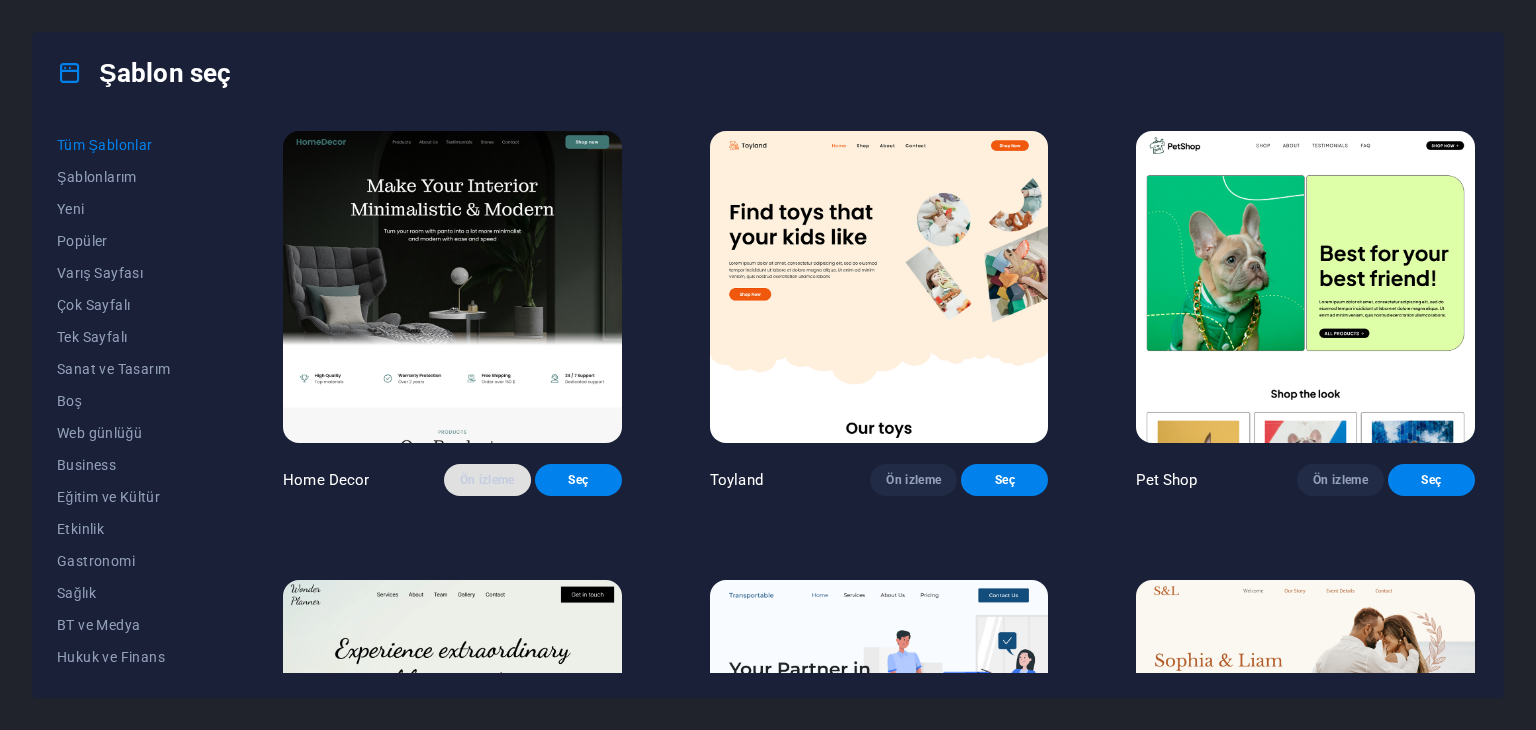 click on "Ön izleme" at bounding box center [487, 480] 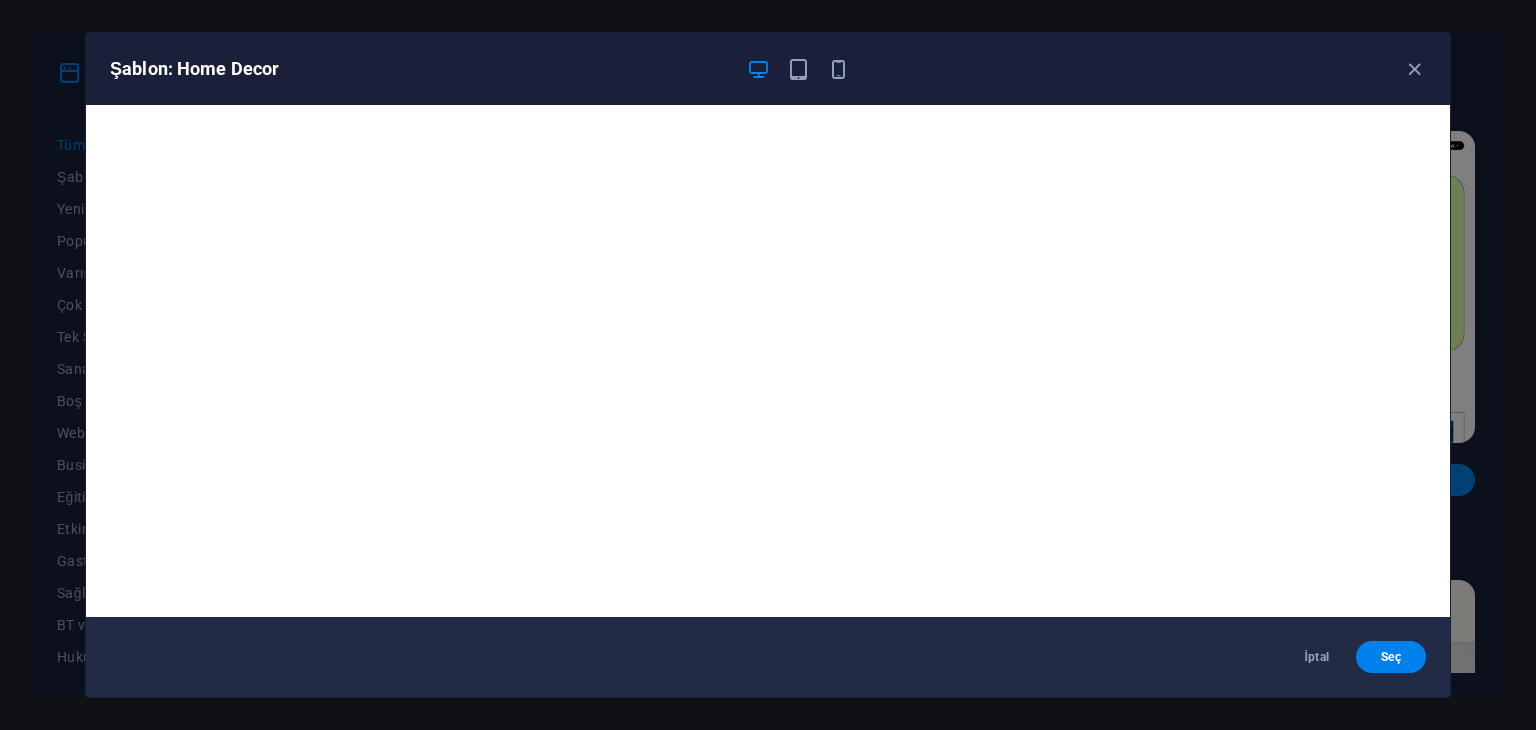 scroll, scrollTop: 5, scrollLeft: 0, axis: vertical 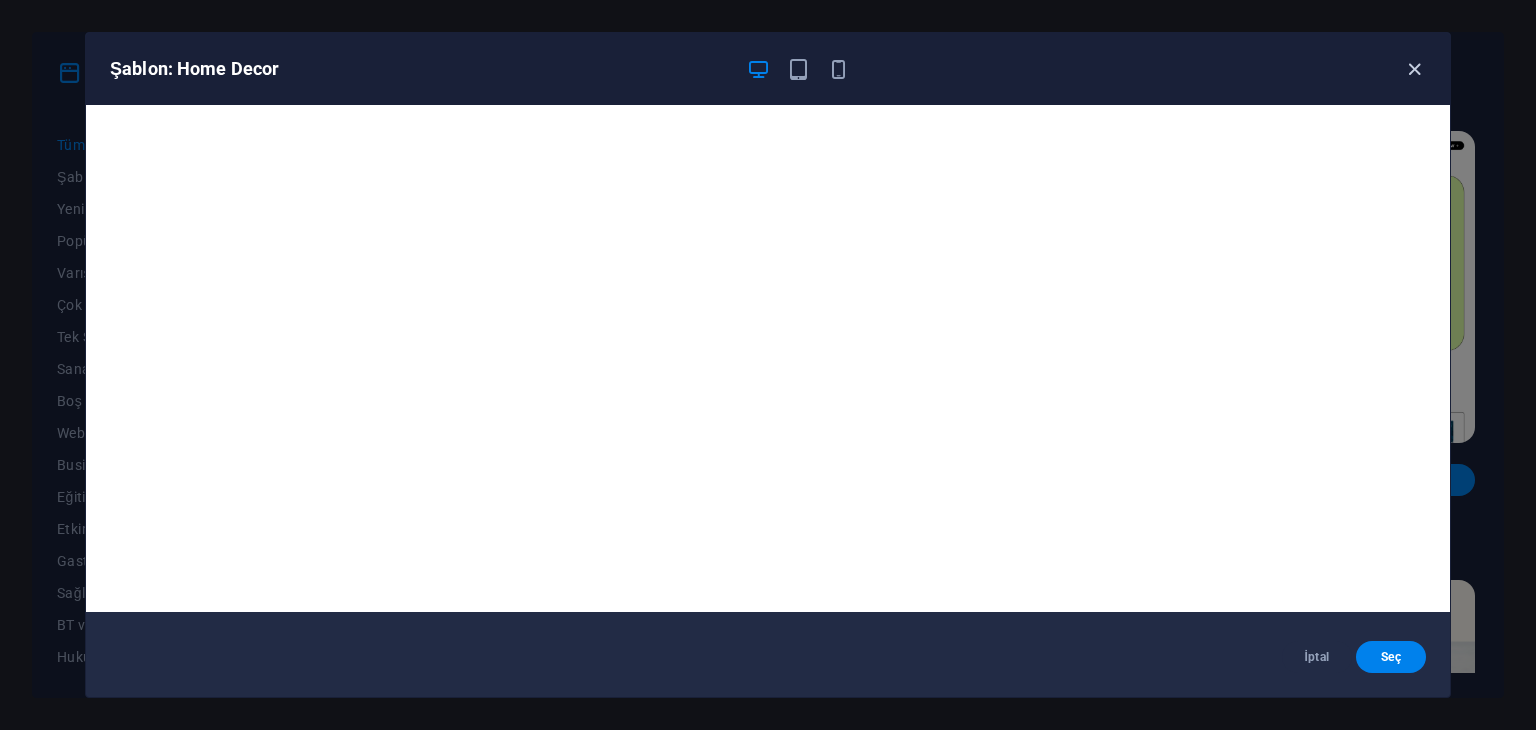 drag, startPoint x: 1420, startPoint y: 49, endPoint x: 1415, endPoint y: 71, distance: 22.561028 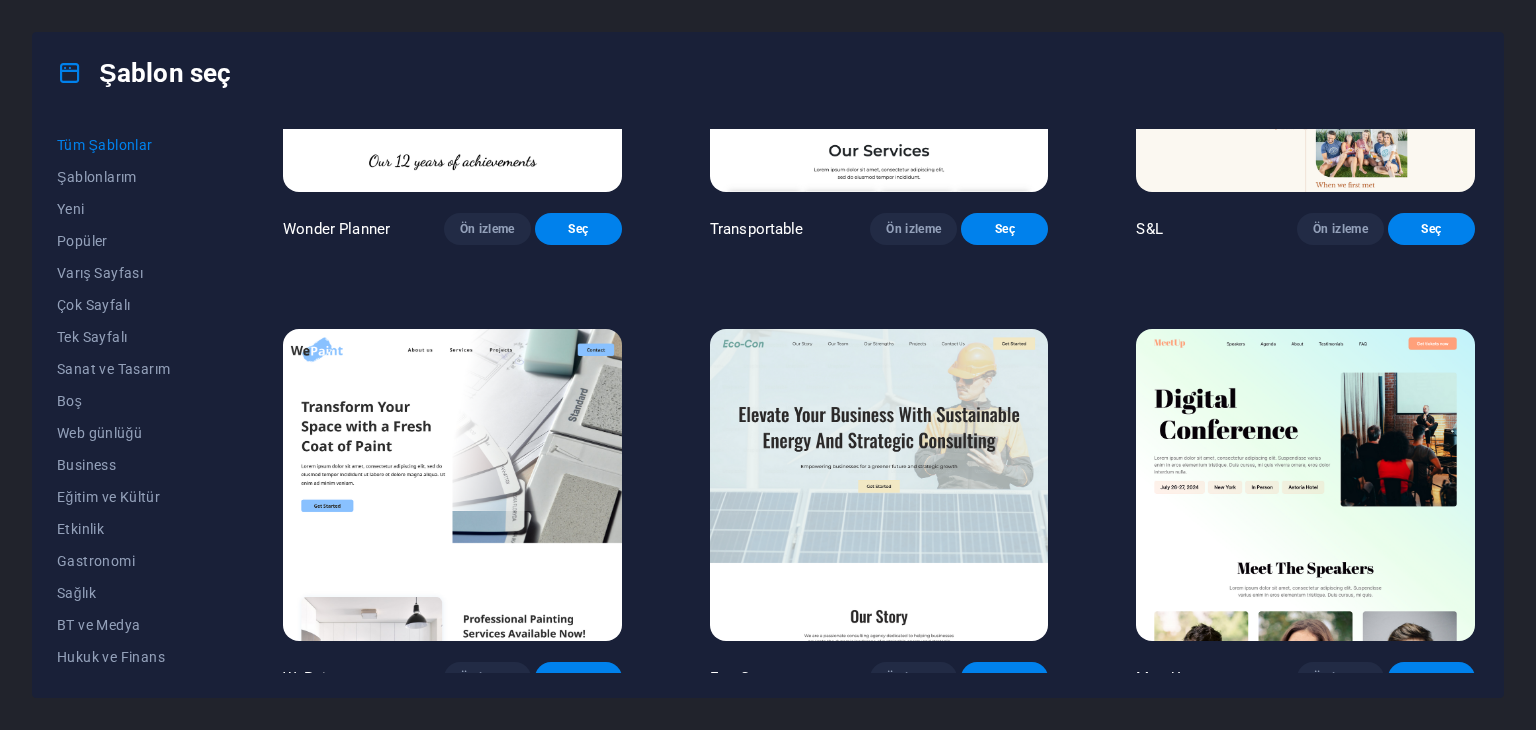 scroll, scrollTop: 1800, scrollLeft: 0, axis: vertical 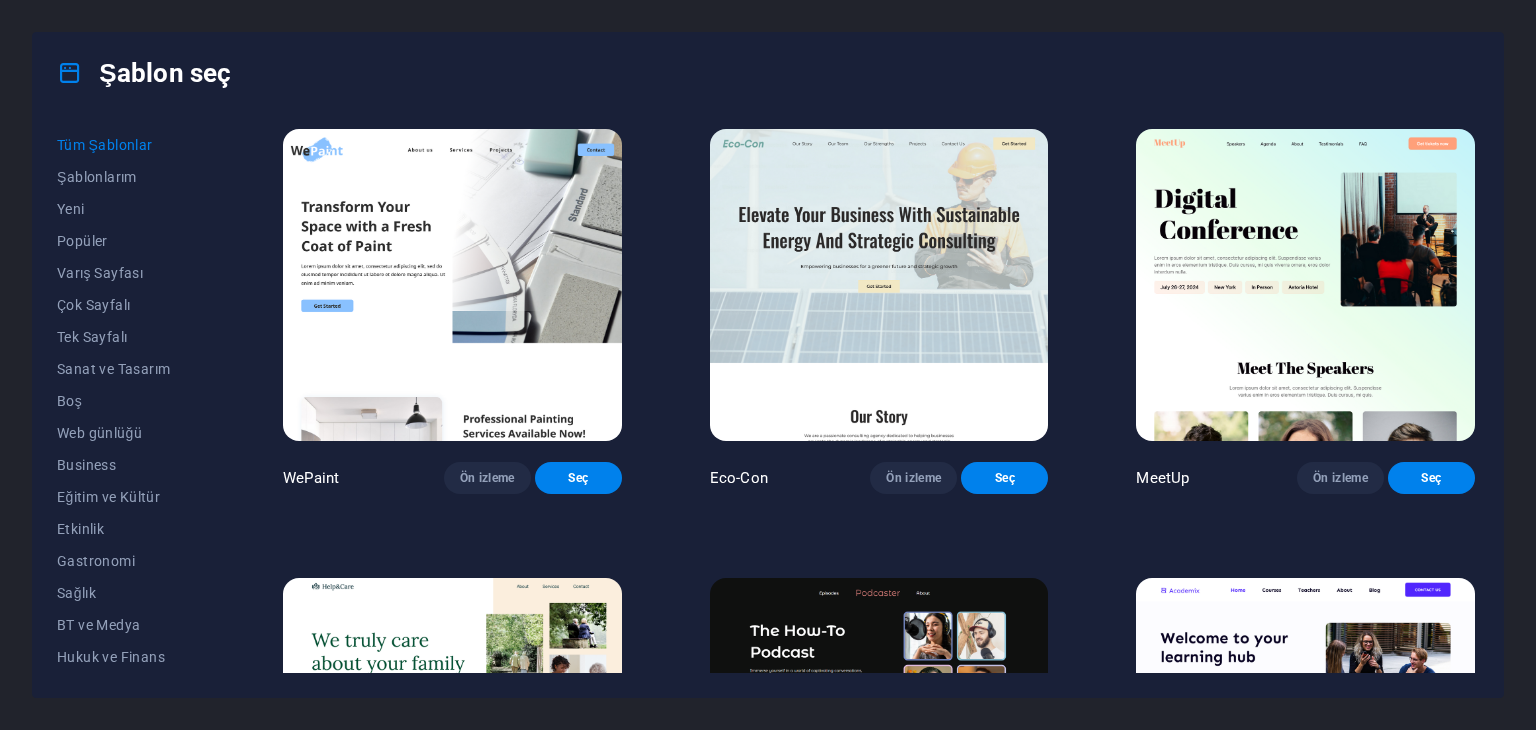 type 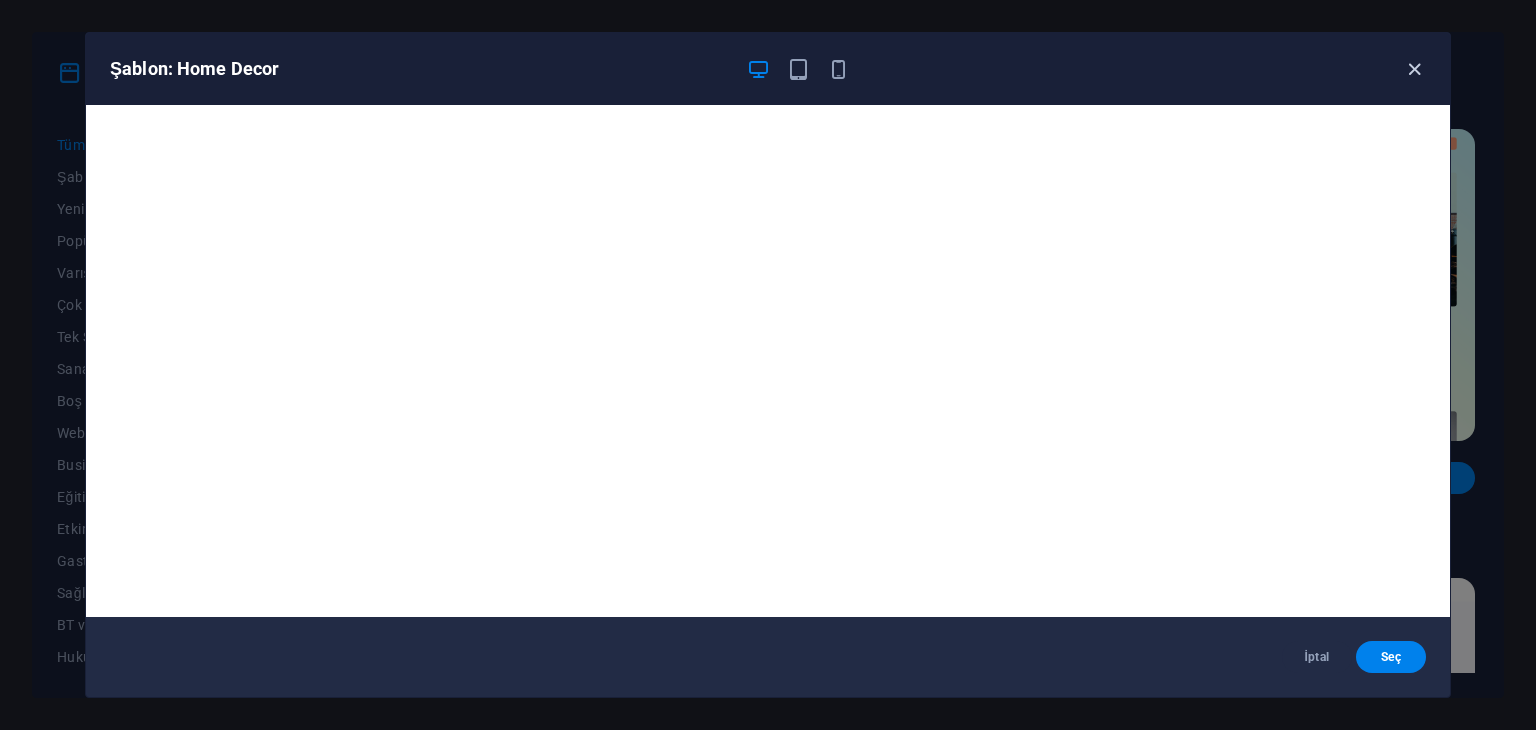 click at bounding box center [1414, 69] 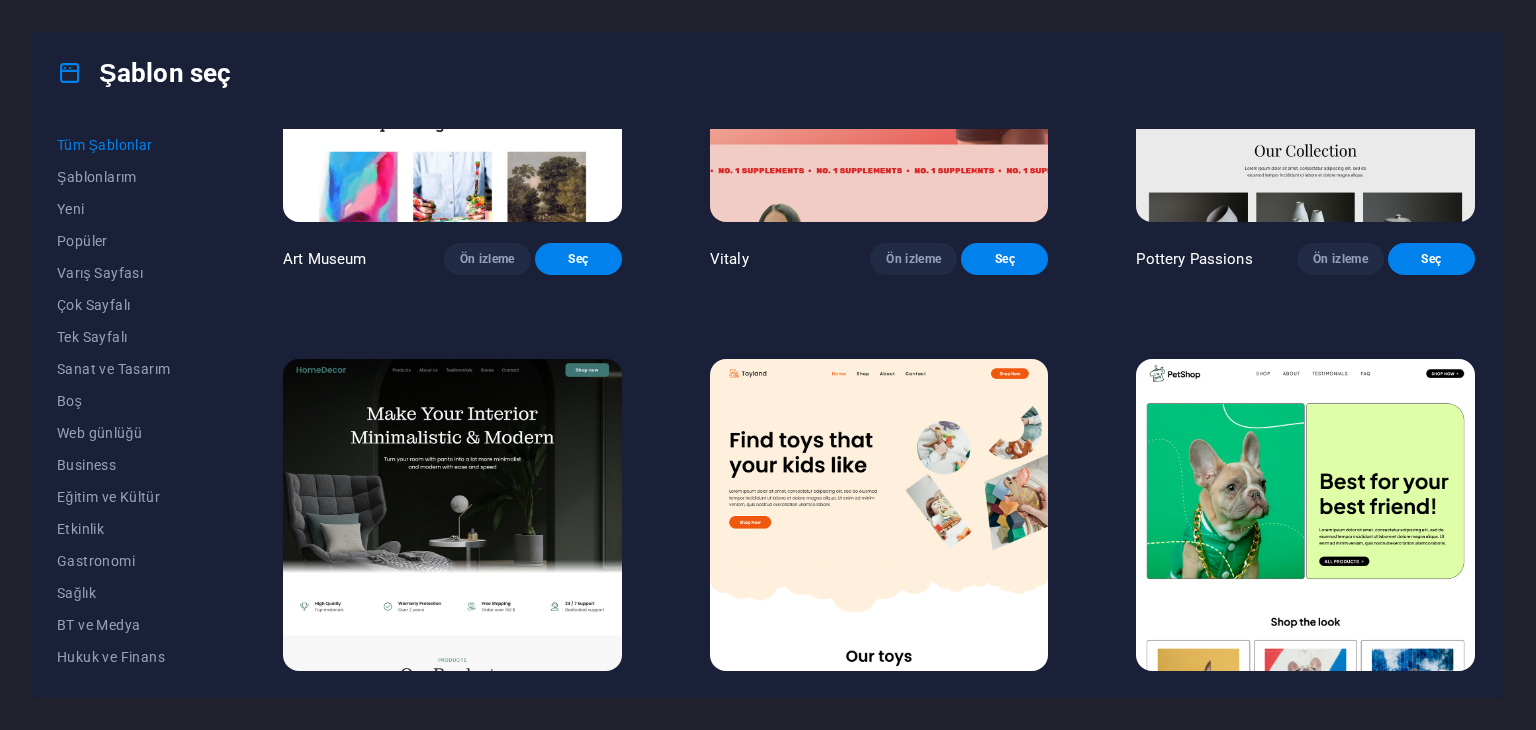 scroll, scrollTop: 372, scrollLeft: 0, axis: vertical 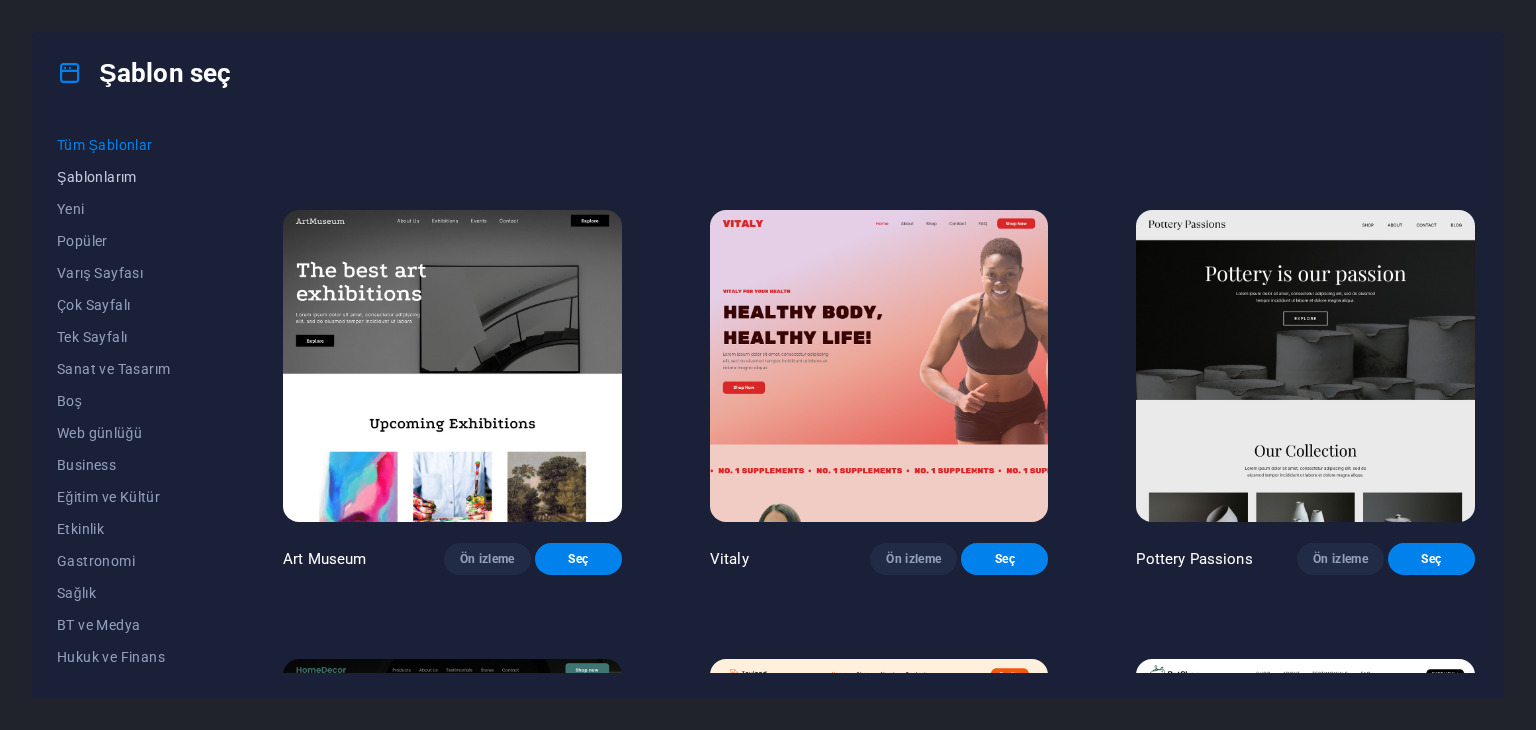 click on "Şablonlarım" at bounding box center [126, 177] 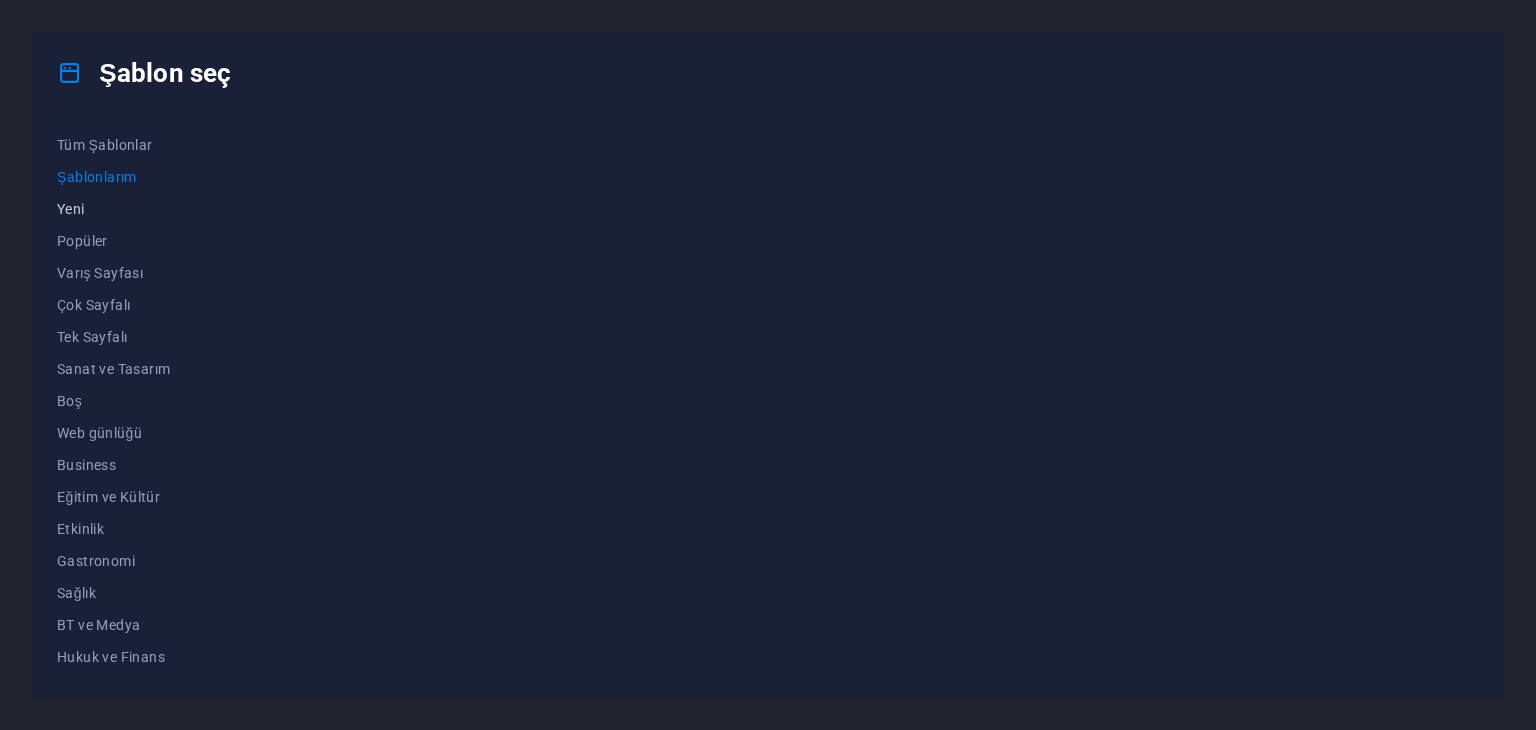 click on "Yeni" at bounding box center (126, 209) 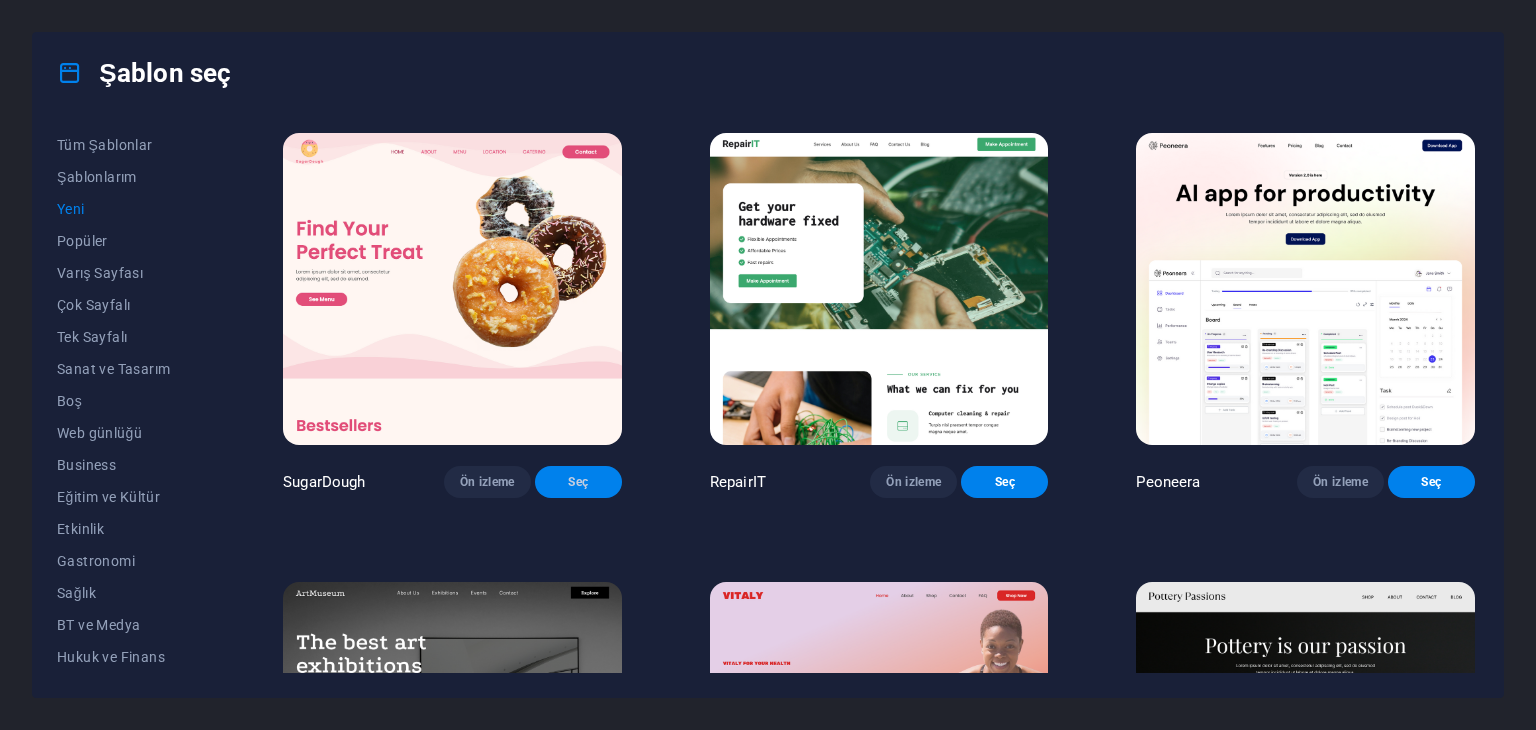 scroll, scrollTop: 300, scrollLeft: 0, axis: vertical 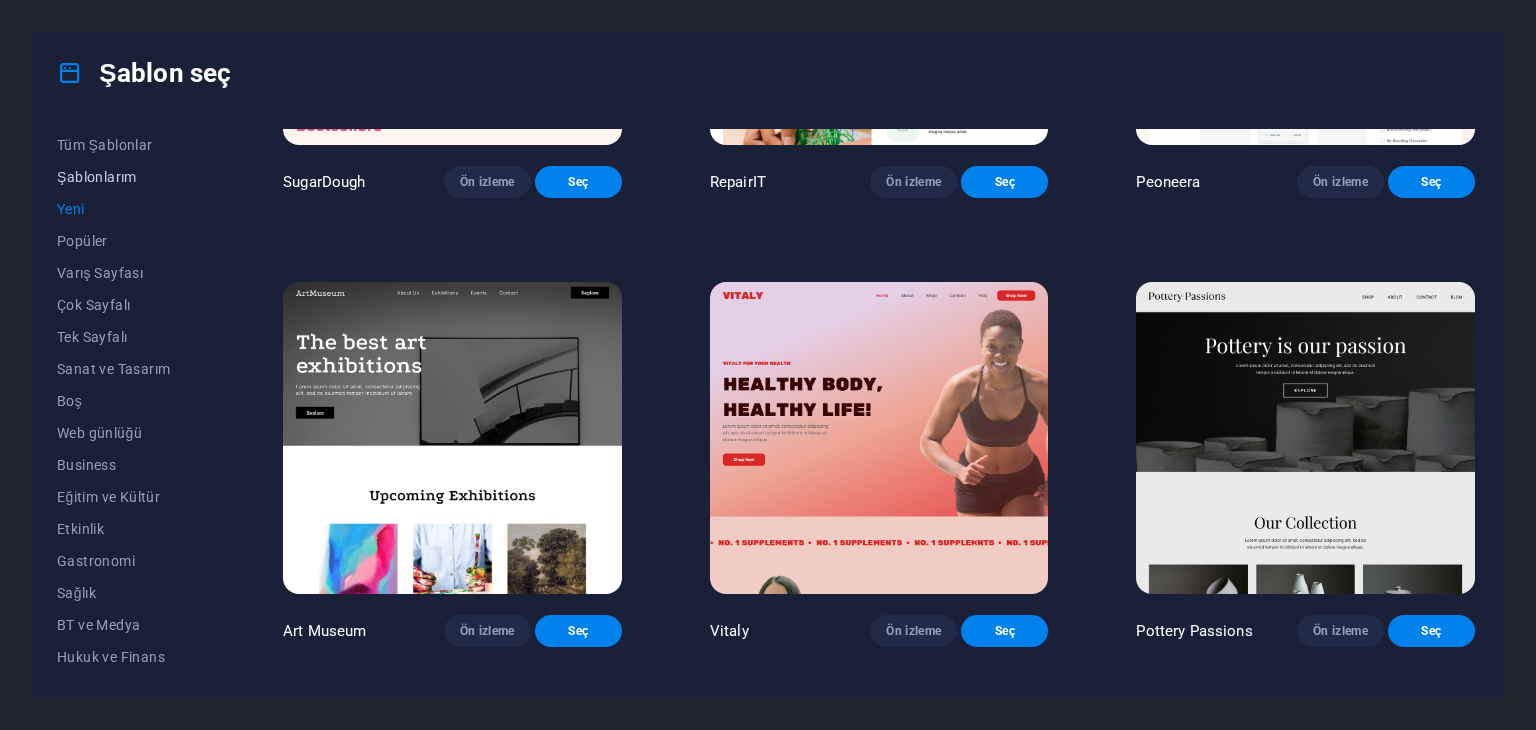 click on "Şablonlarım" at bounding box center [126, 177] 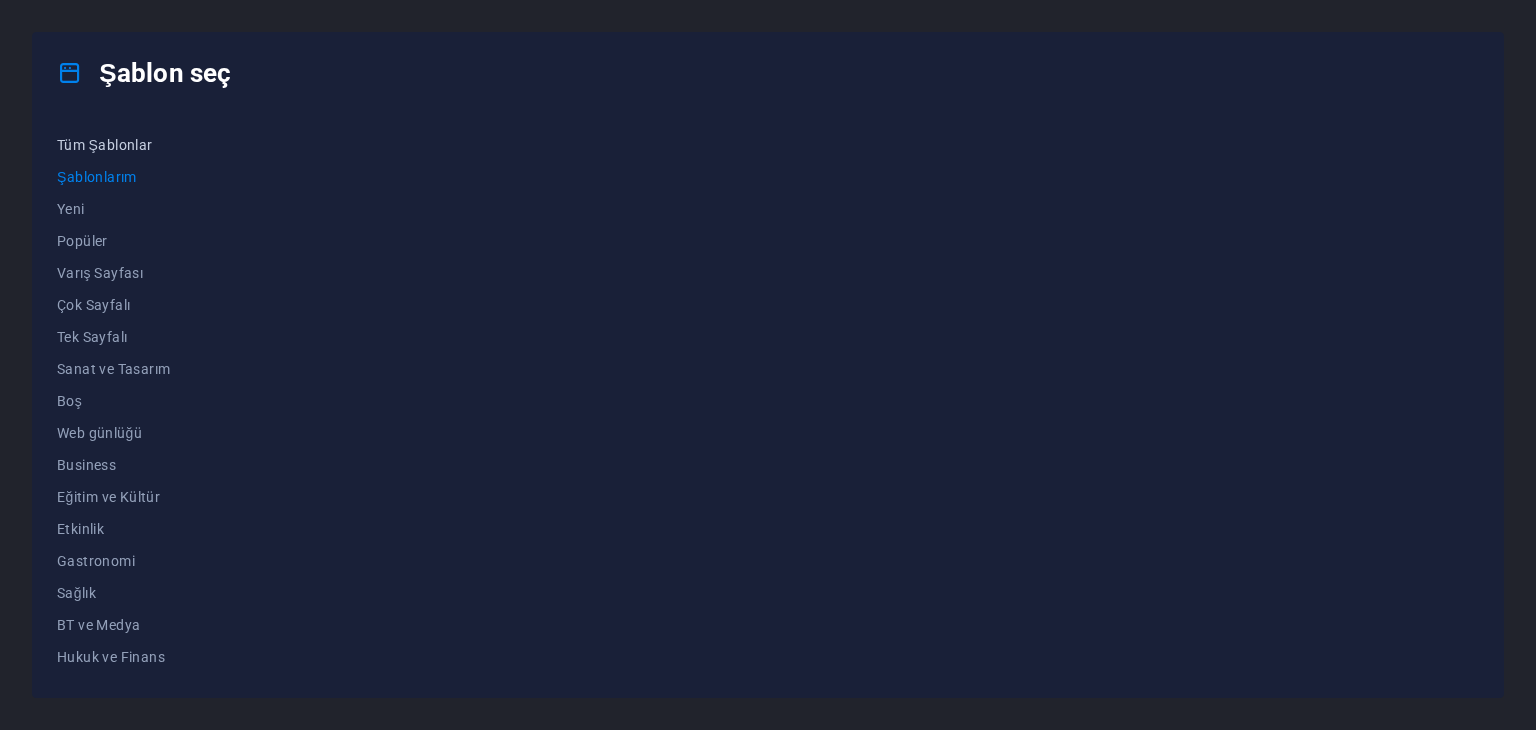 click on "Tüm Şablonlar" at bounding box center [126, 145] 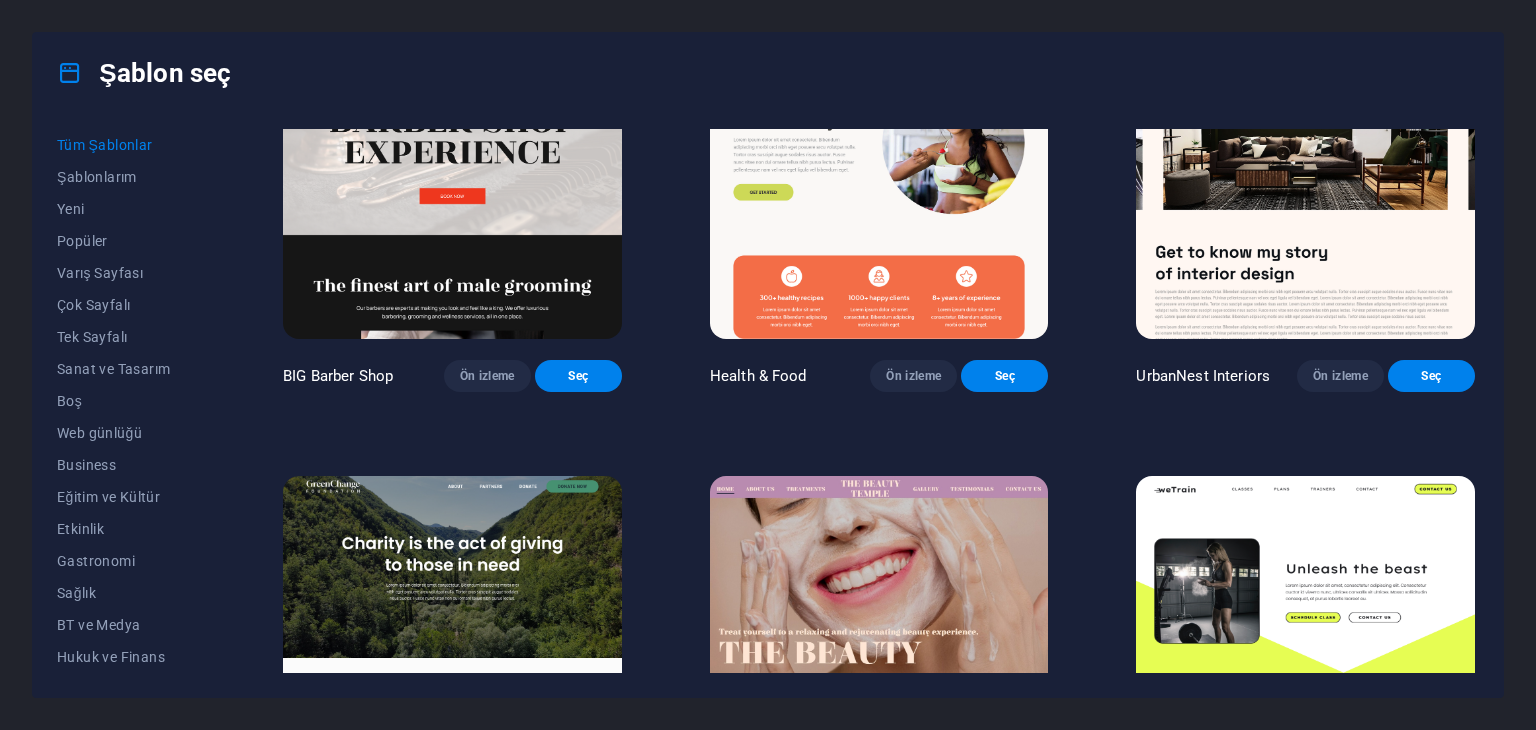 scroll, scrollTop: 3000, scrollLeft: 0, axis: vertical 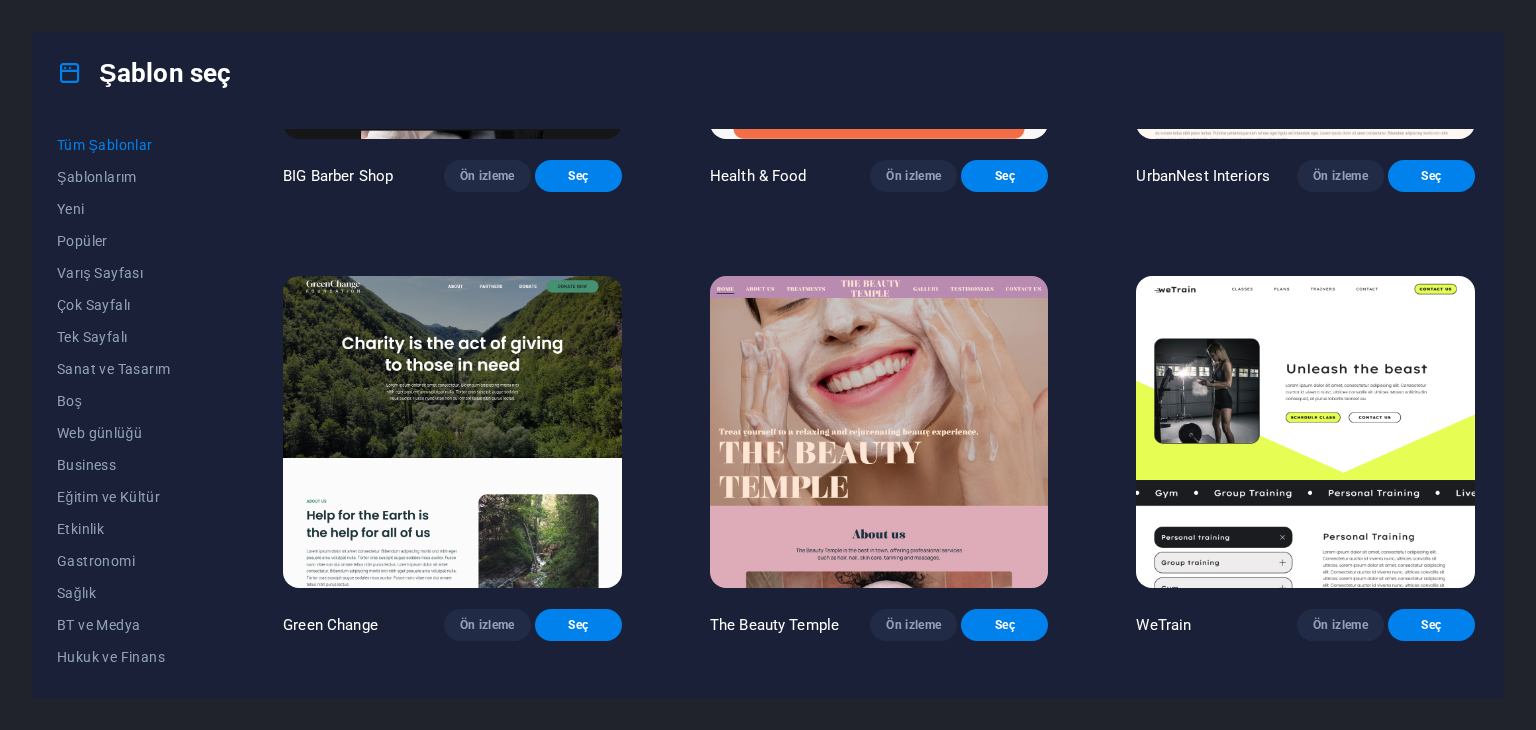 click at bounding box center [452, 432] 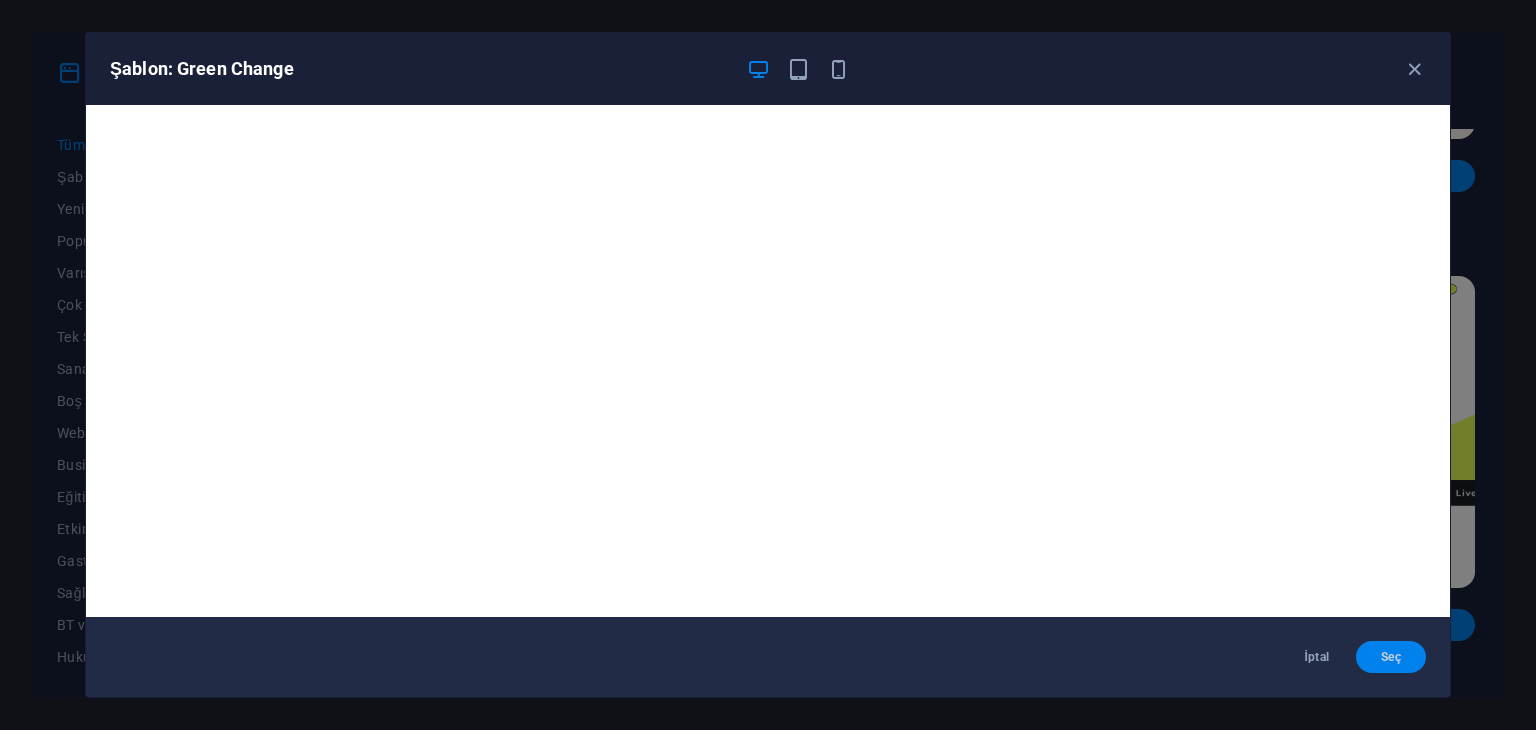 click on "Seç" at bounding box center (1391, 657) 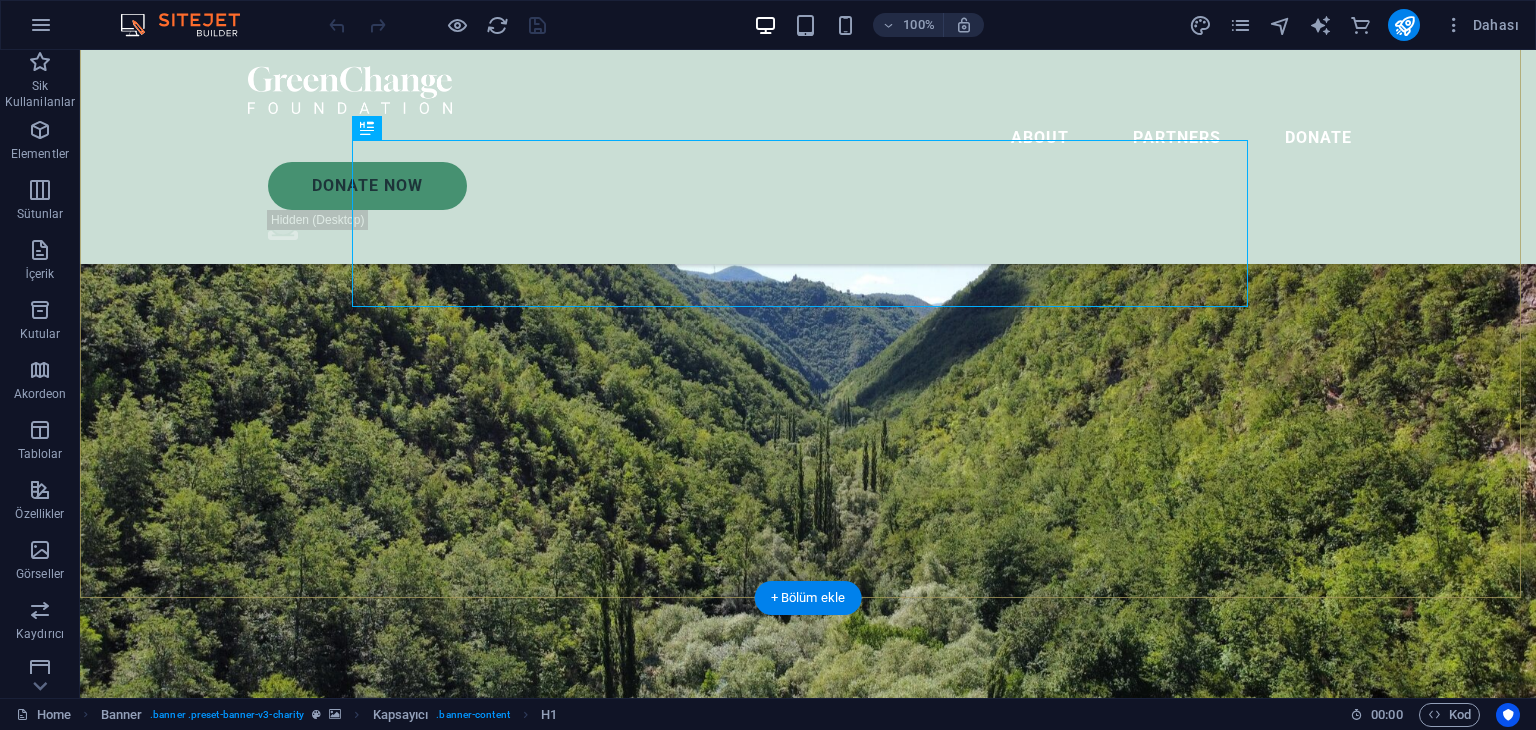 scroll, scrollTop: 300, scrollLeft: 0, axis: vertical 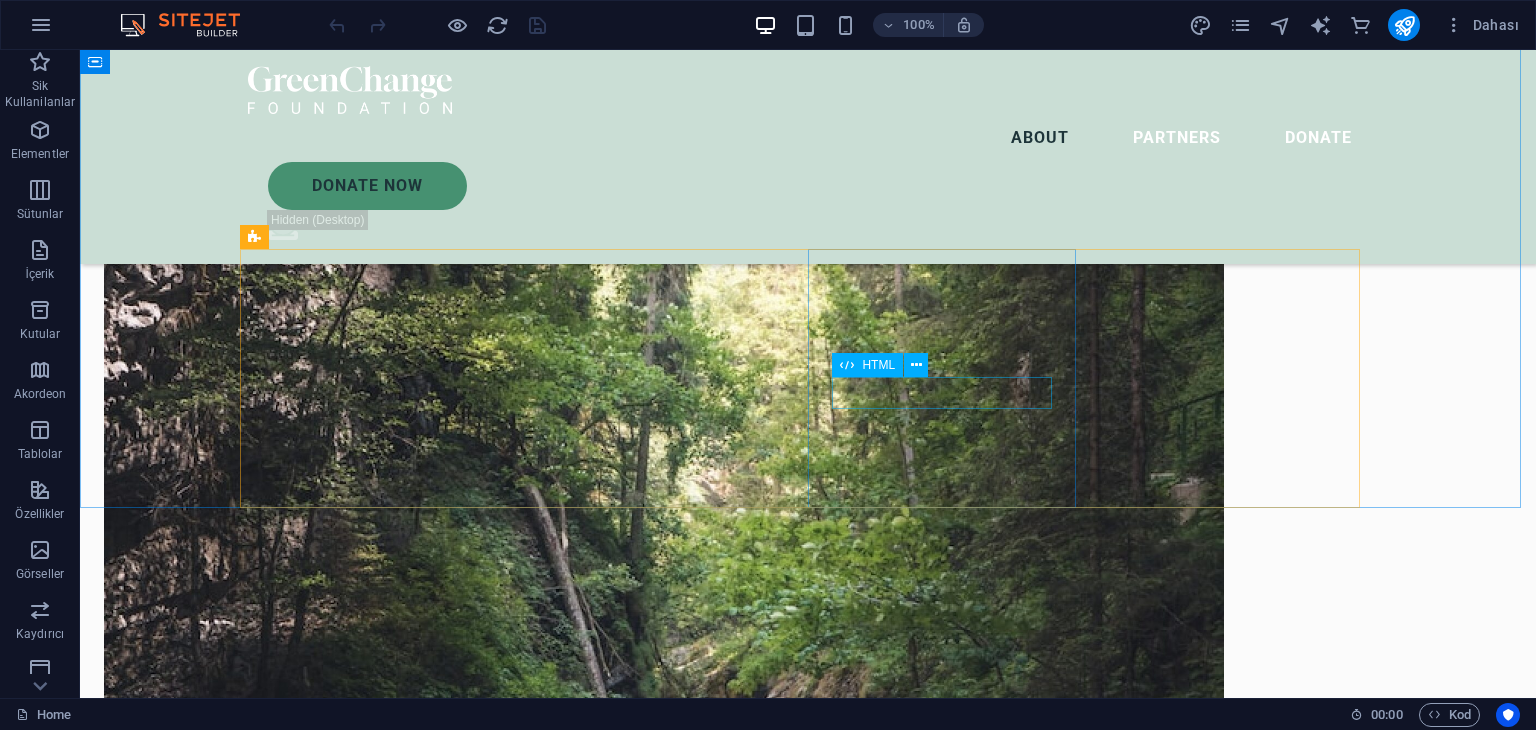 click on "HTML" at bounding box center [878, 365] 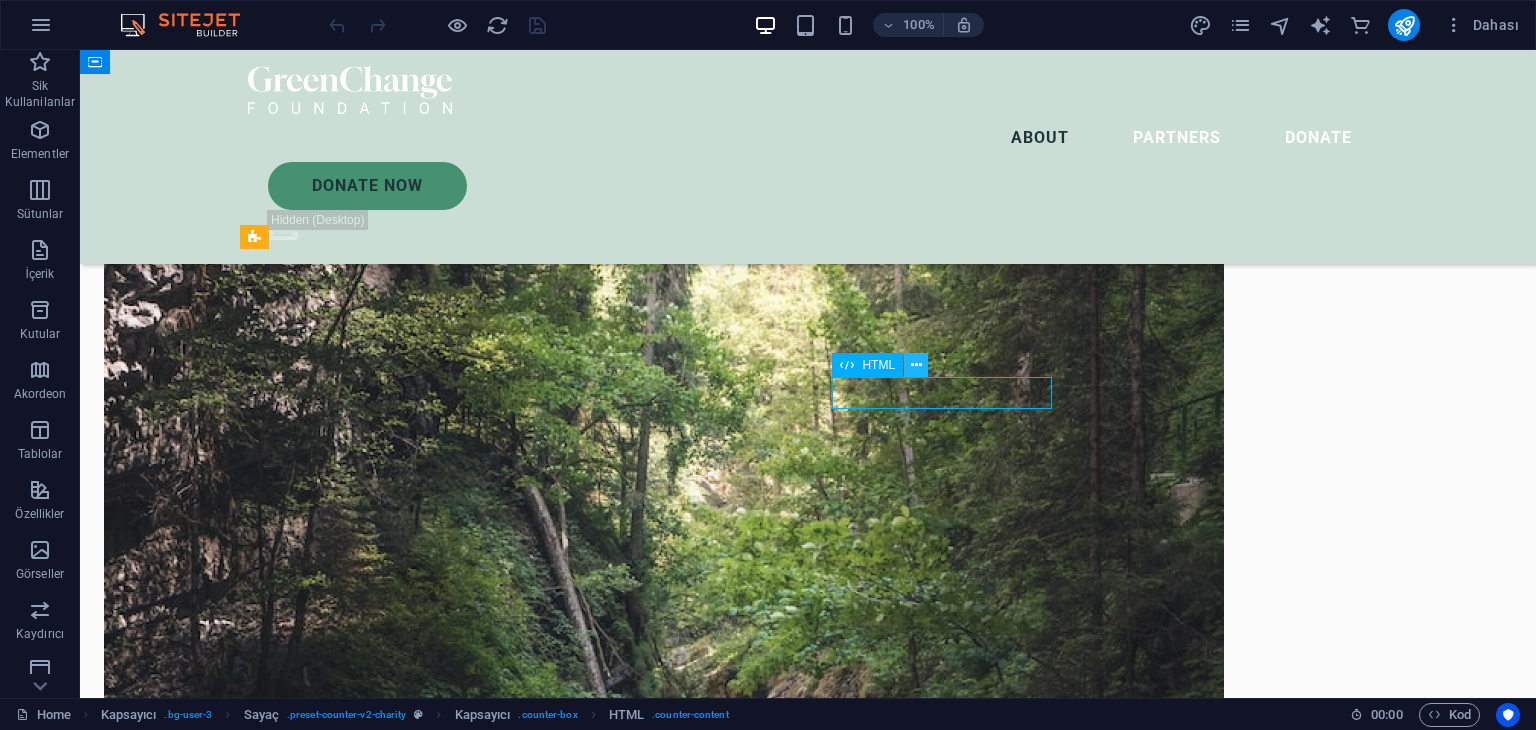 click at bounding box center [916, 365] 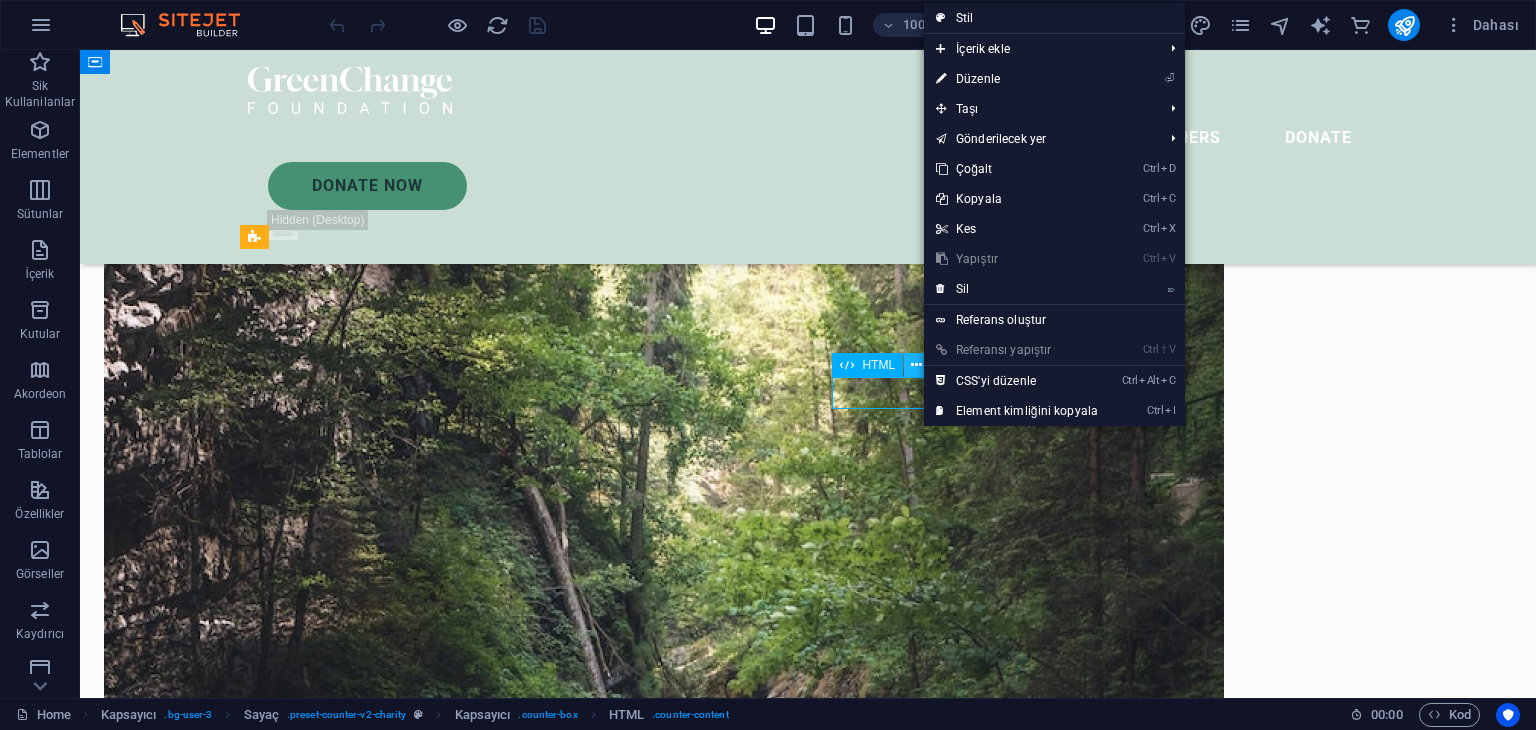 click at bounding box center [916, 365] 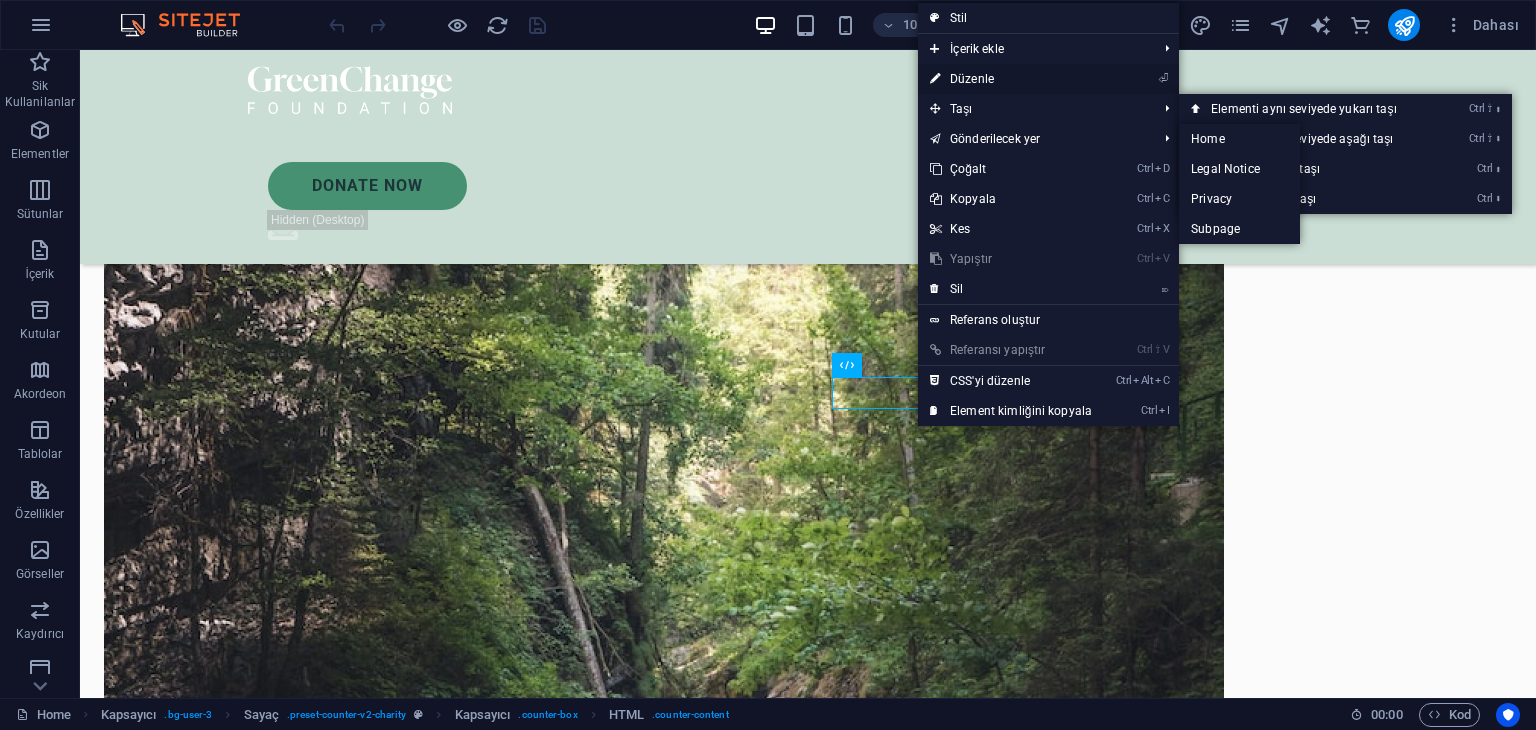 click on "⏎  Düzenle" at bounding box center (1011, 79) 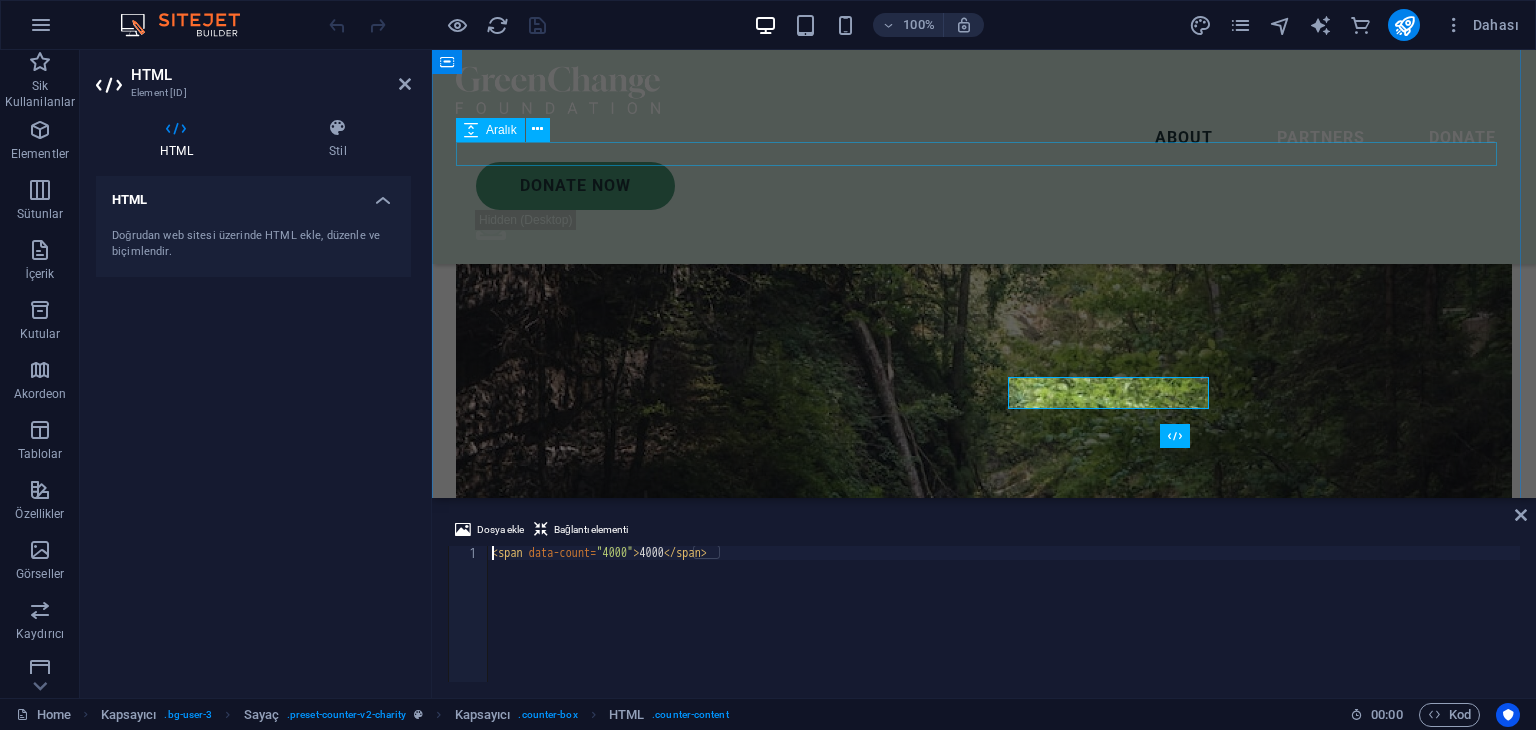 scroll, scrollTop: 2400, scrollLeft: 0, axis: vertical 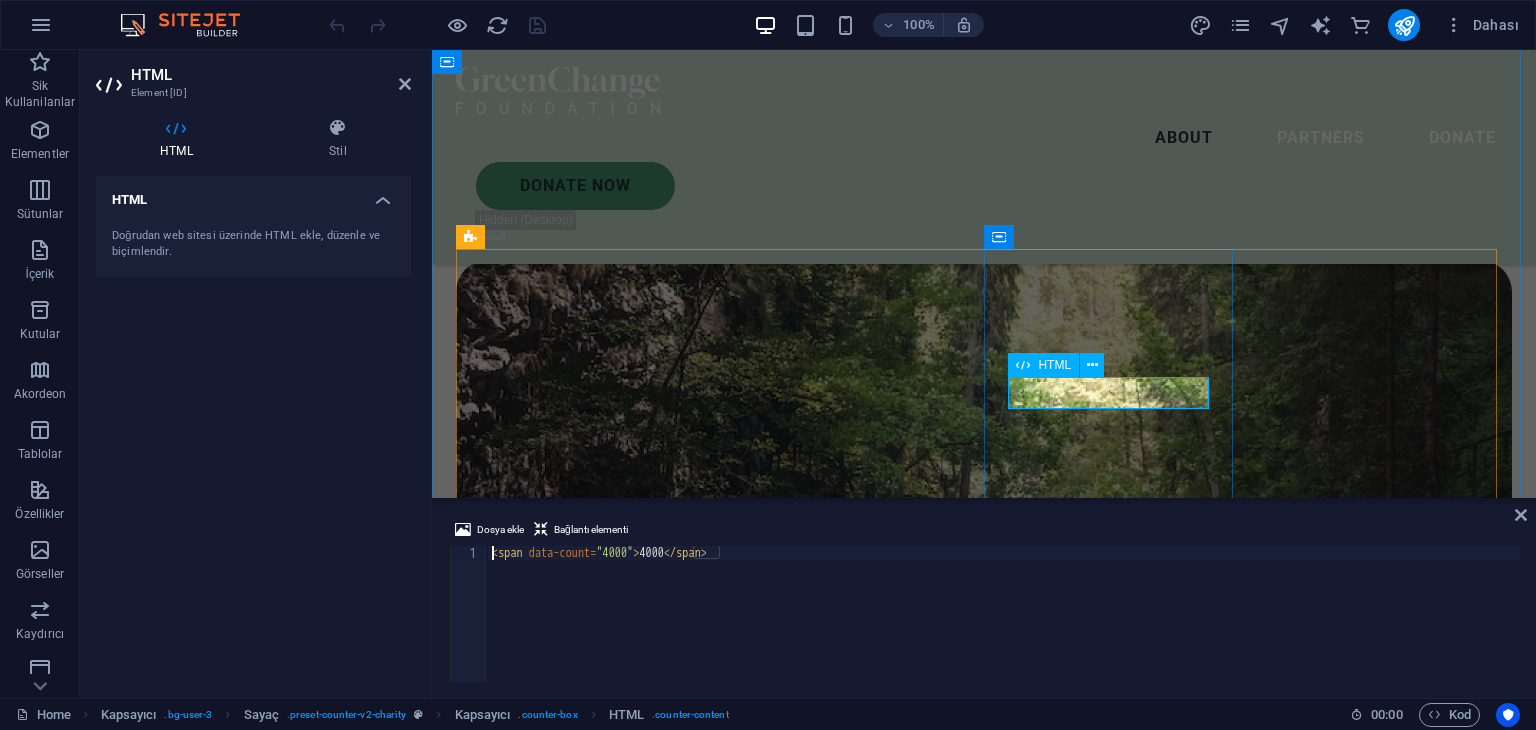 click on "4000" at bounding box center (582, 2929) 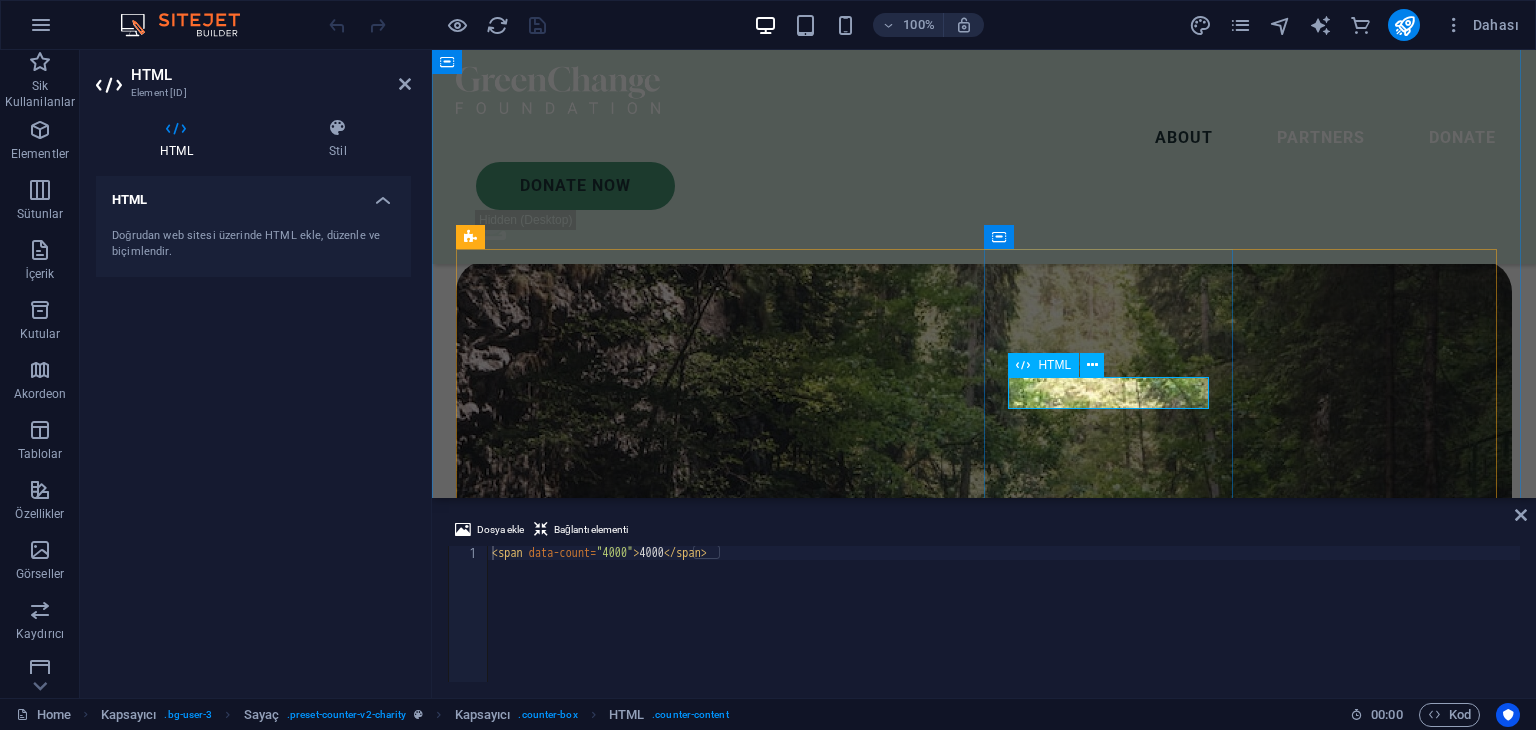 click on "4000" at bounding box center [582, 2929] 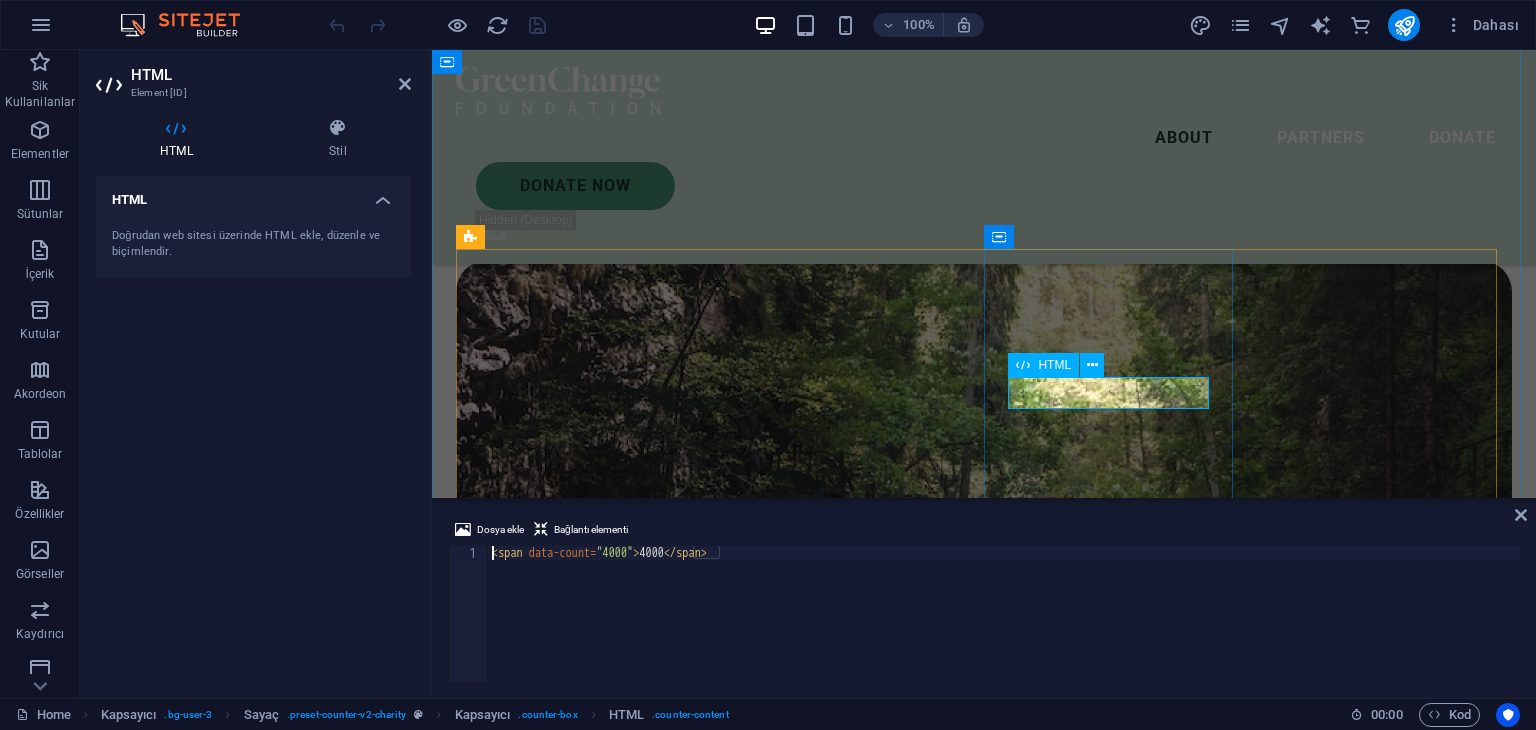 click on "4000" at bounding box center [582, 2929] 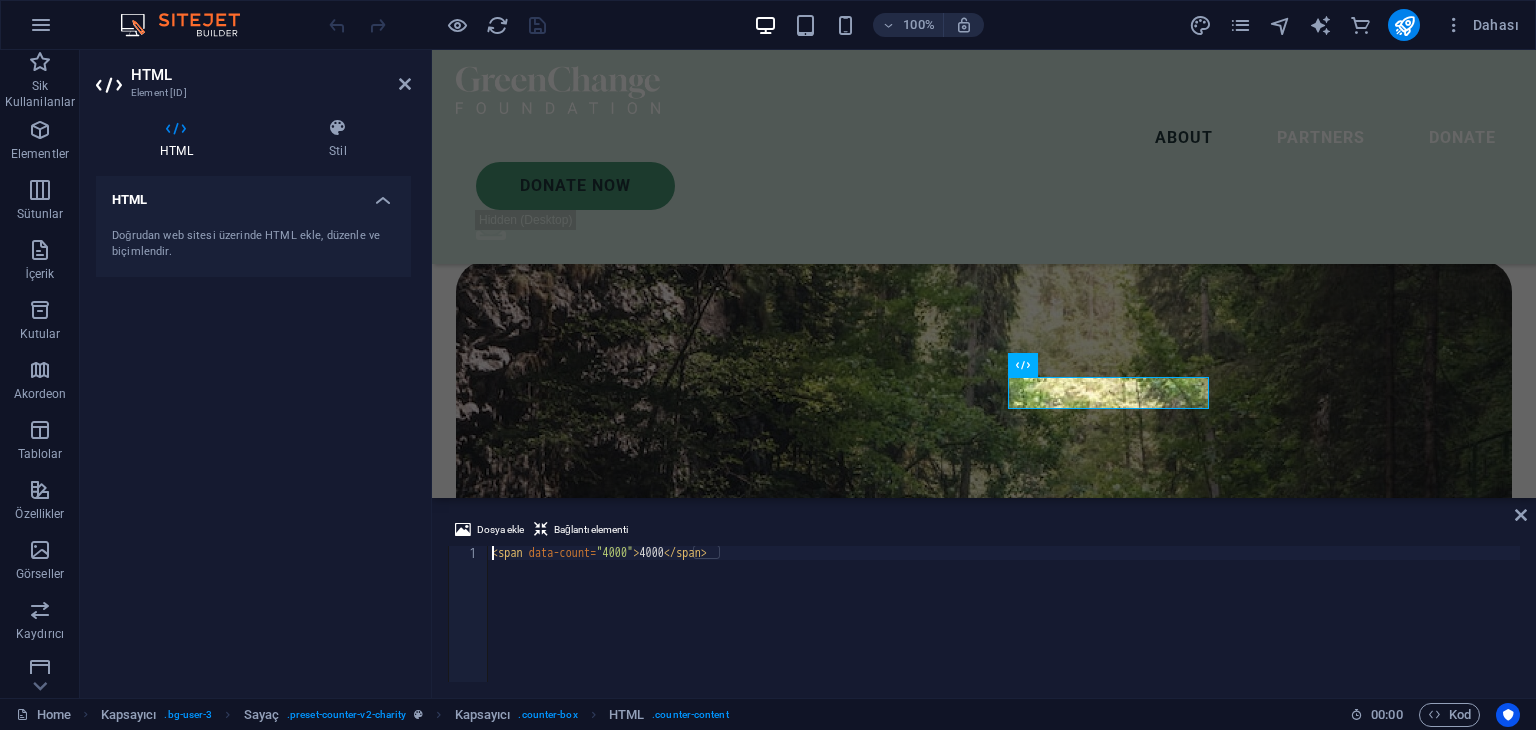 click on "Element [ID]" at bounding box center [251, 93] 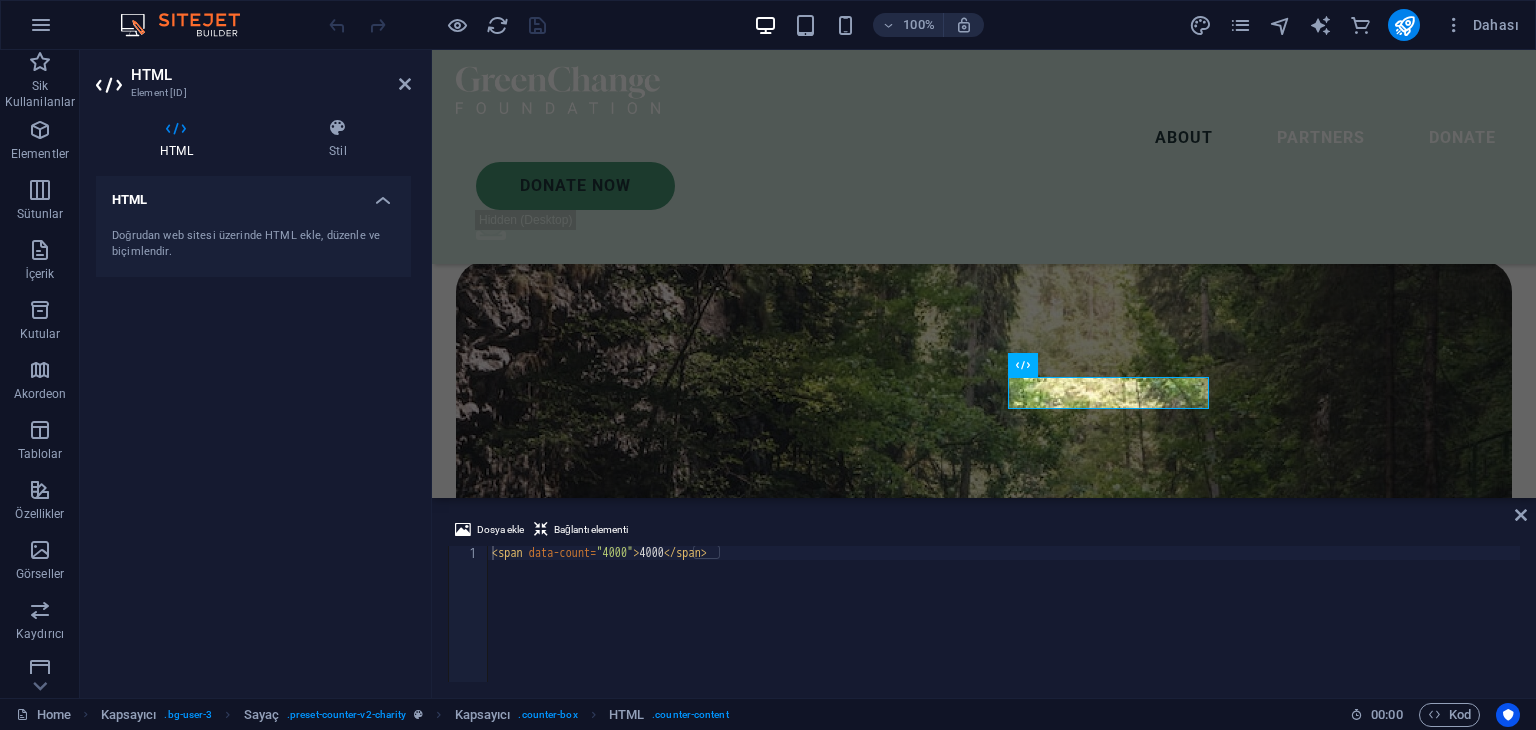 click on "HTML" at bounding box center [180, 139] 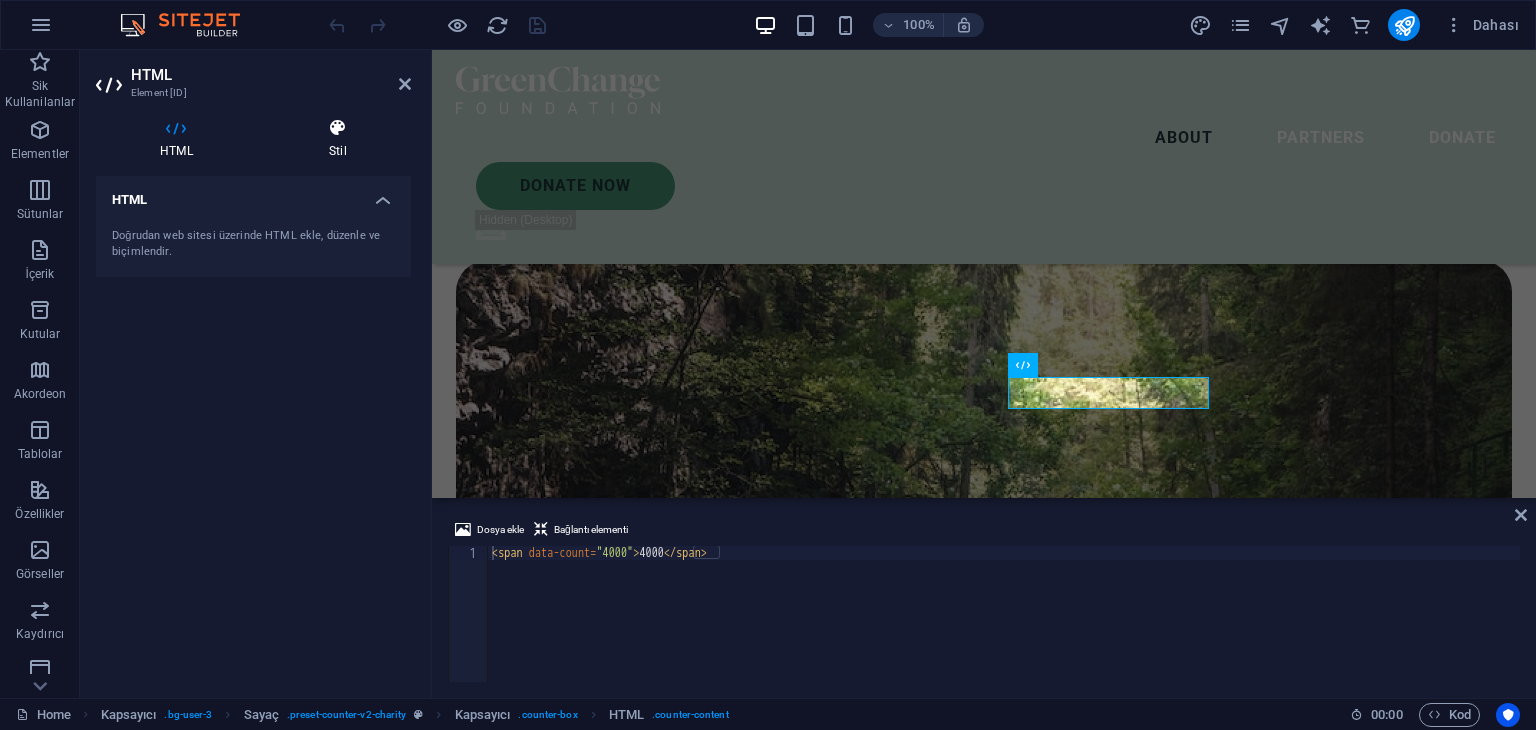click on "Stil" at bounding box center [338, 139] 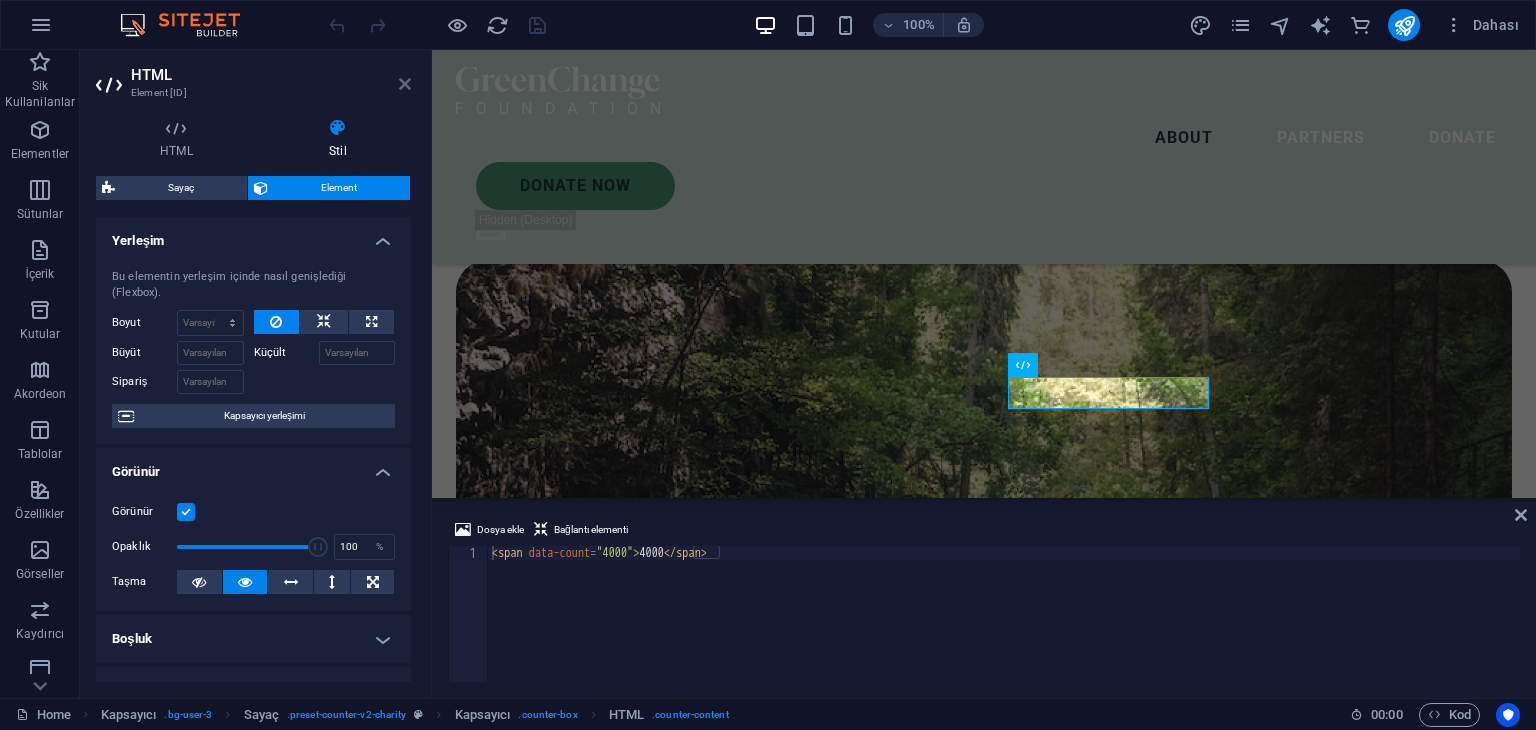 click at bounding box center [405, 84] 